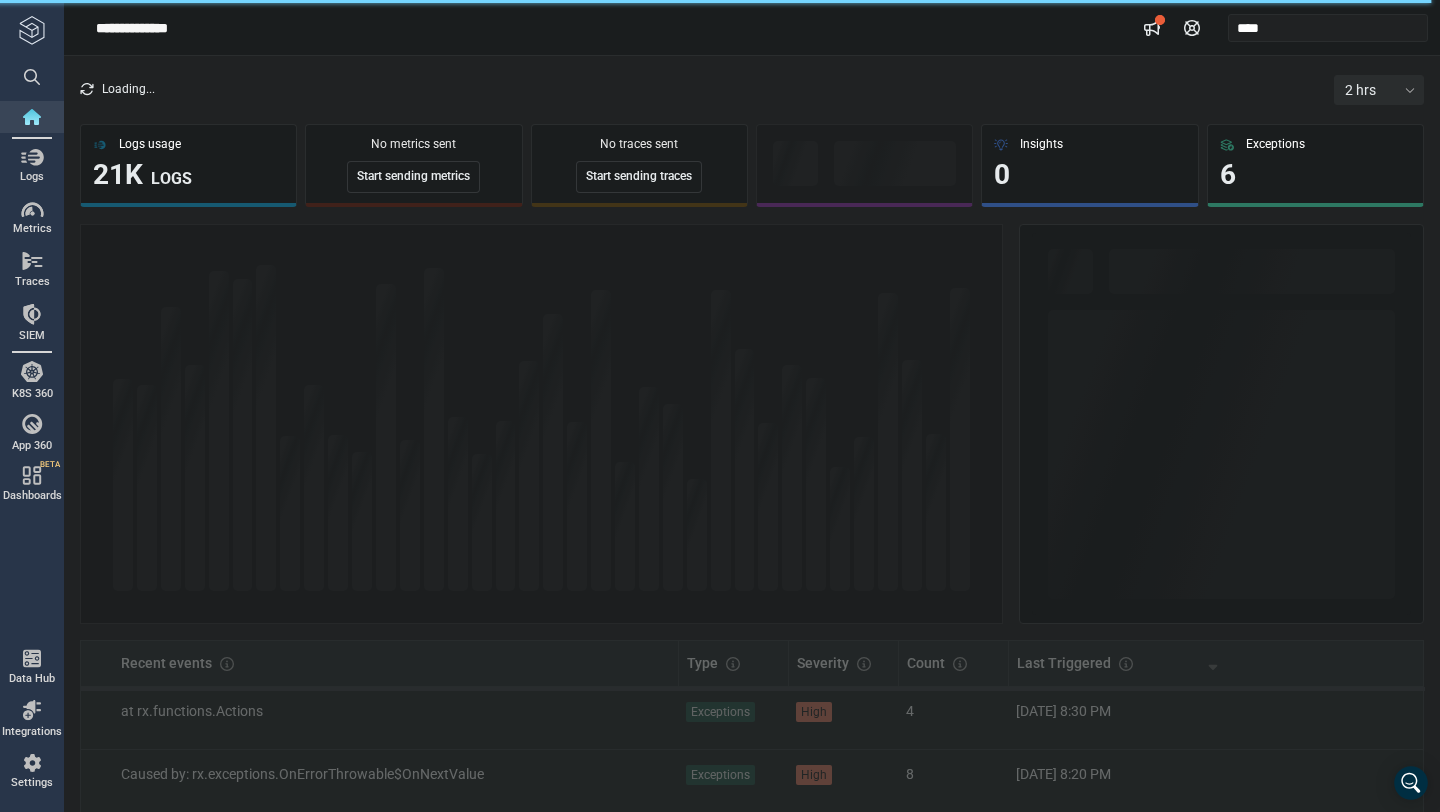 scroll, scrollTop: 0, scrollLeft: 0, axis: both 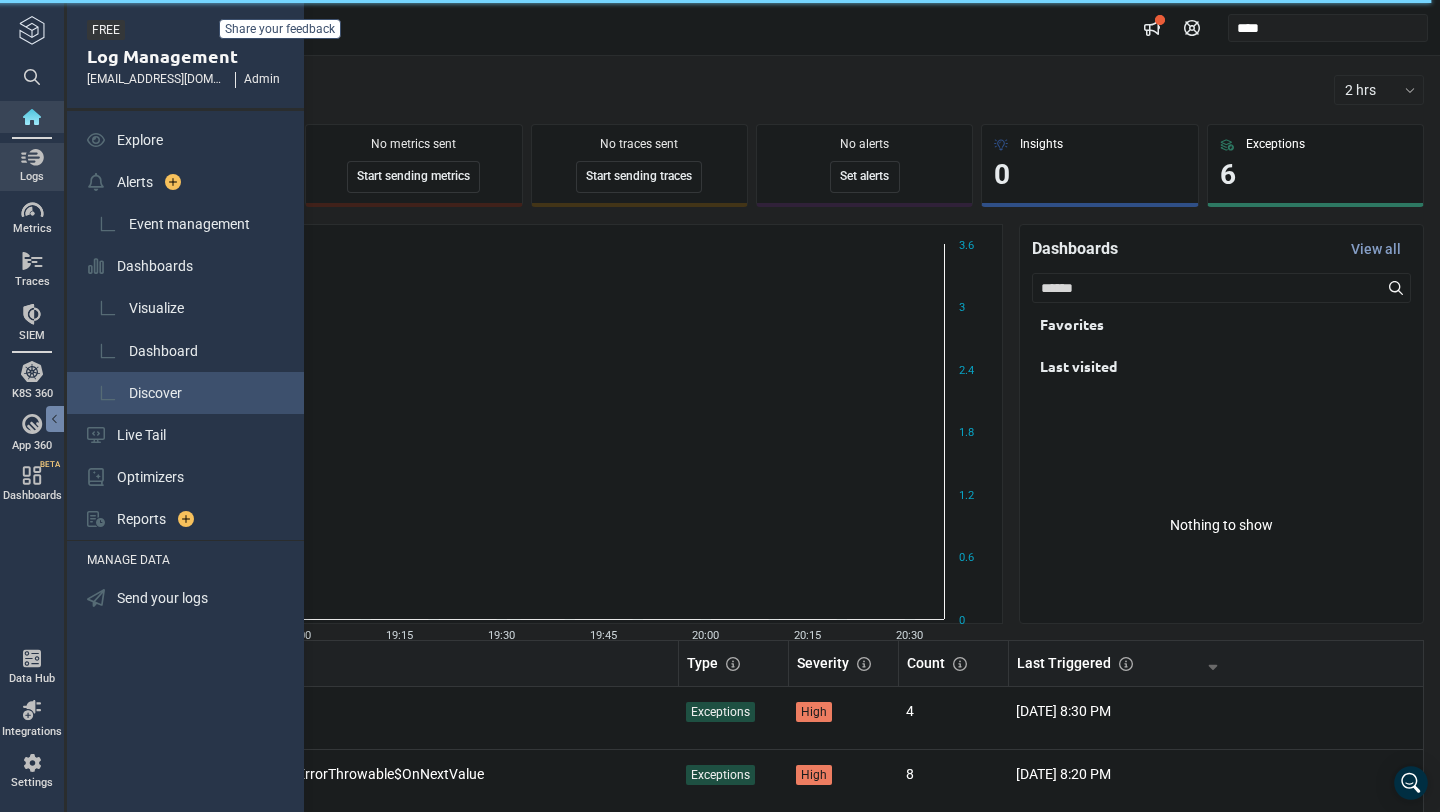 click on "Discover" at bounding box center [155, 393] 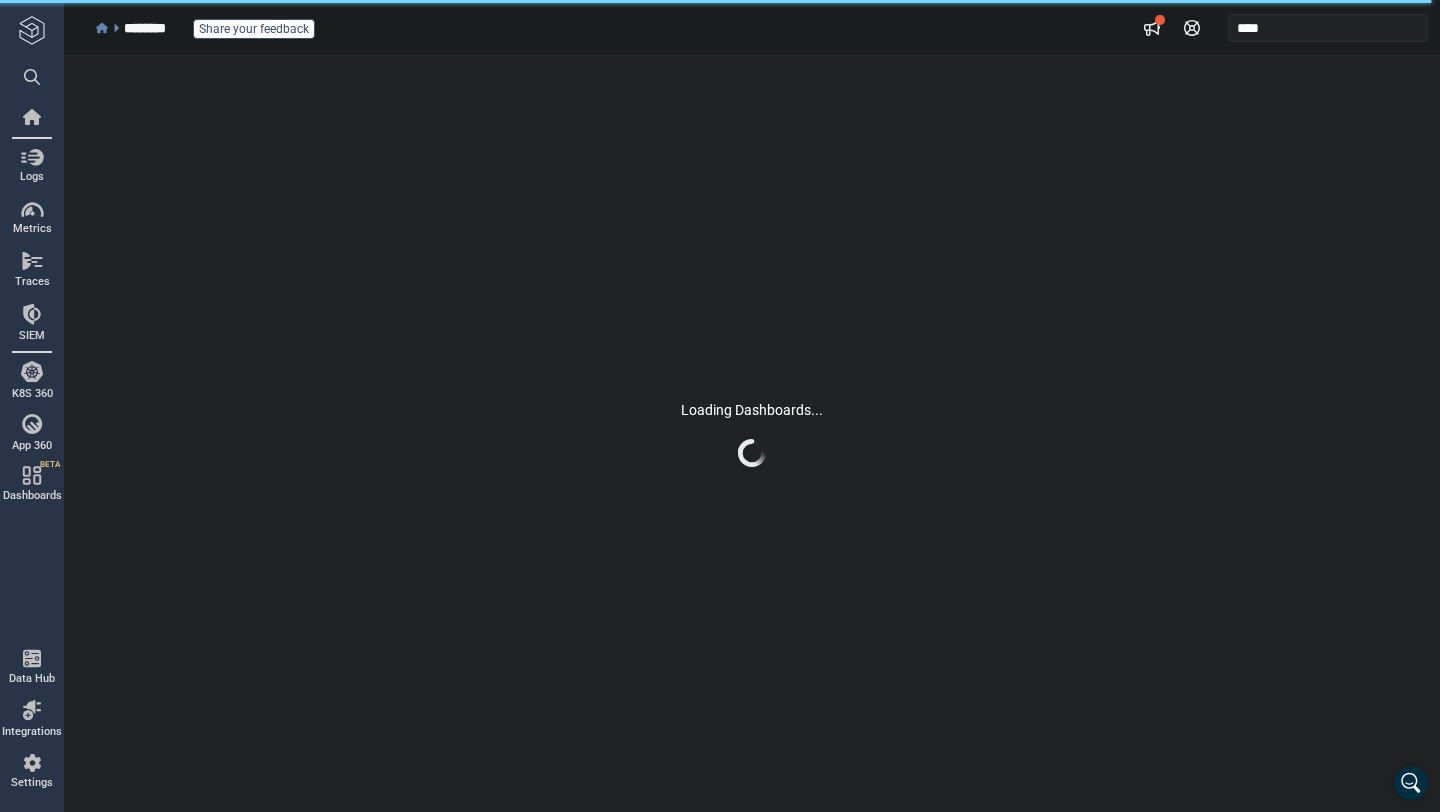 scroll, scrollTop: 0, scrollLeft: 0, axis: both 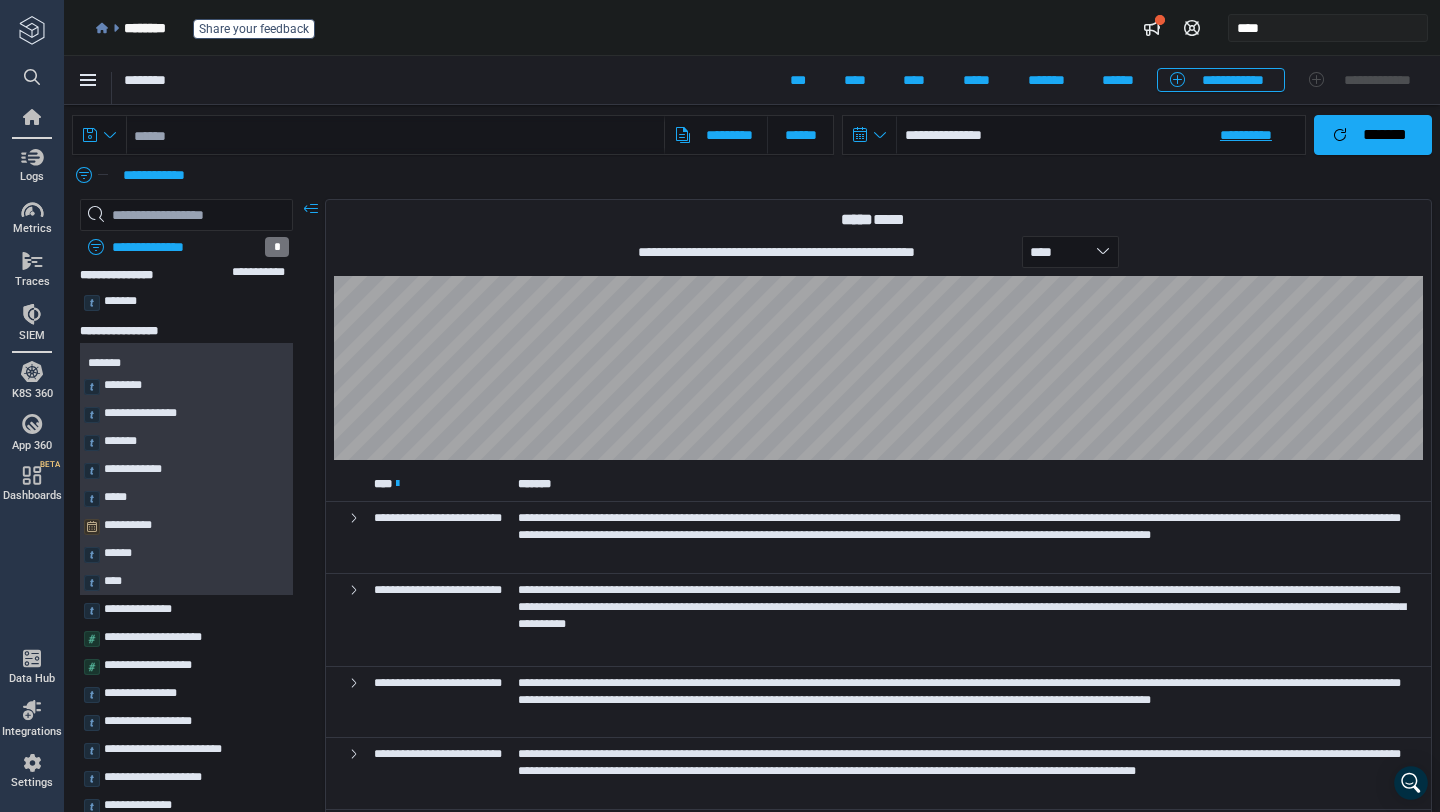 click on "**********" at bounding box center (1101, 135) 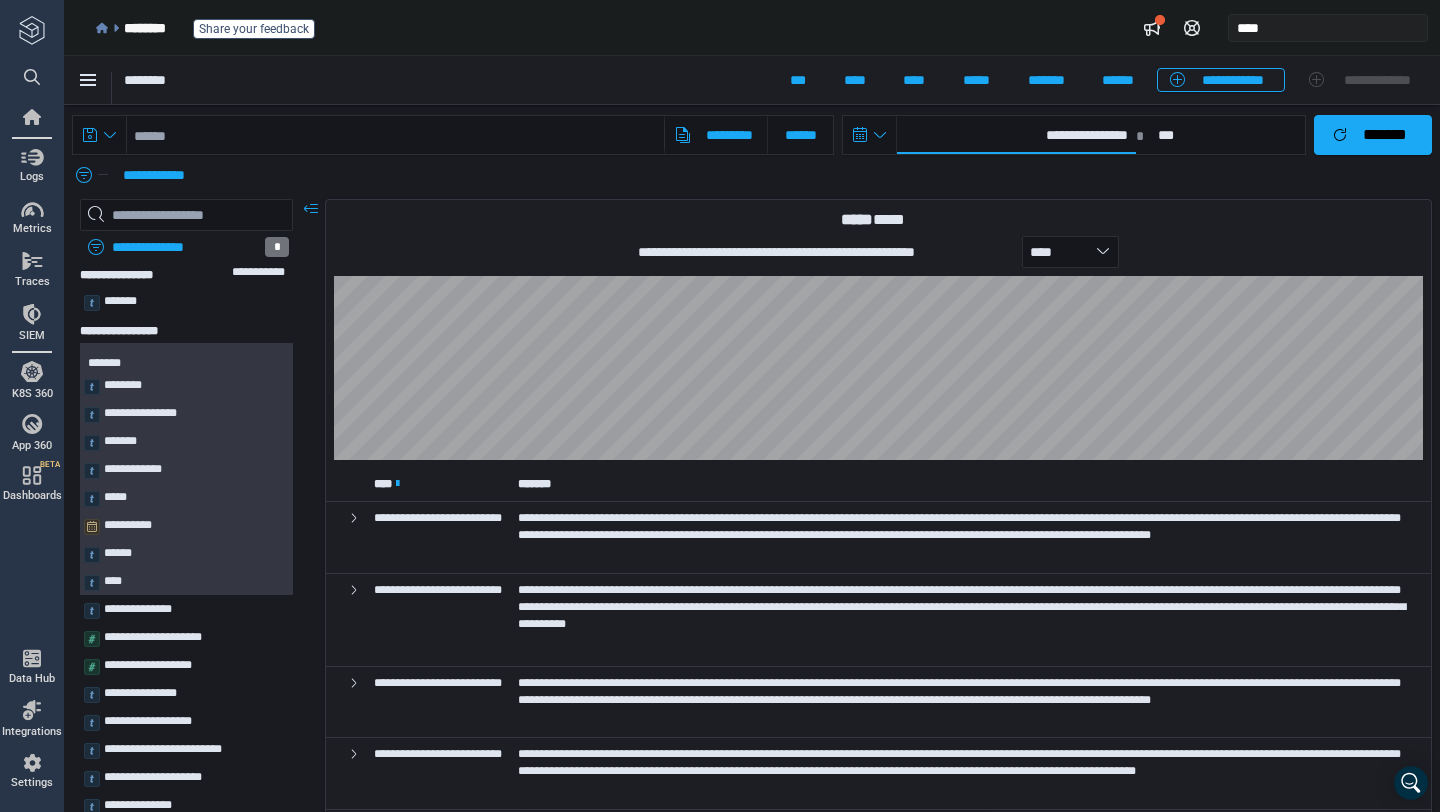 click on "**********" at bounding box center (1016, 135) 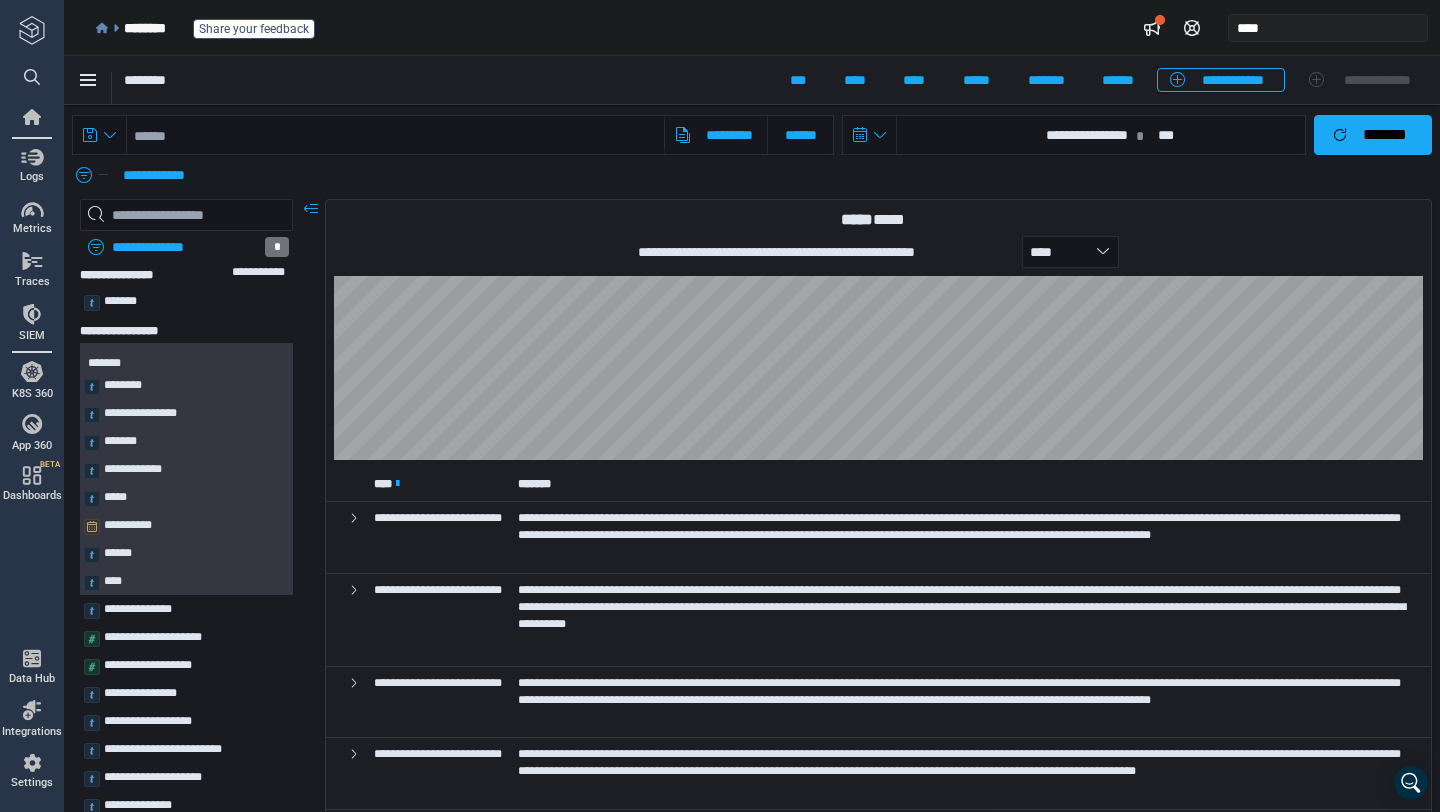 select on "*" 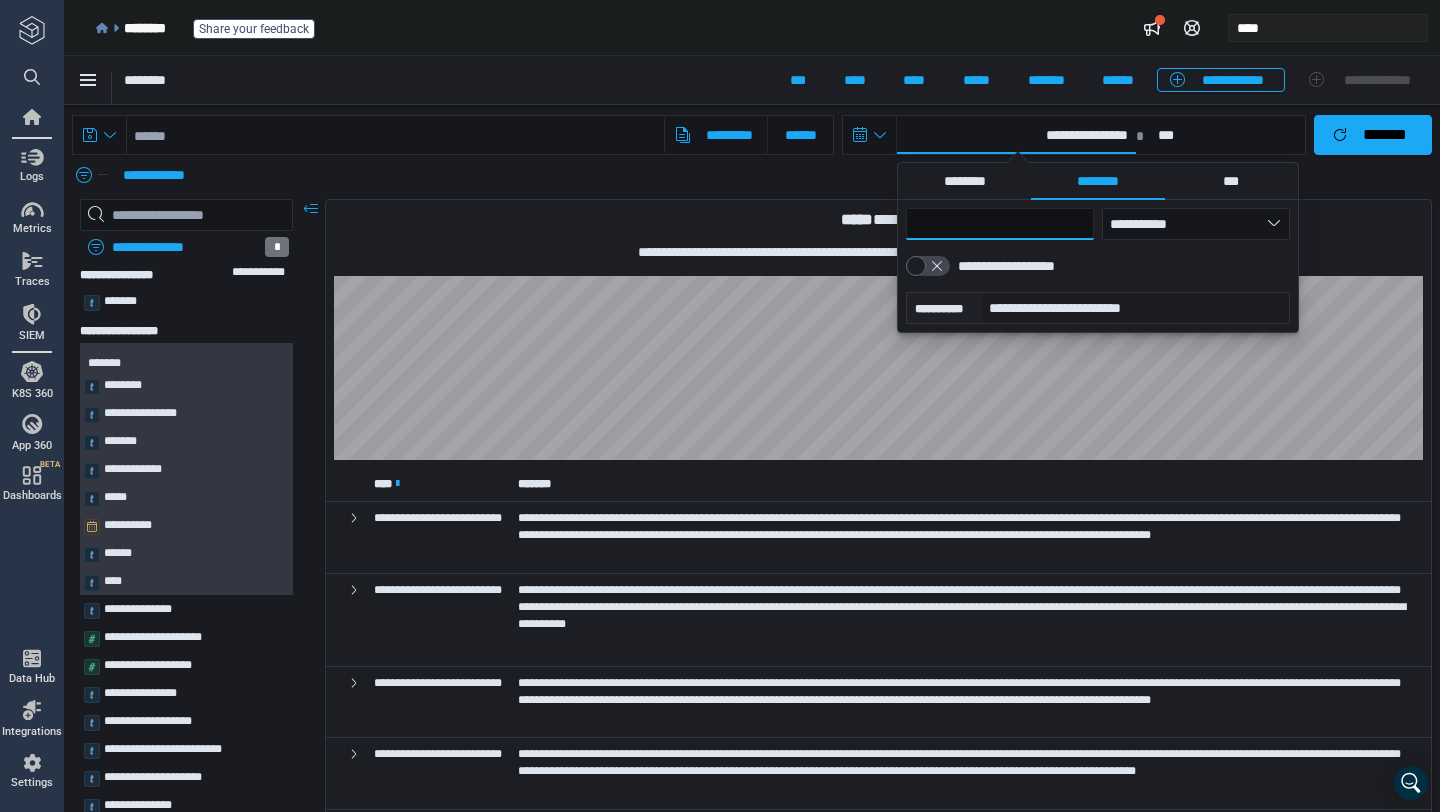click on "**" at bounding box center [1000, 224] 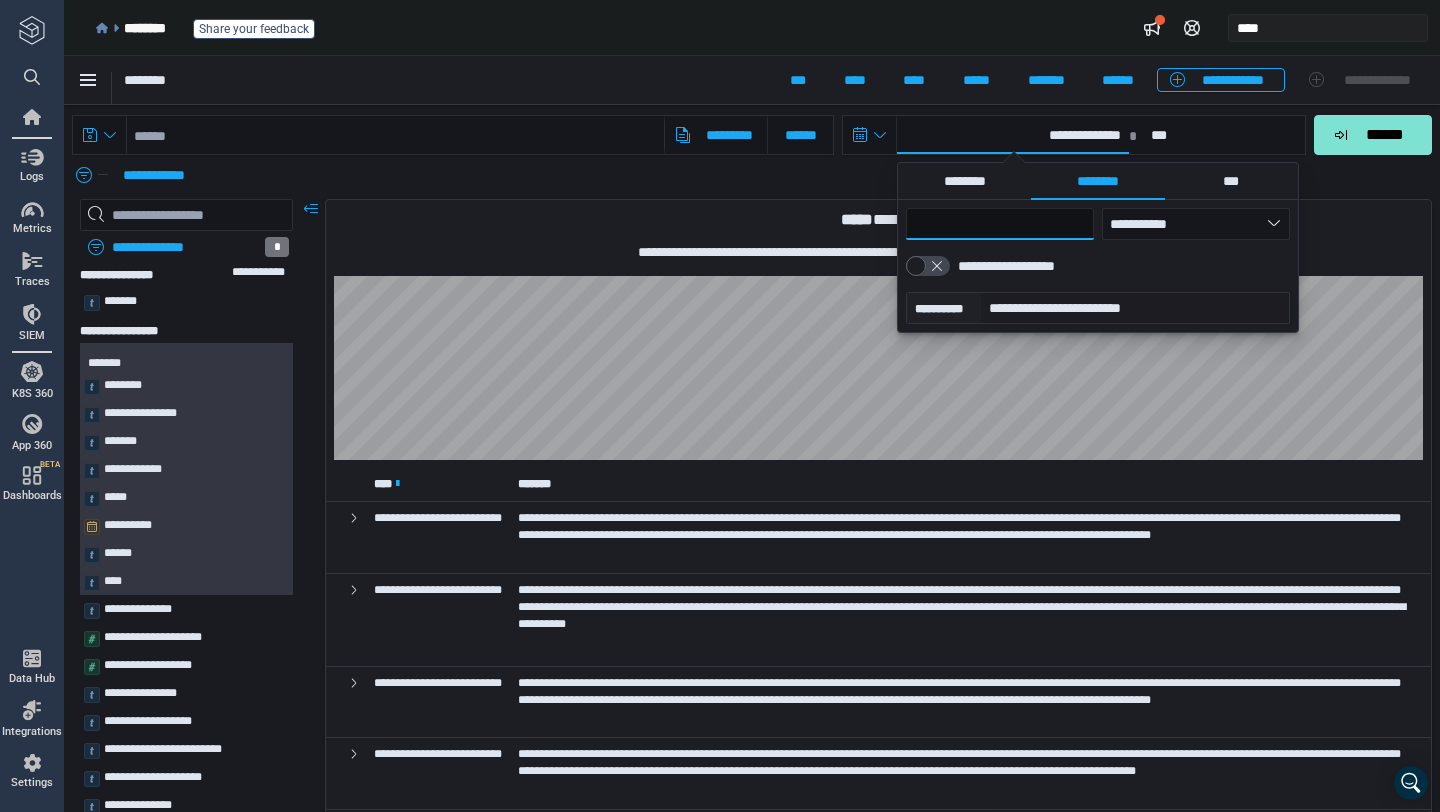 type 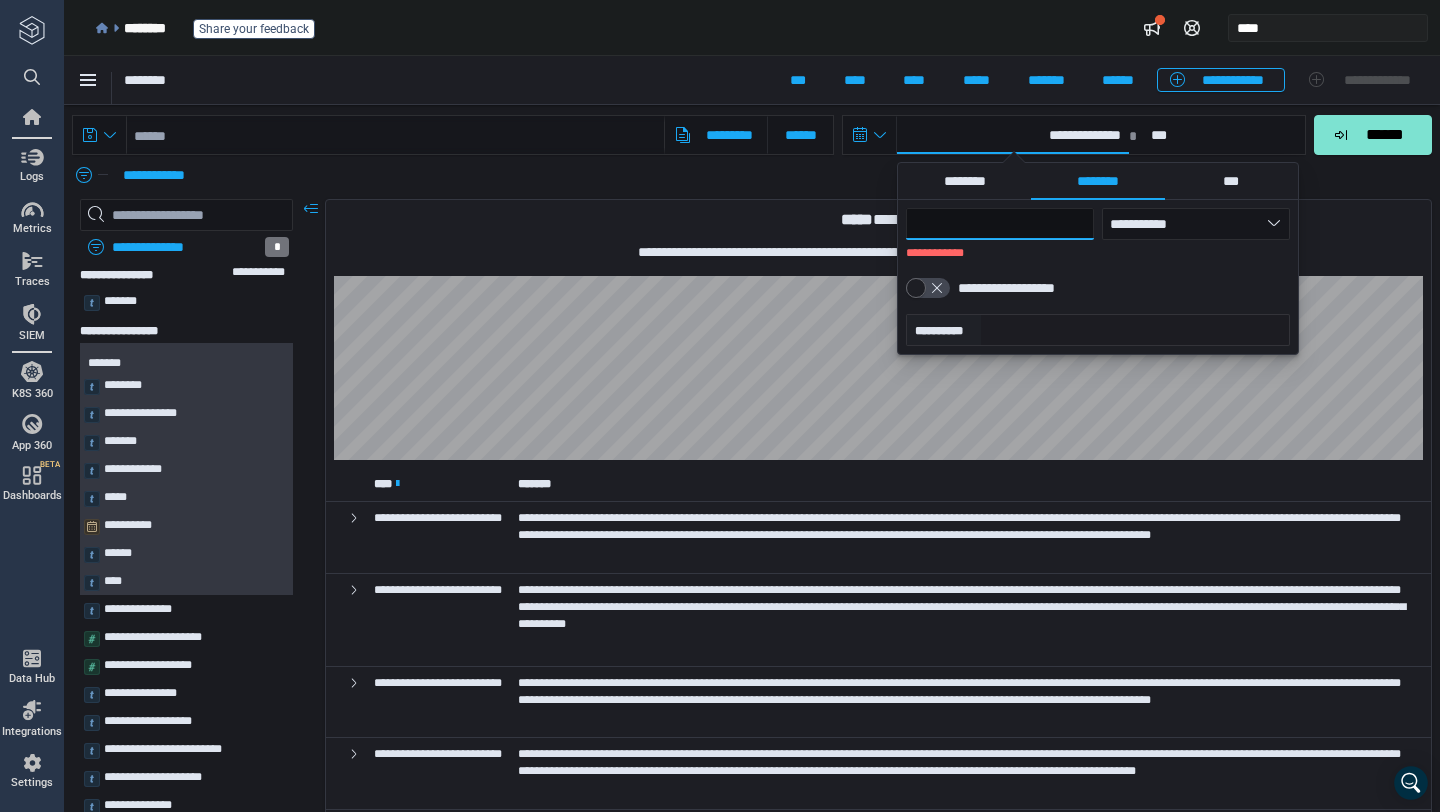 type on "*" 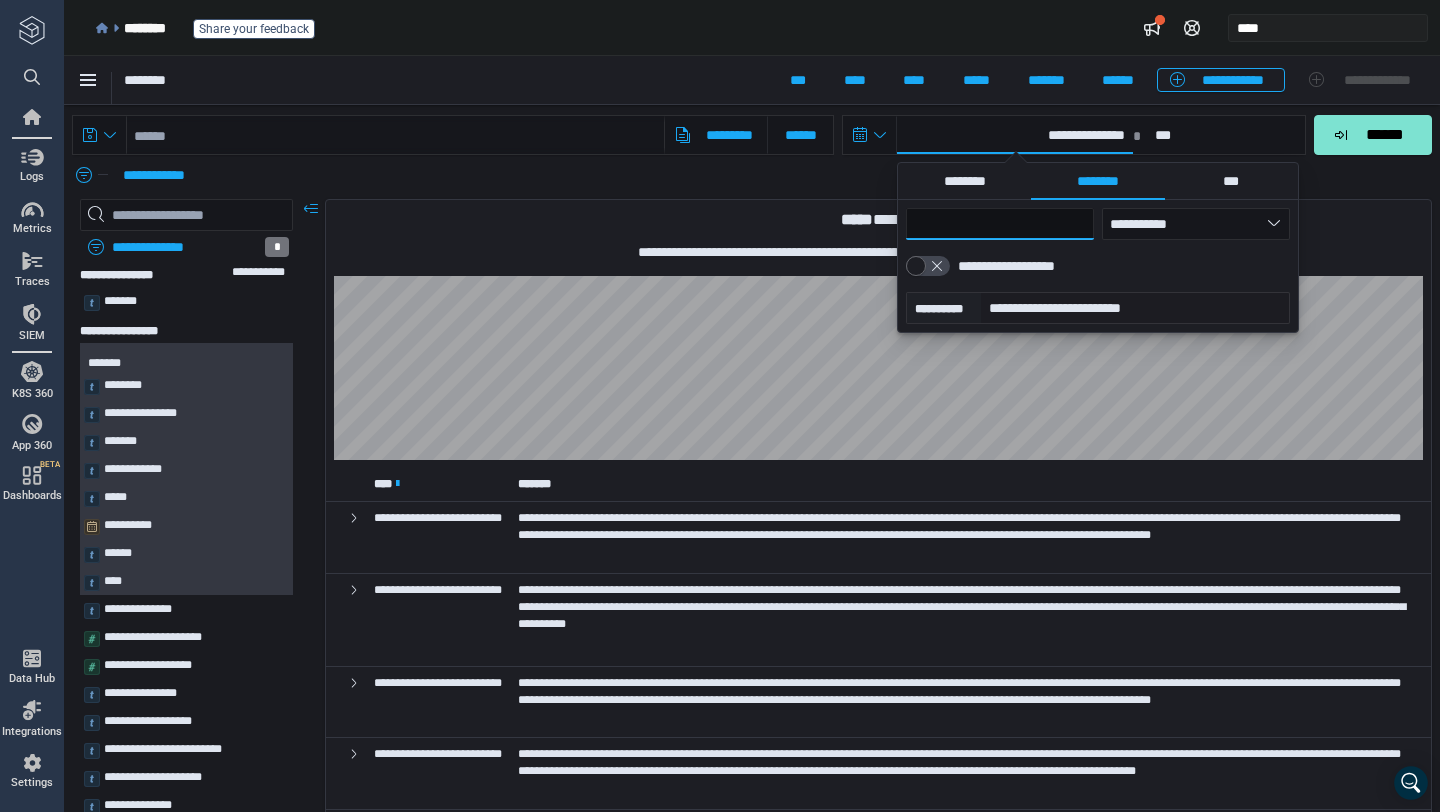 type on "*" 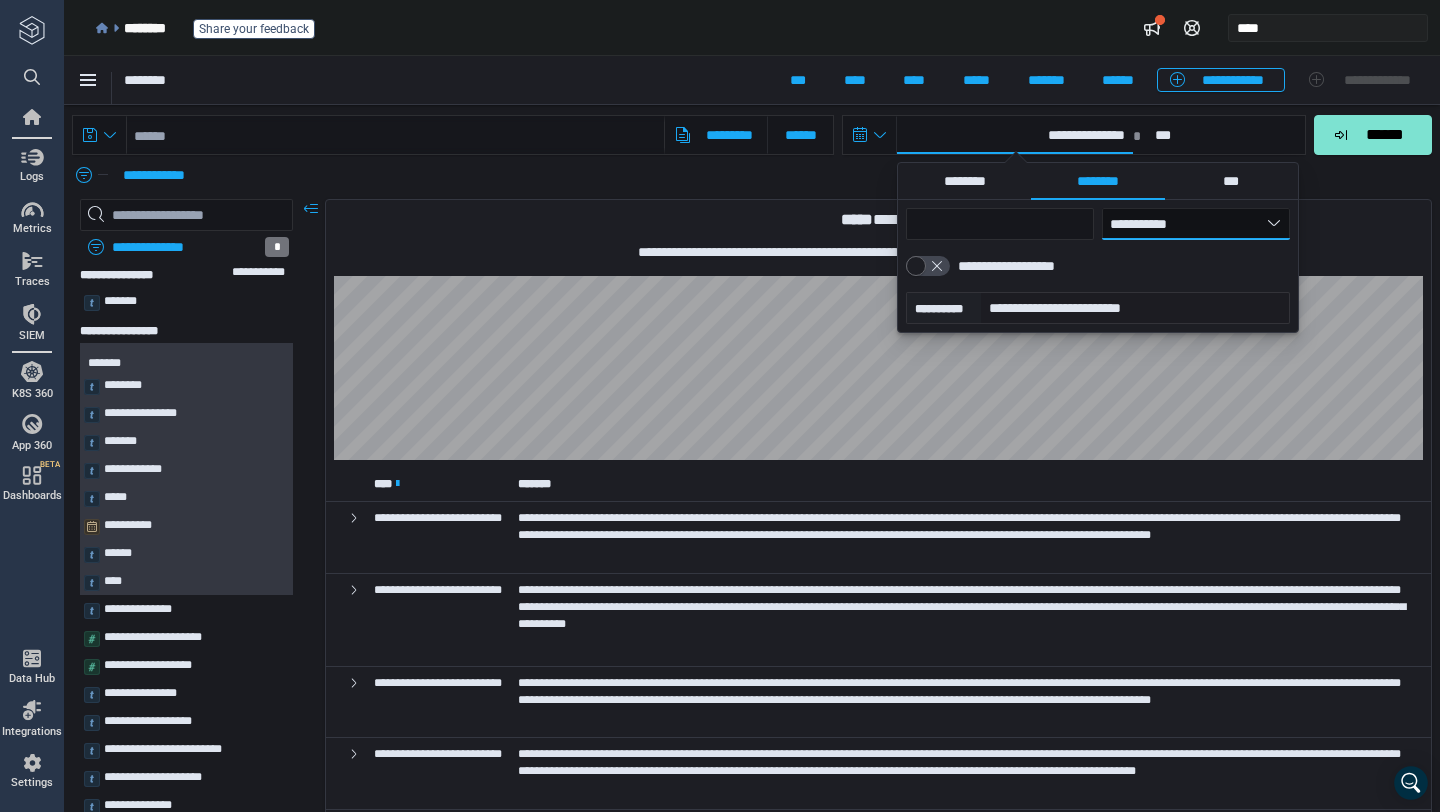 click on "**********" at bounding box center (1196, 224) 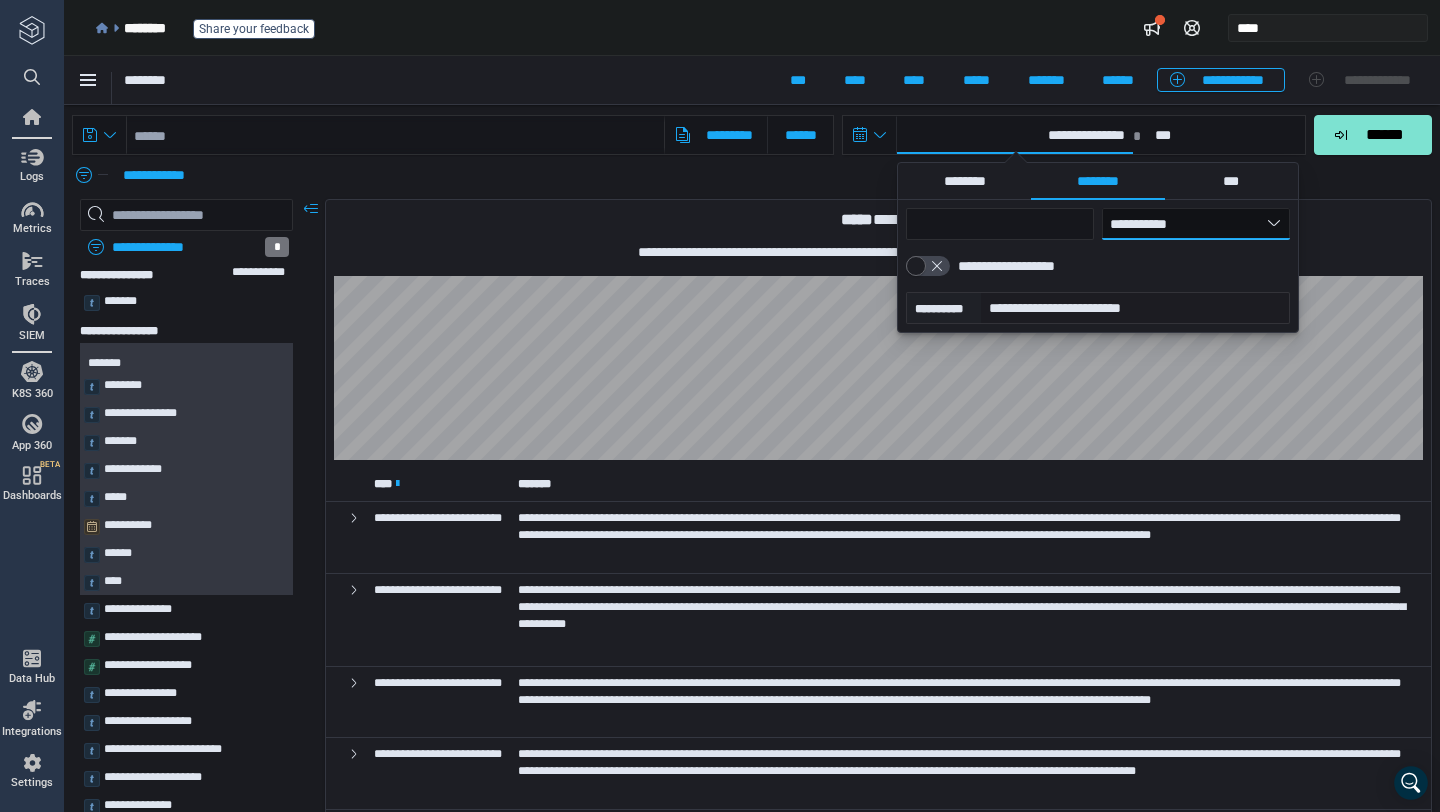 select on "*" 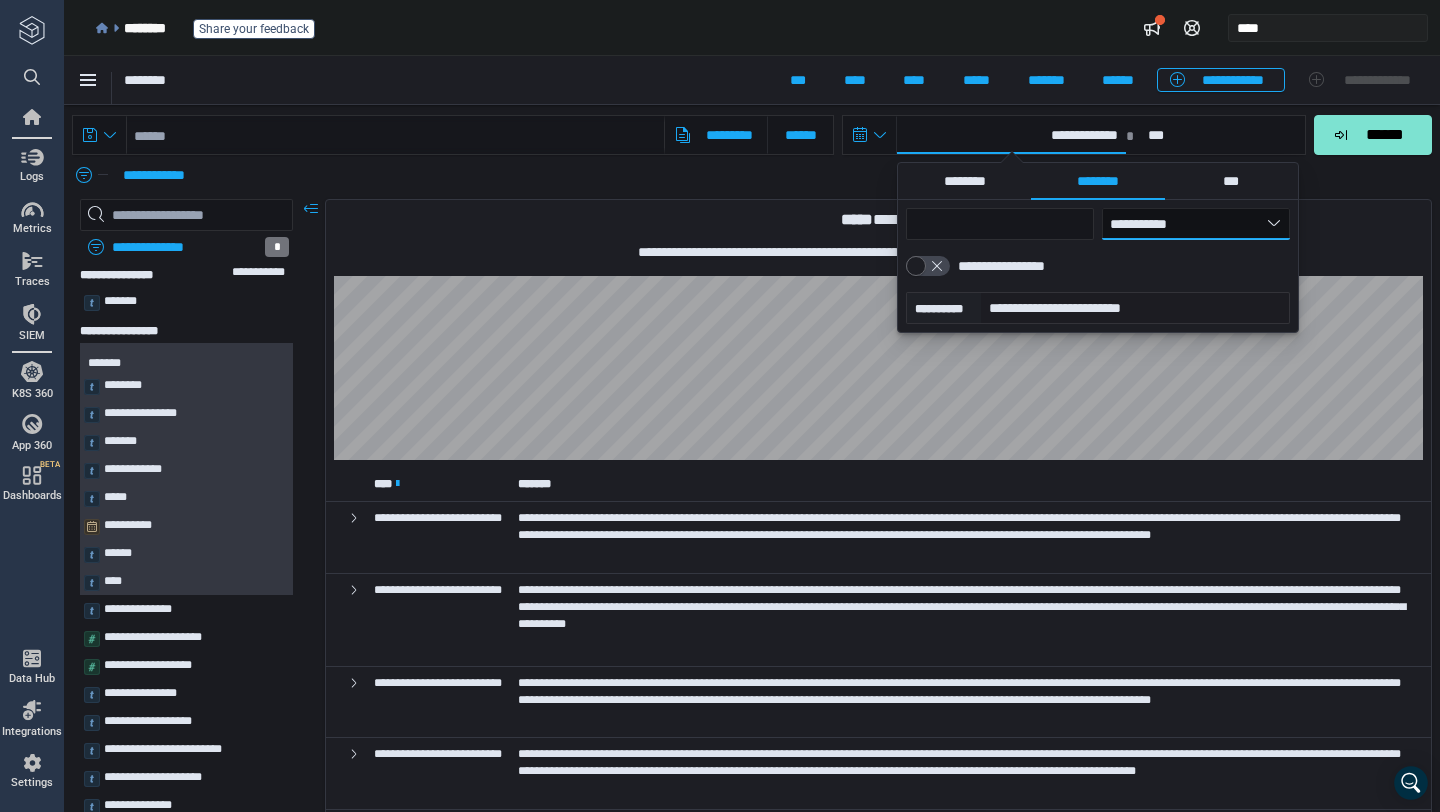click at bounding box center [395, 135] 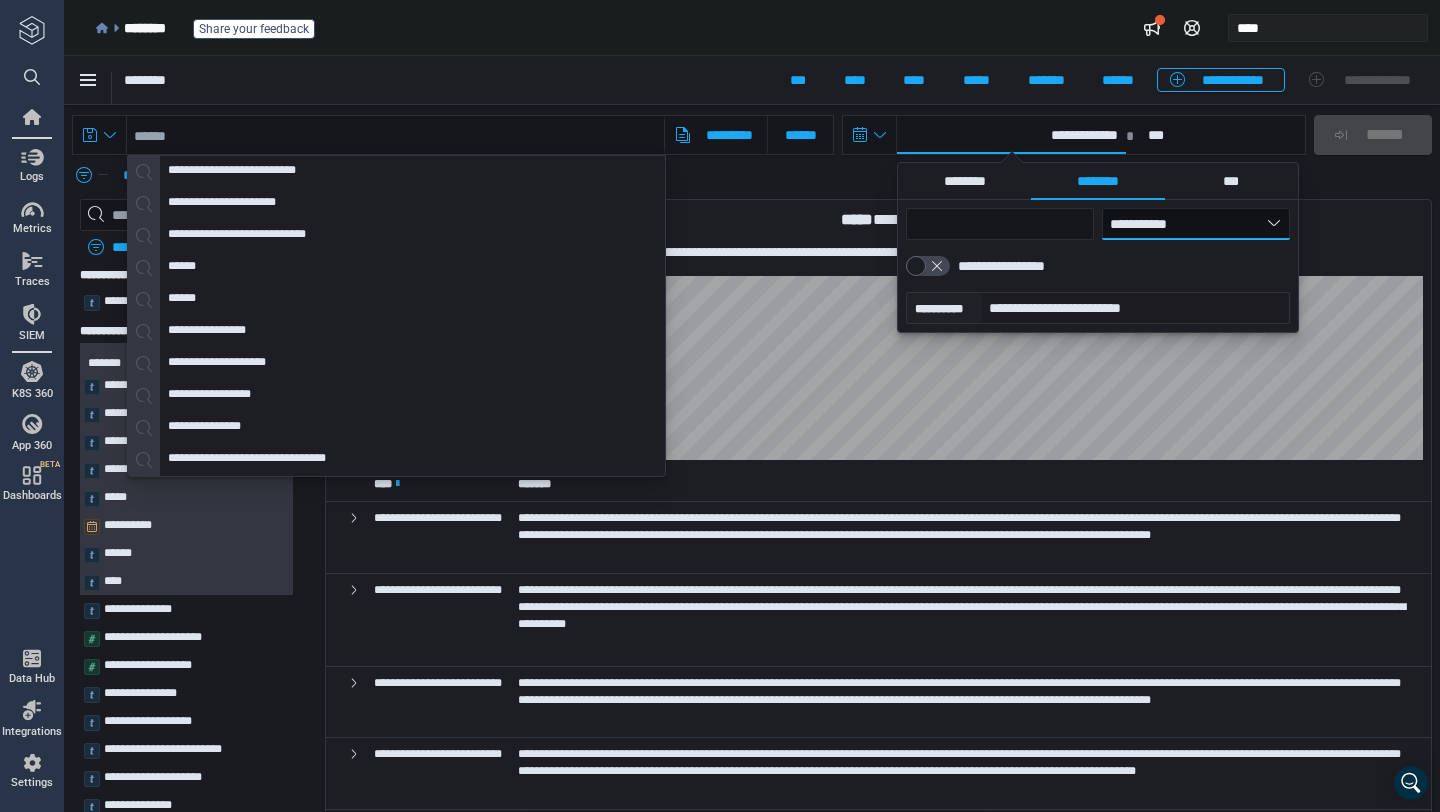 type on "**********" 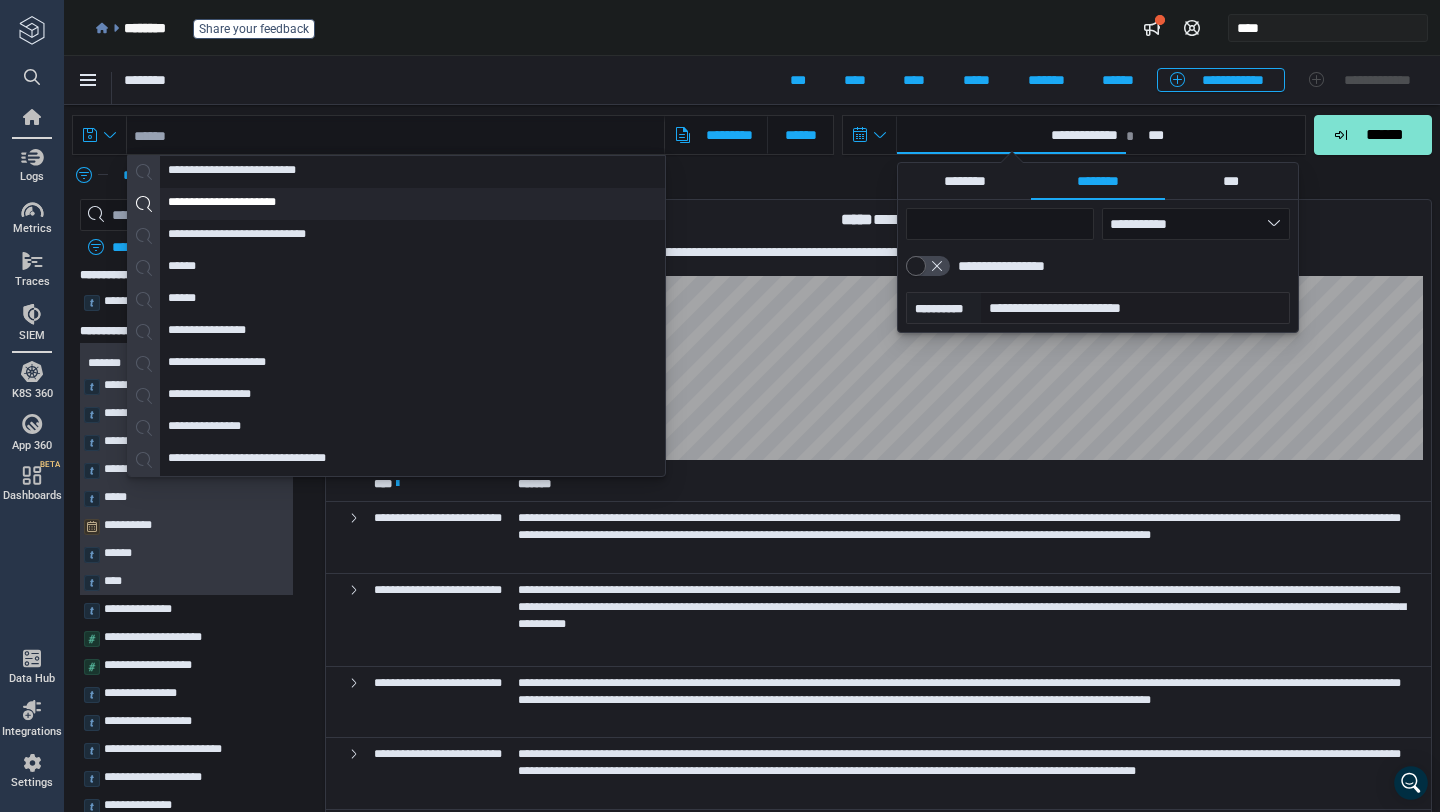 click on "**********" at bounding box center (396, 204) 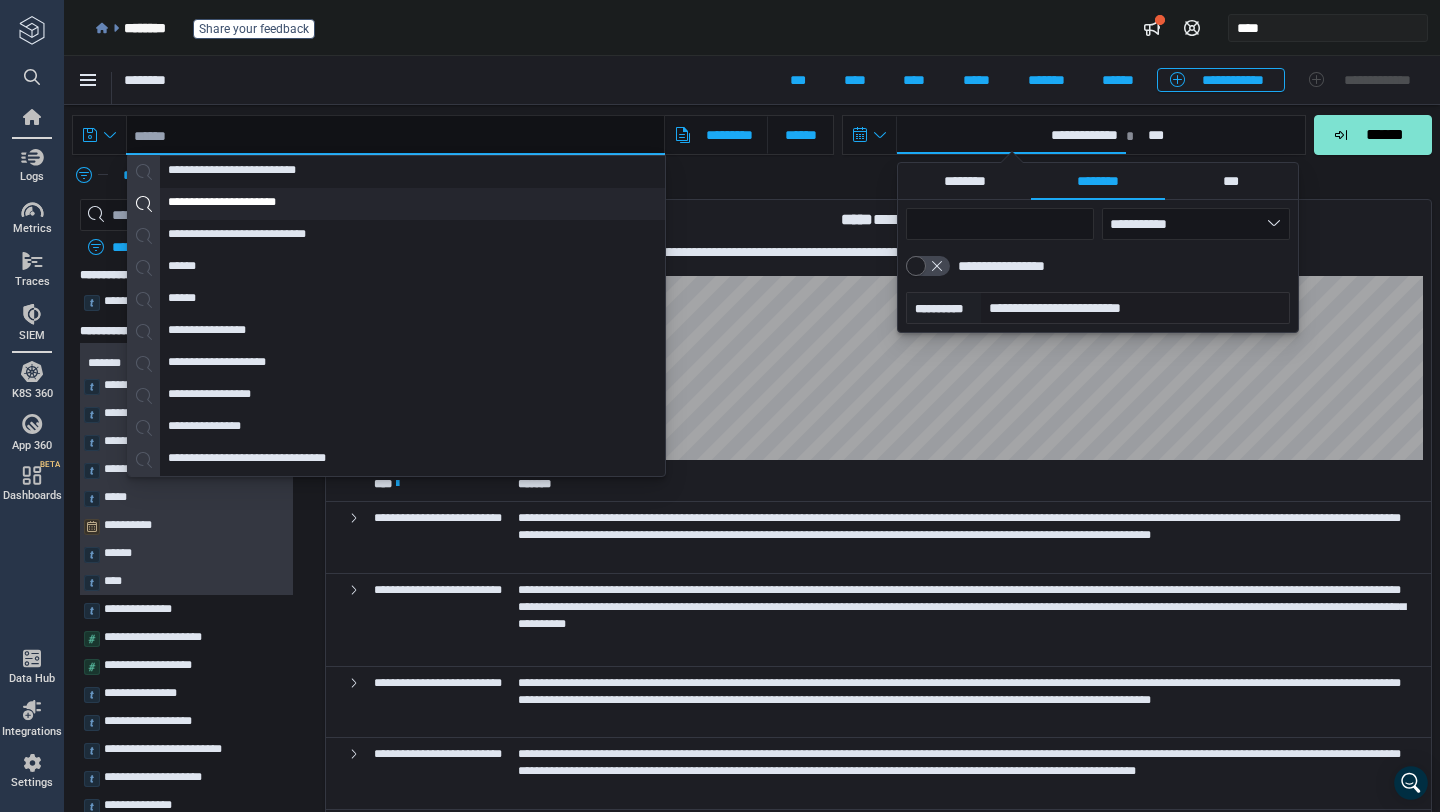 type on "**********" 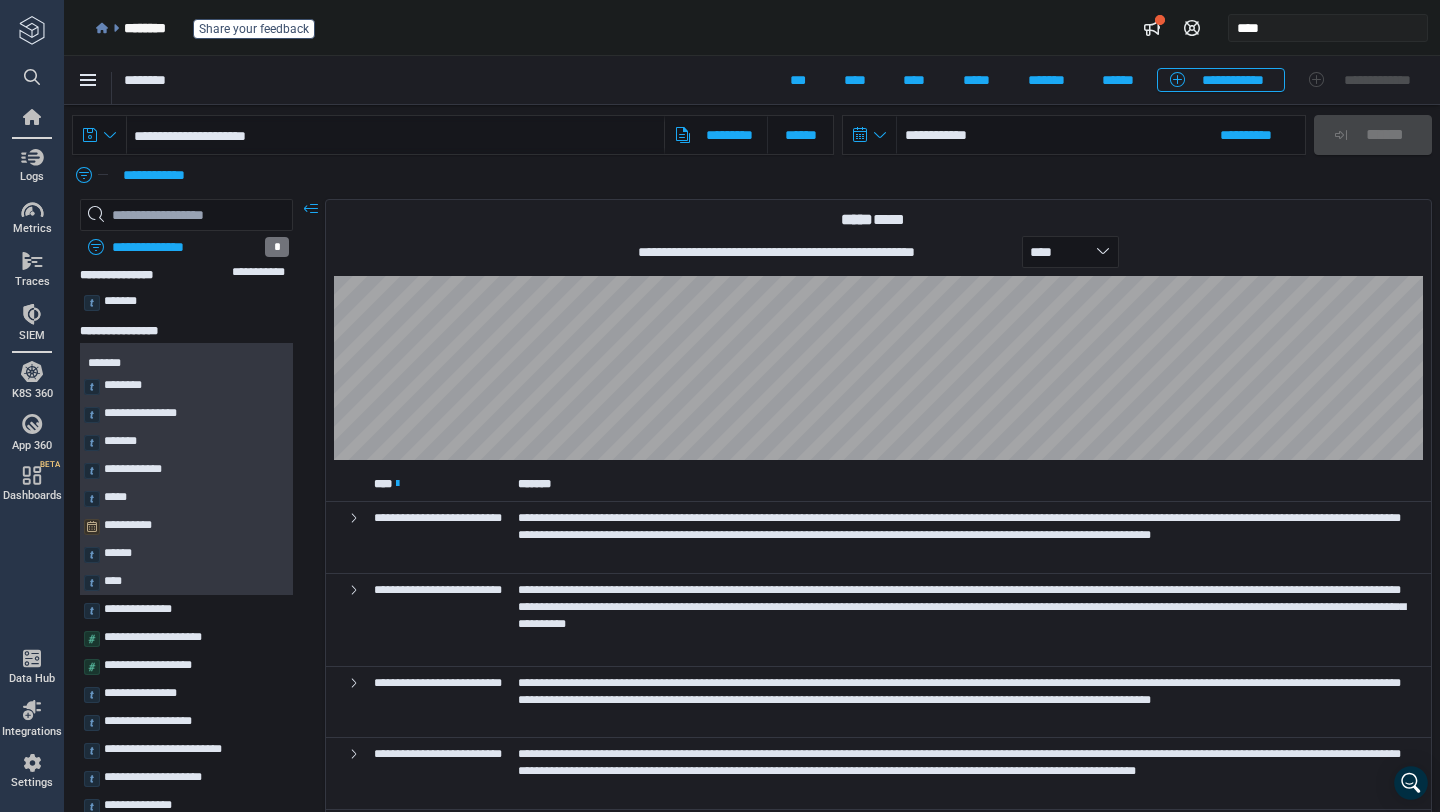 click on "******" at bounding box center (1373, 135) 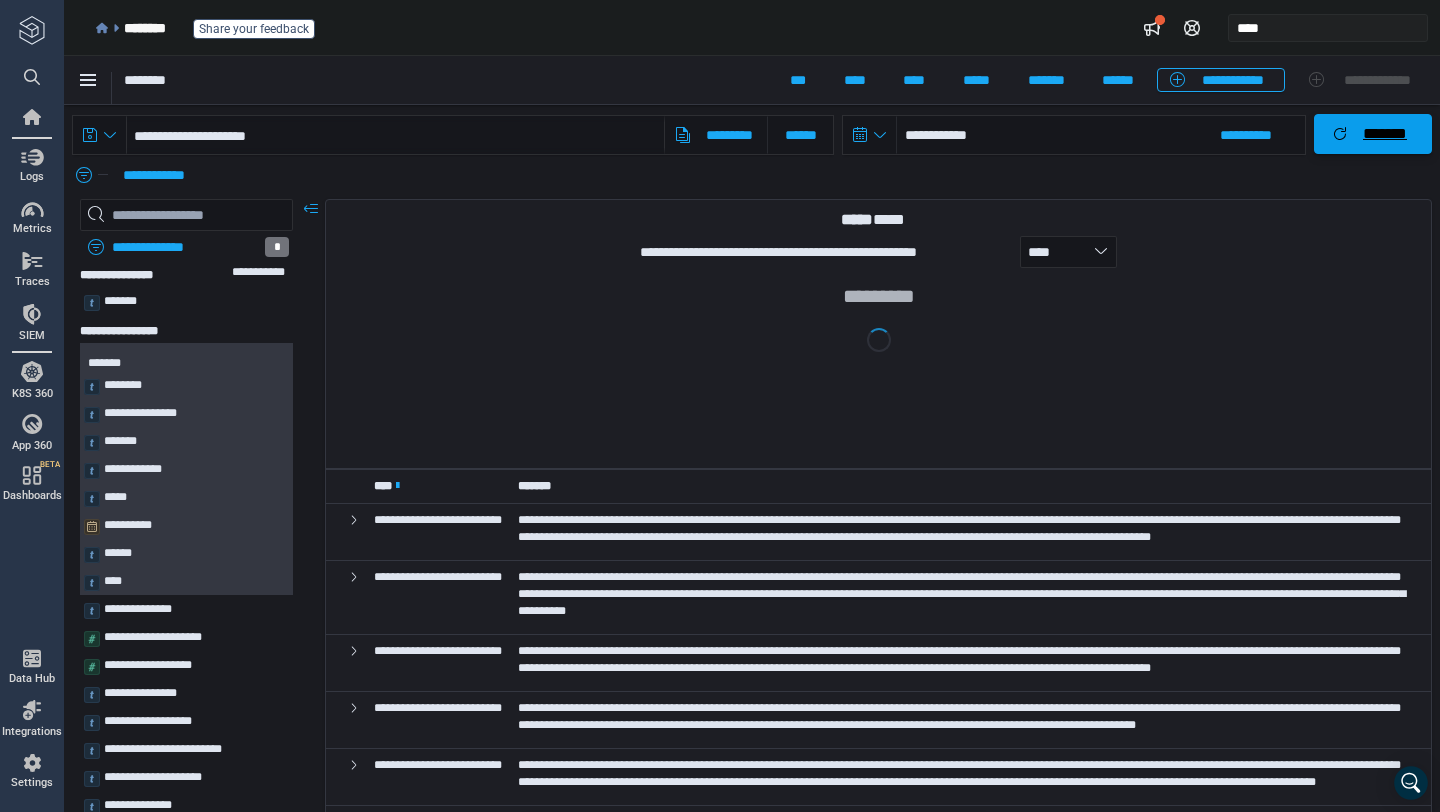 click on "*******" at bounding box center [1373, 134] 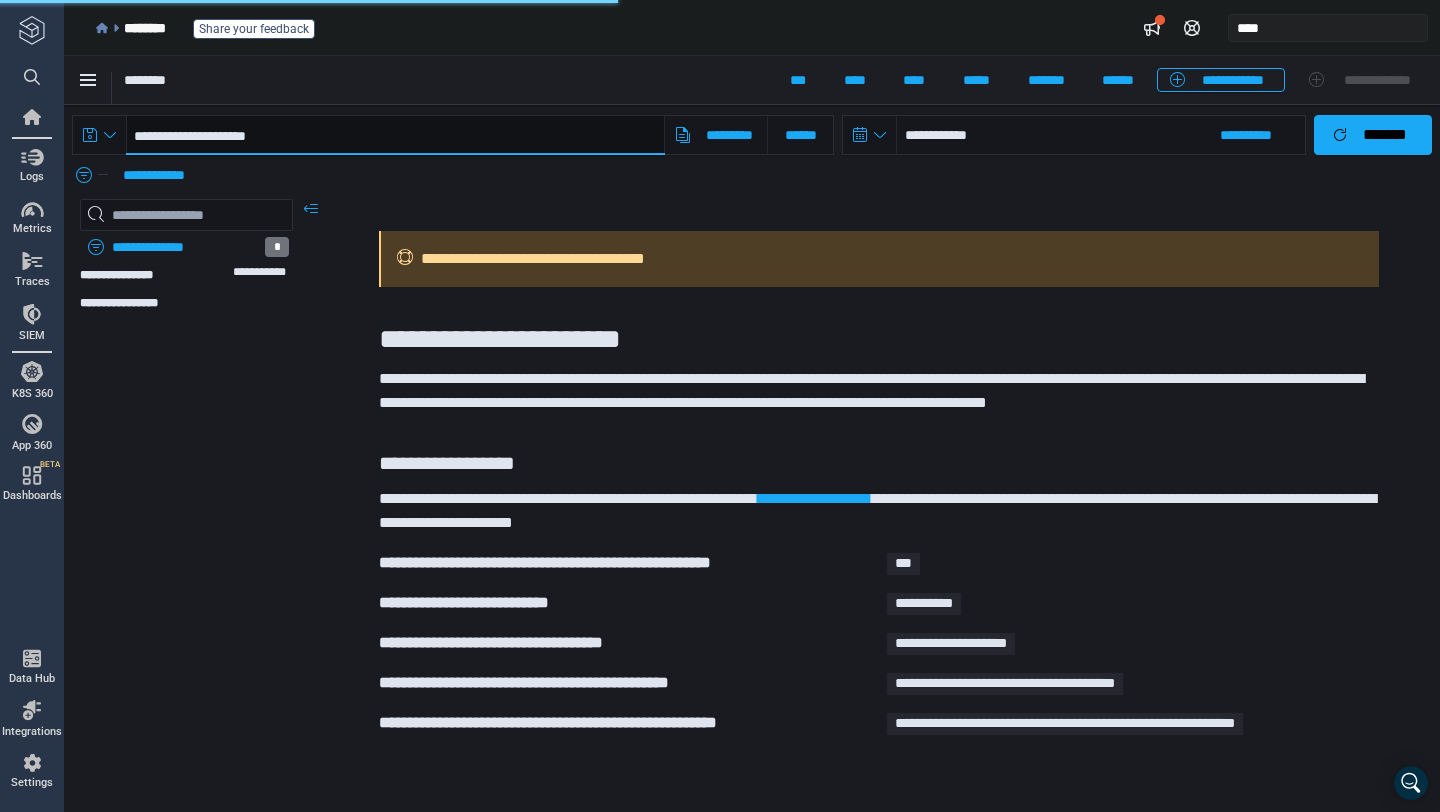 click on "**********" at bounding box center (395, 135) 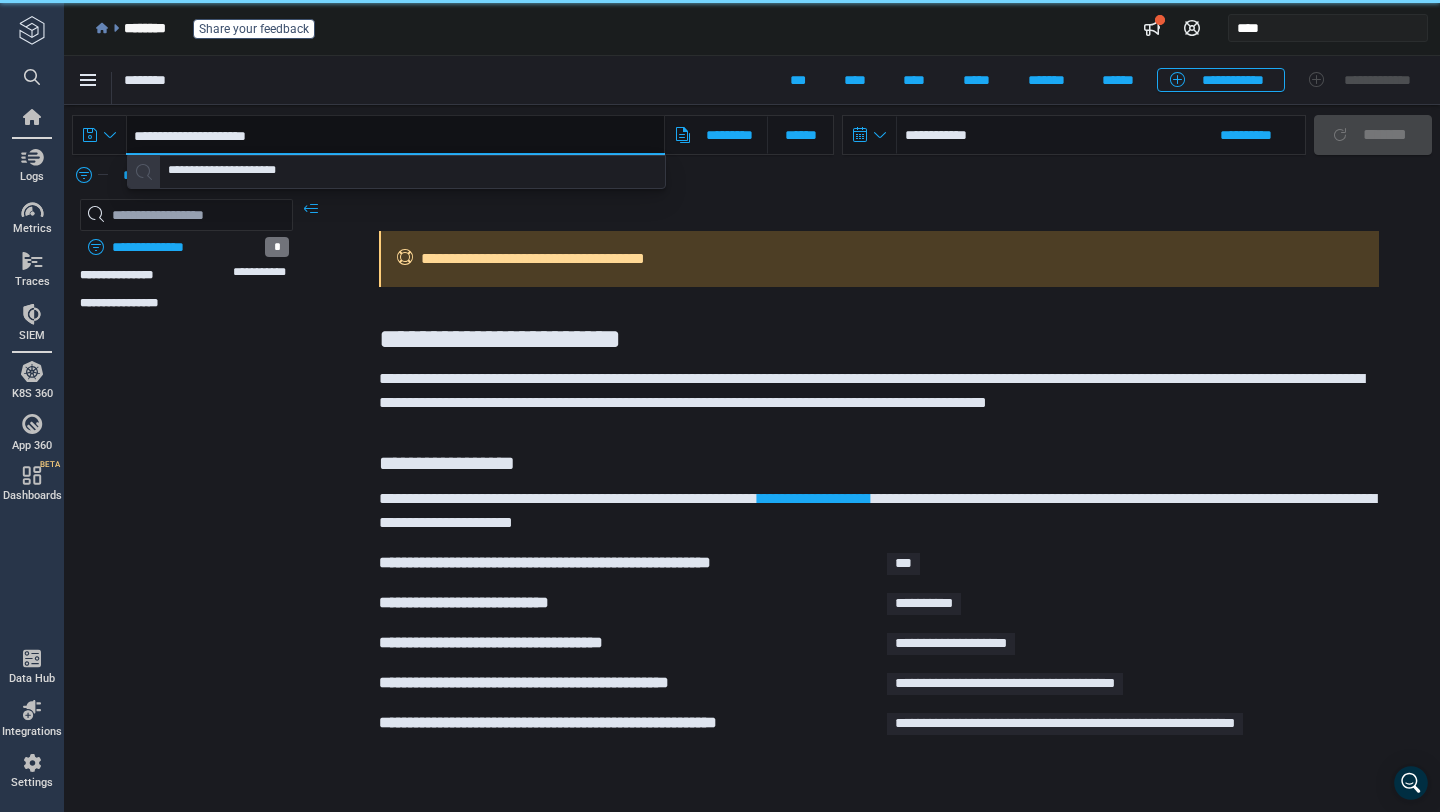 click on "**********" at bounding box center [395, 135] 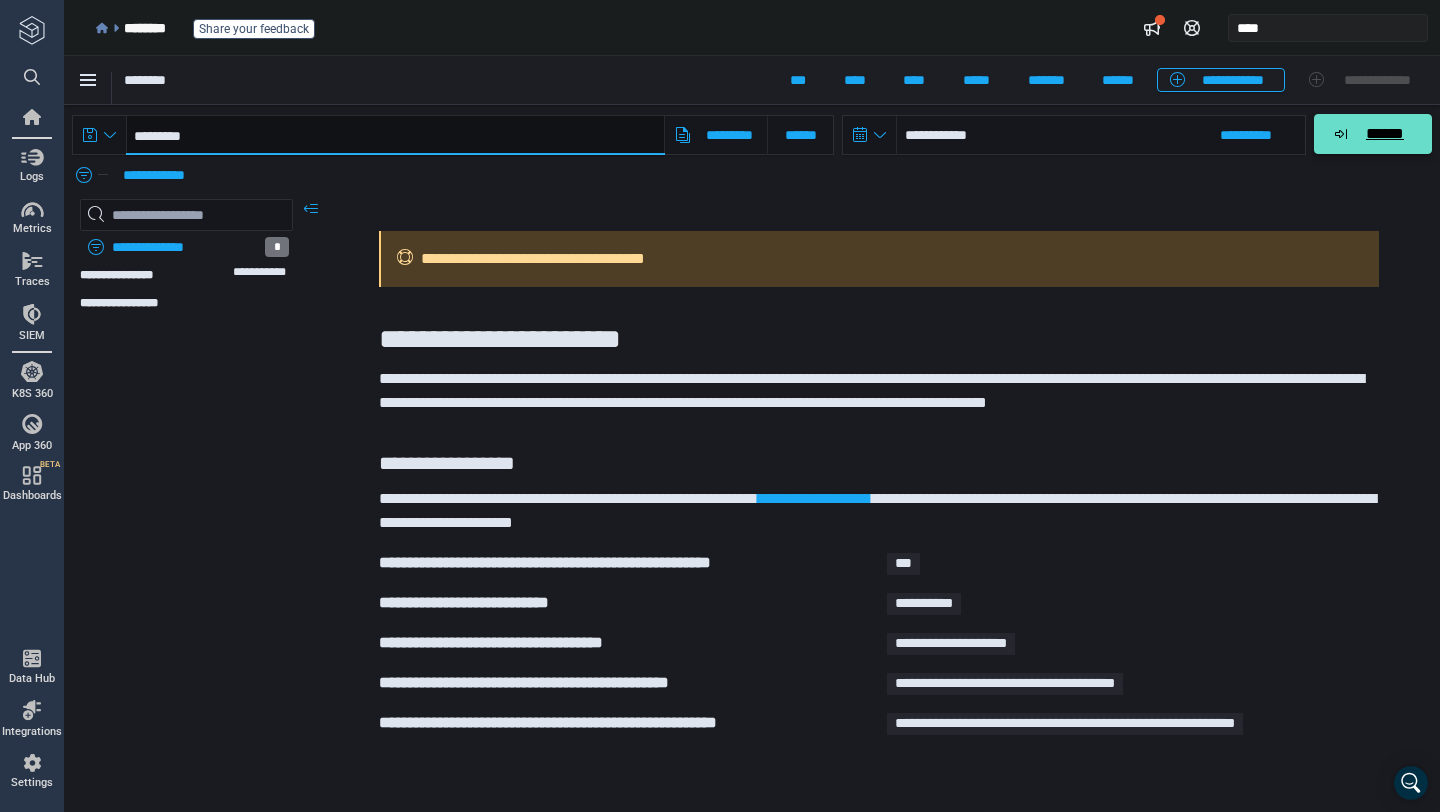 type on "*********" 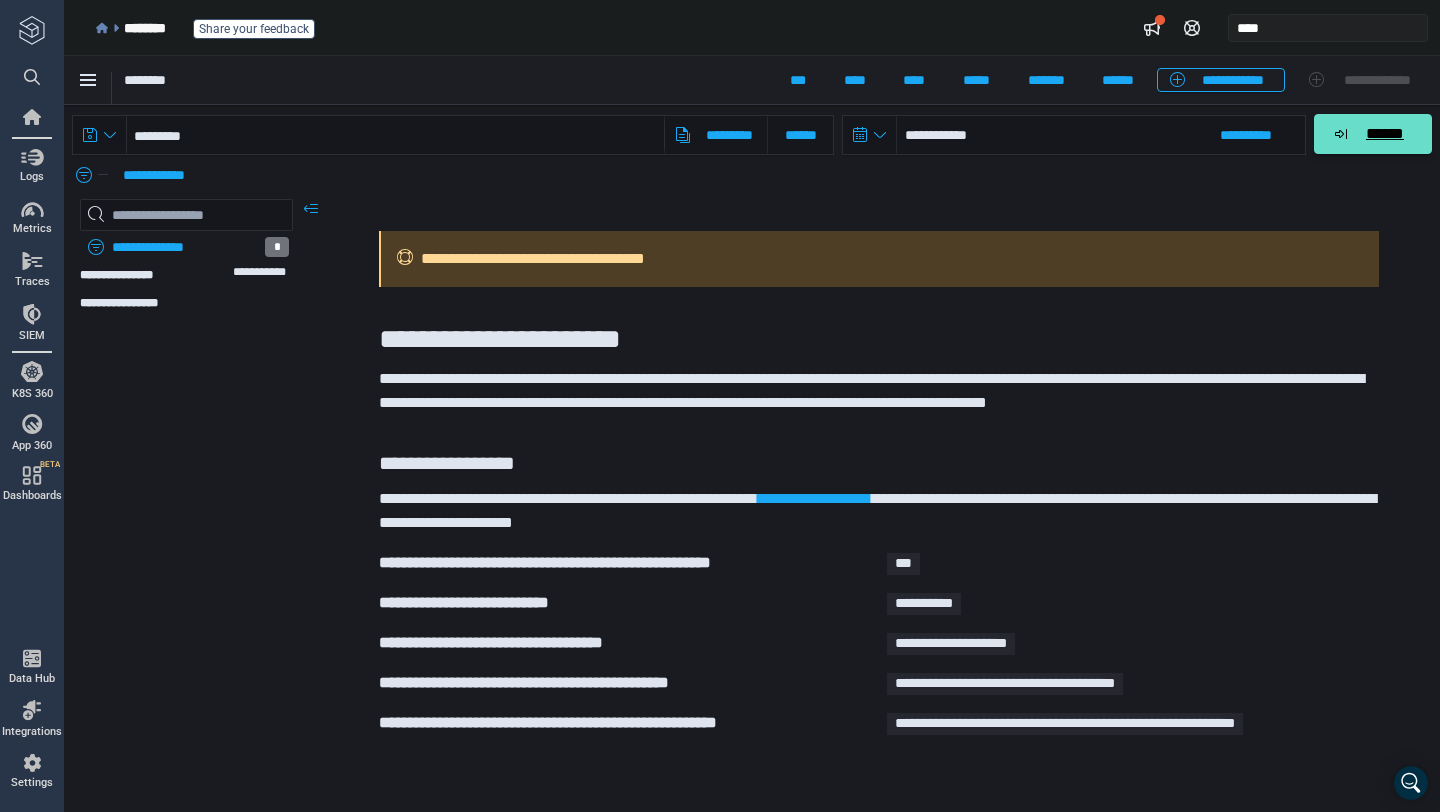 click on "******" at bounding box center (1384, 134) 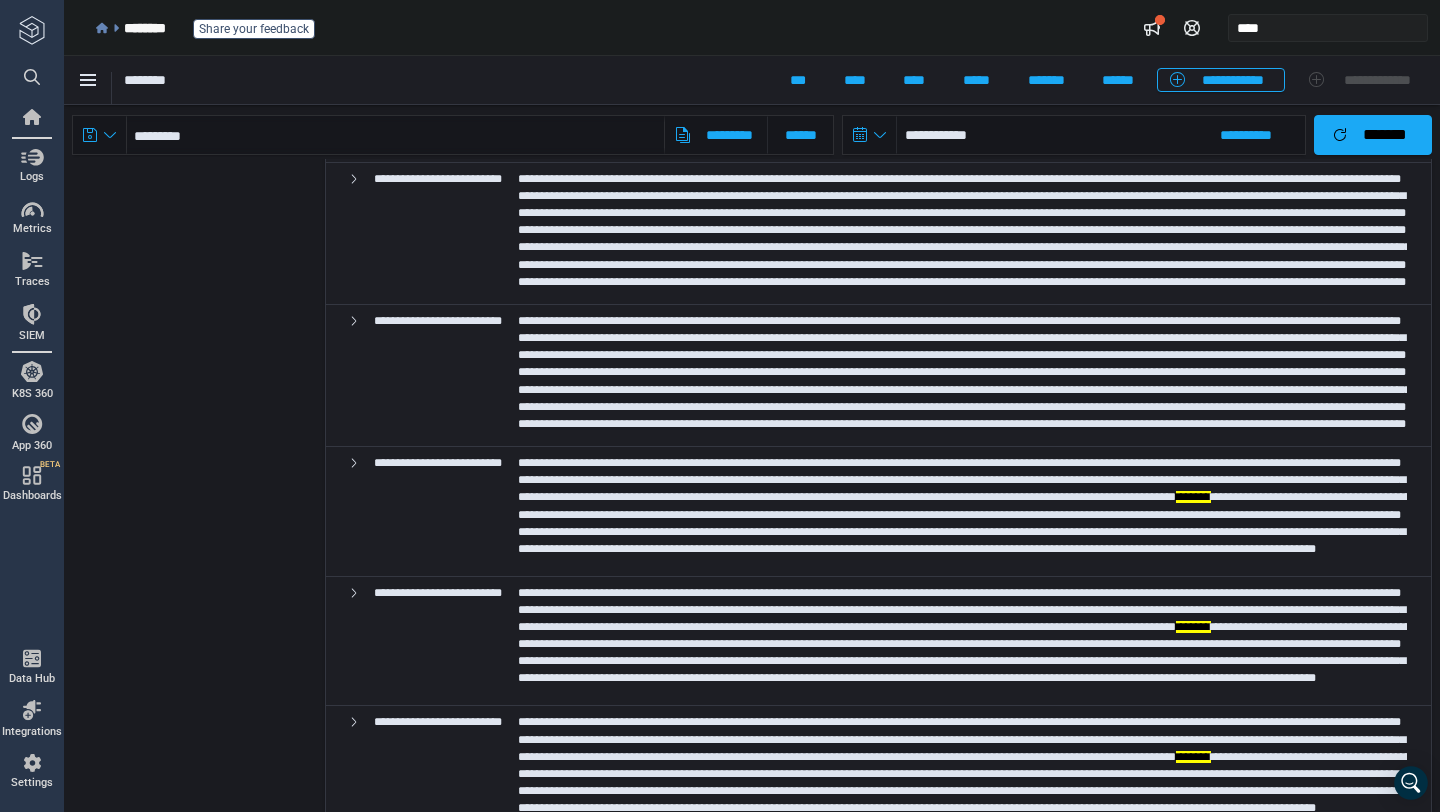 scroll, scrollTop: 0, scrollLeft: 0, axis: both 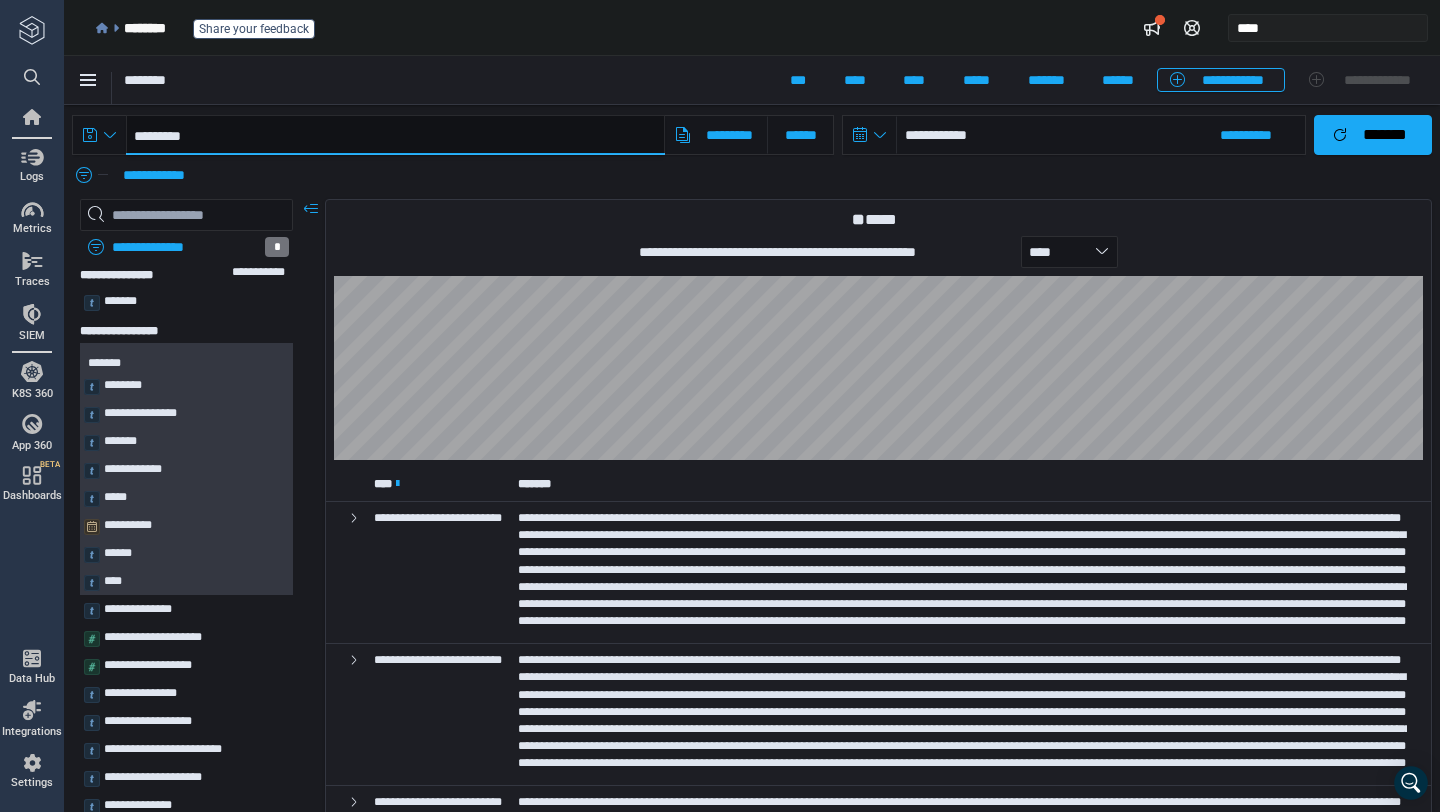 click on "*********" at bounding box center [395, 135] 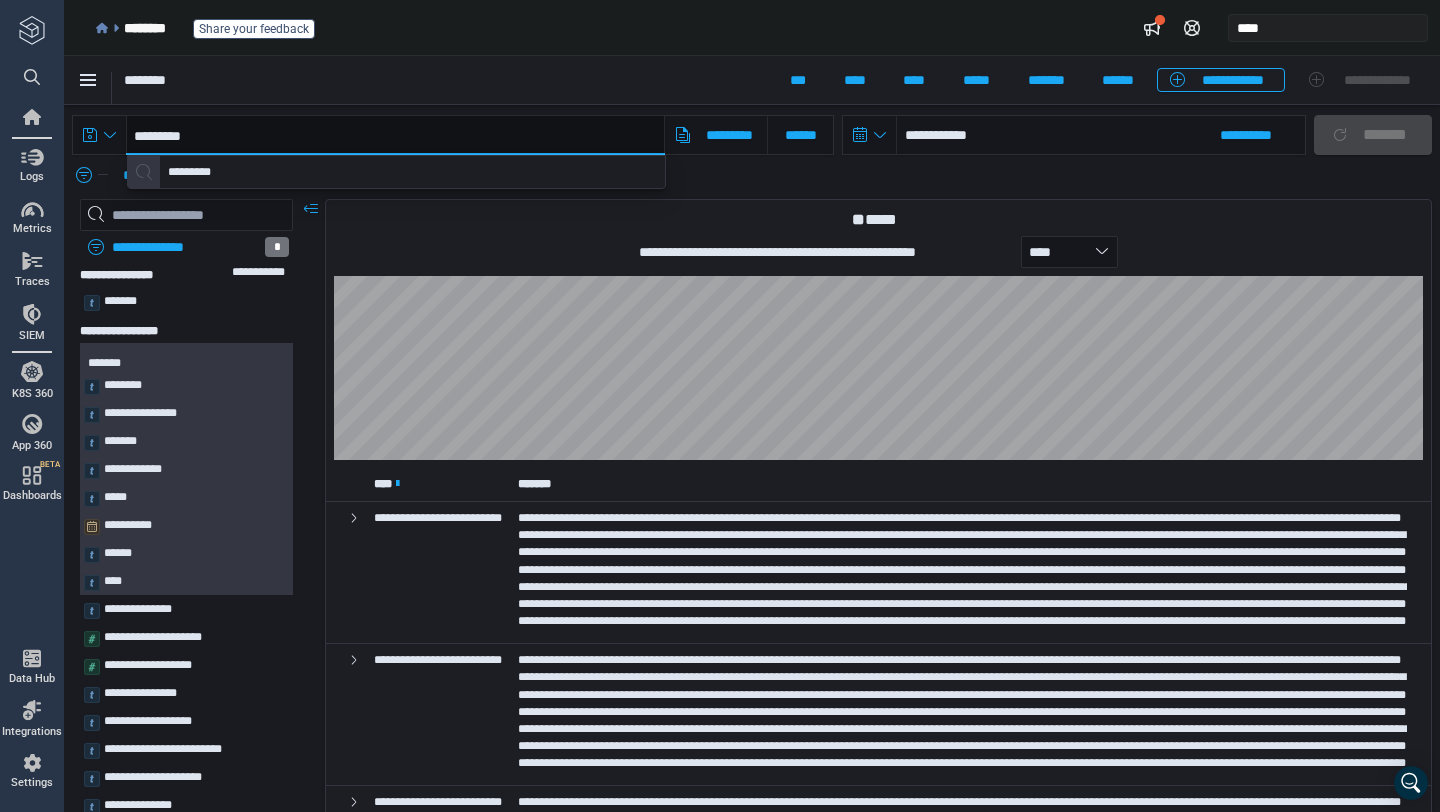 click on "*********" at bounding box center [395, 135] 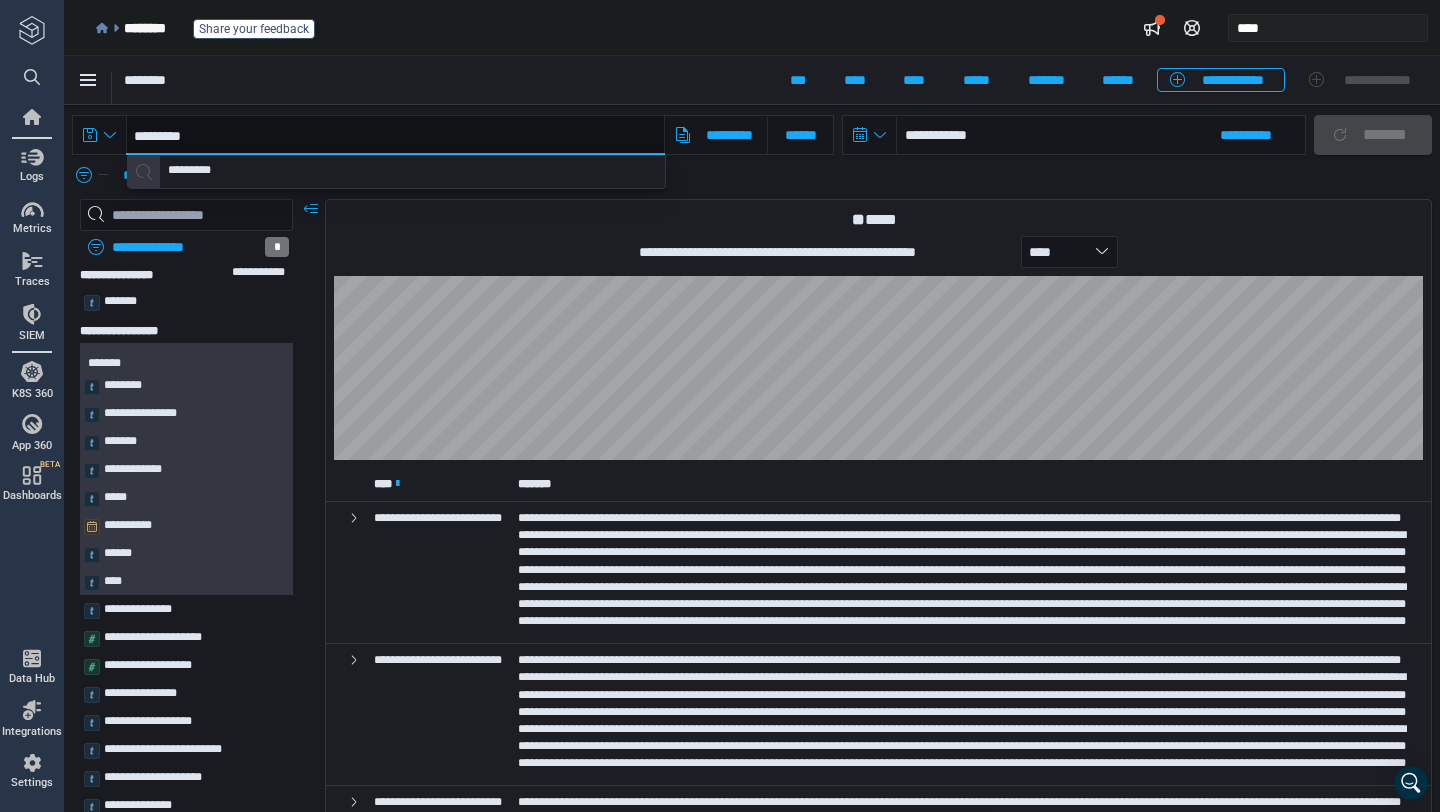 click on "*********" at bounding box center [395, 135] 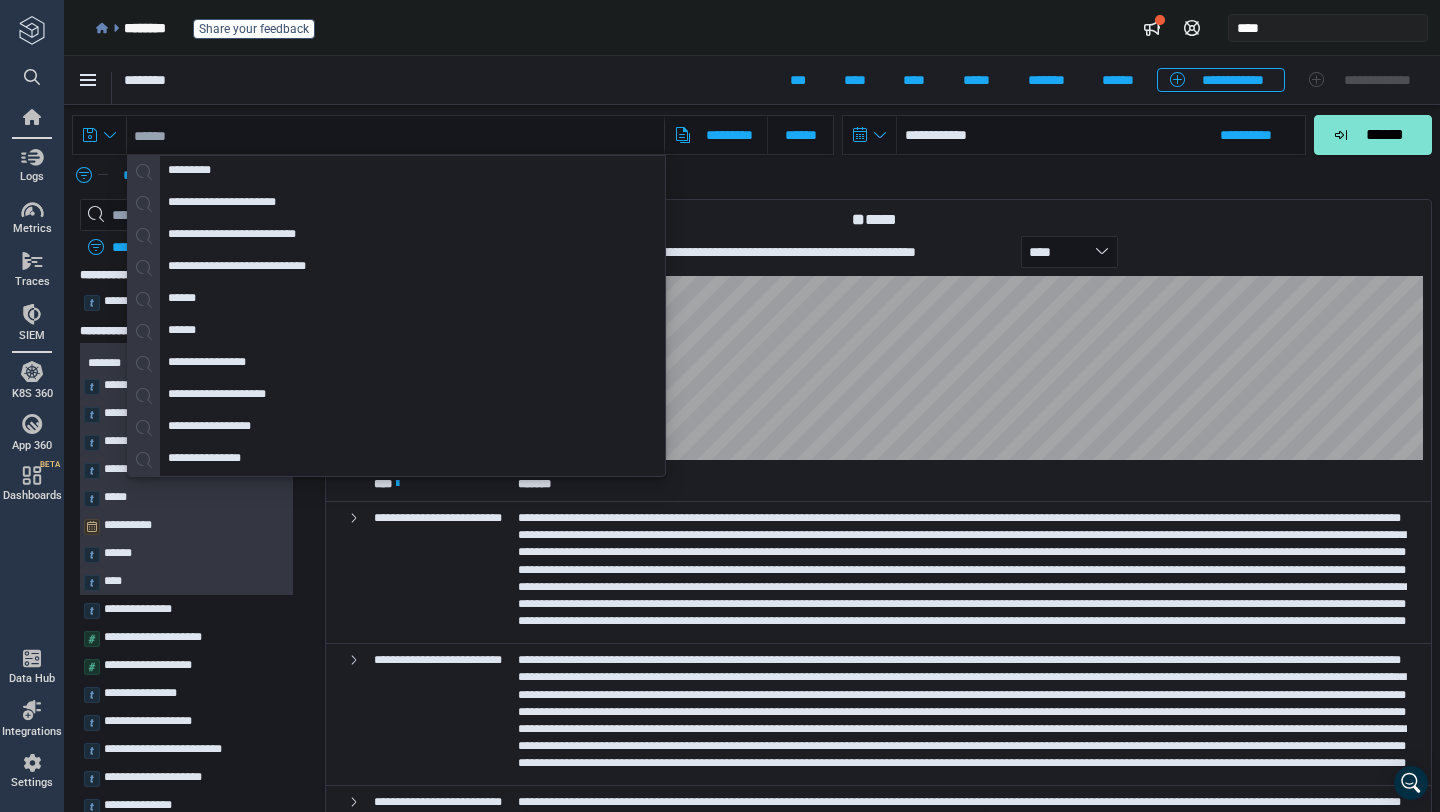click on "********" at bounding box center (441, 82) 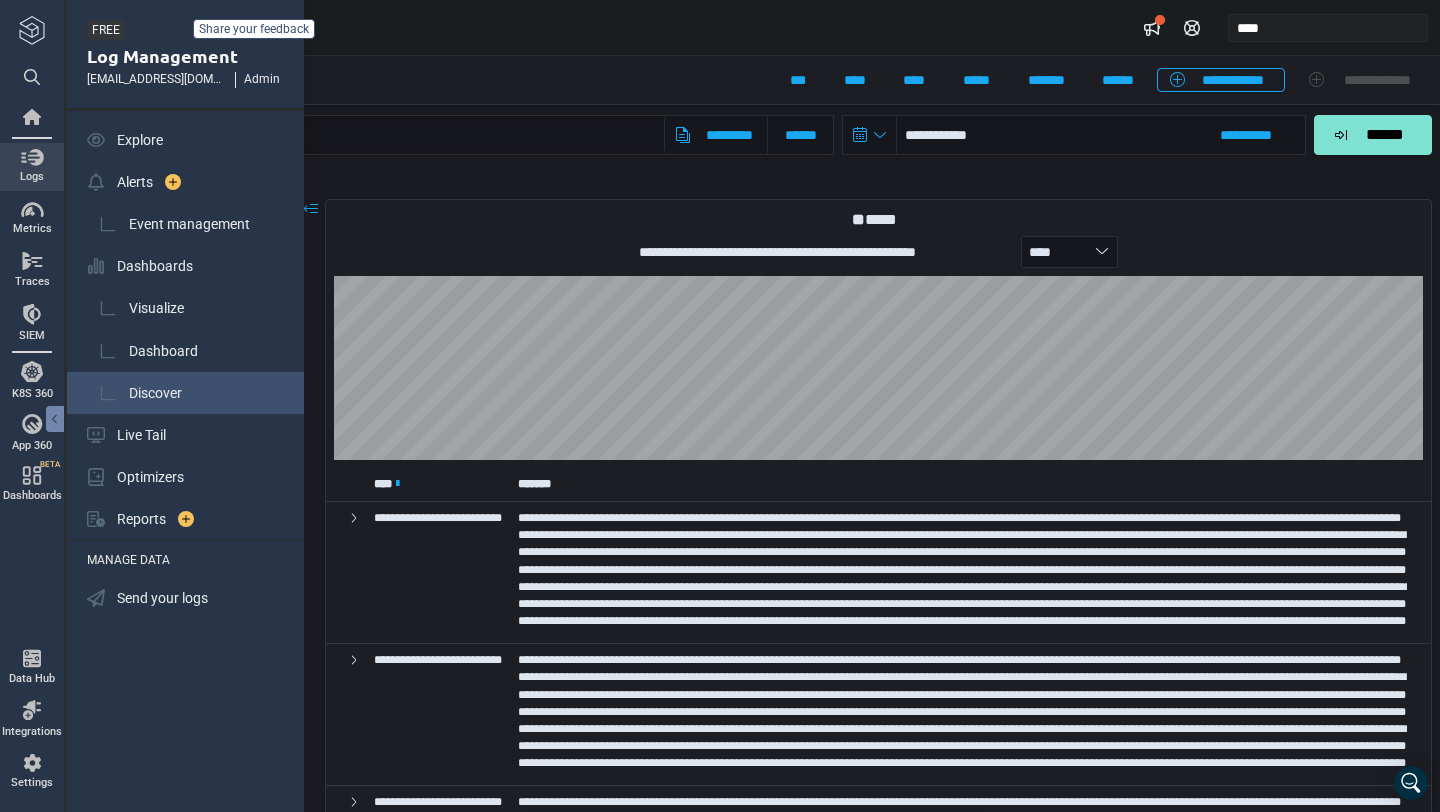click on "Discover" at bounding box center [155, 393] 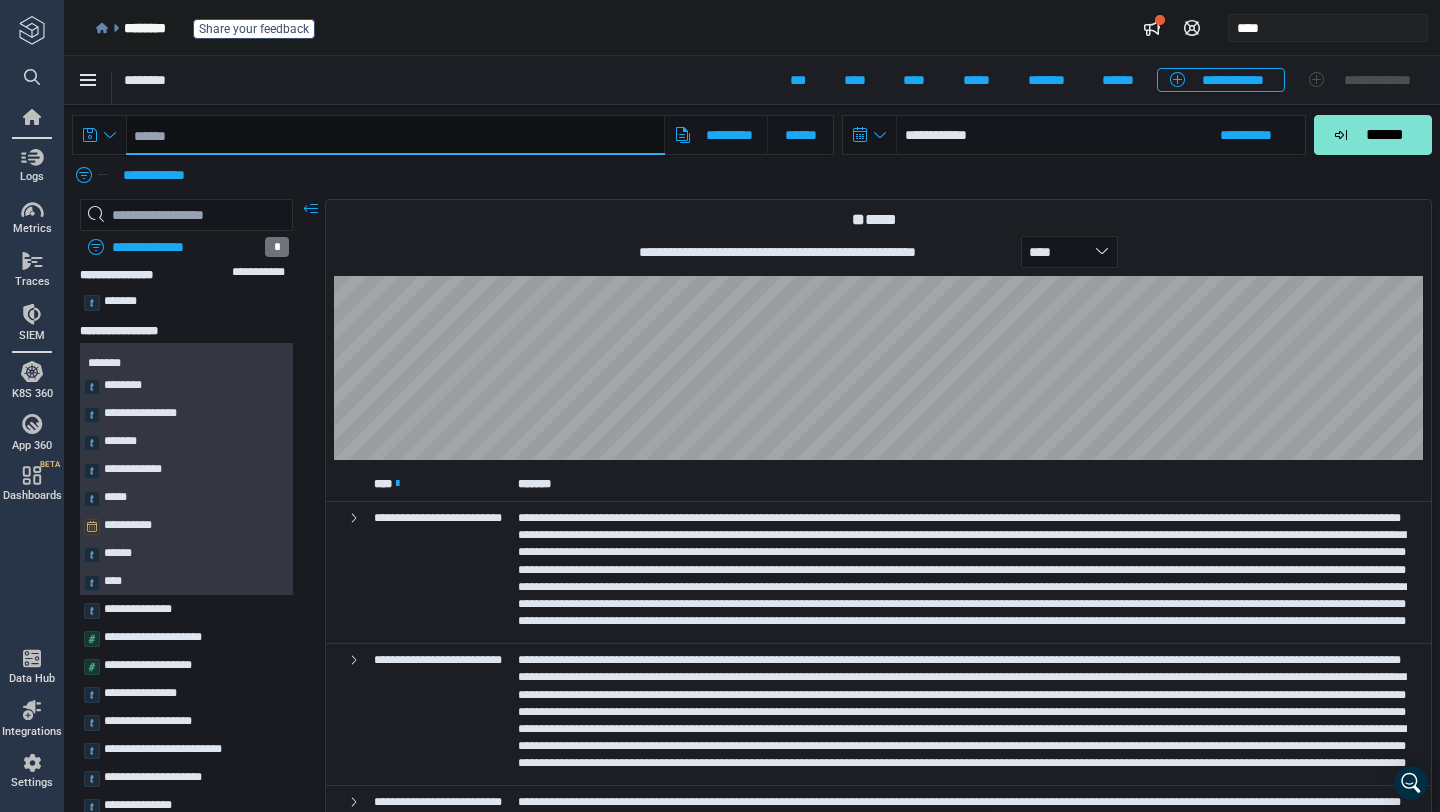 click at bounding box center [395, 135] 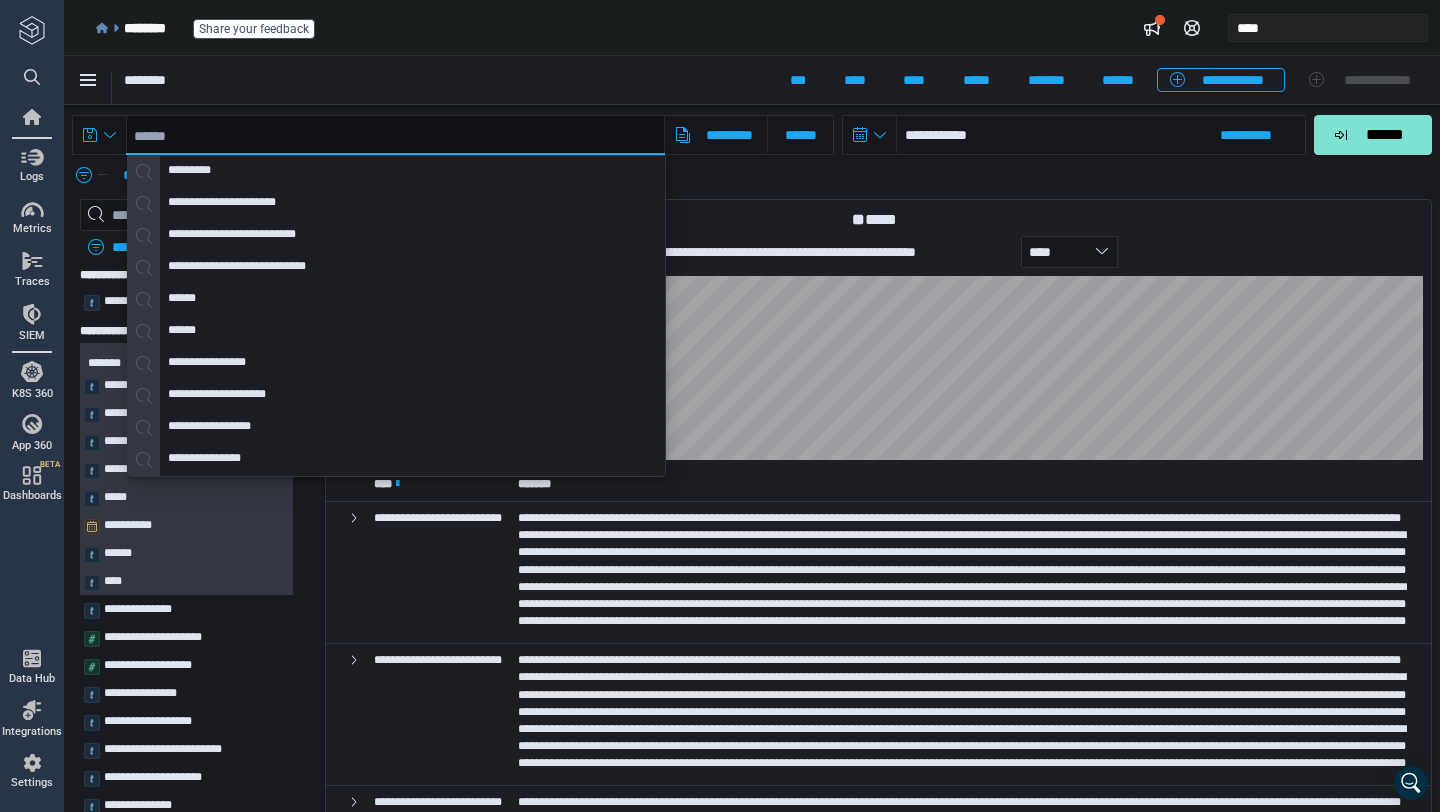 click at bounding box center (395, 135) 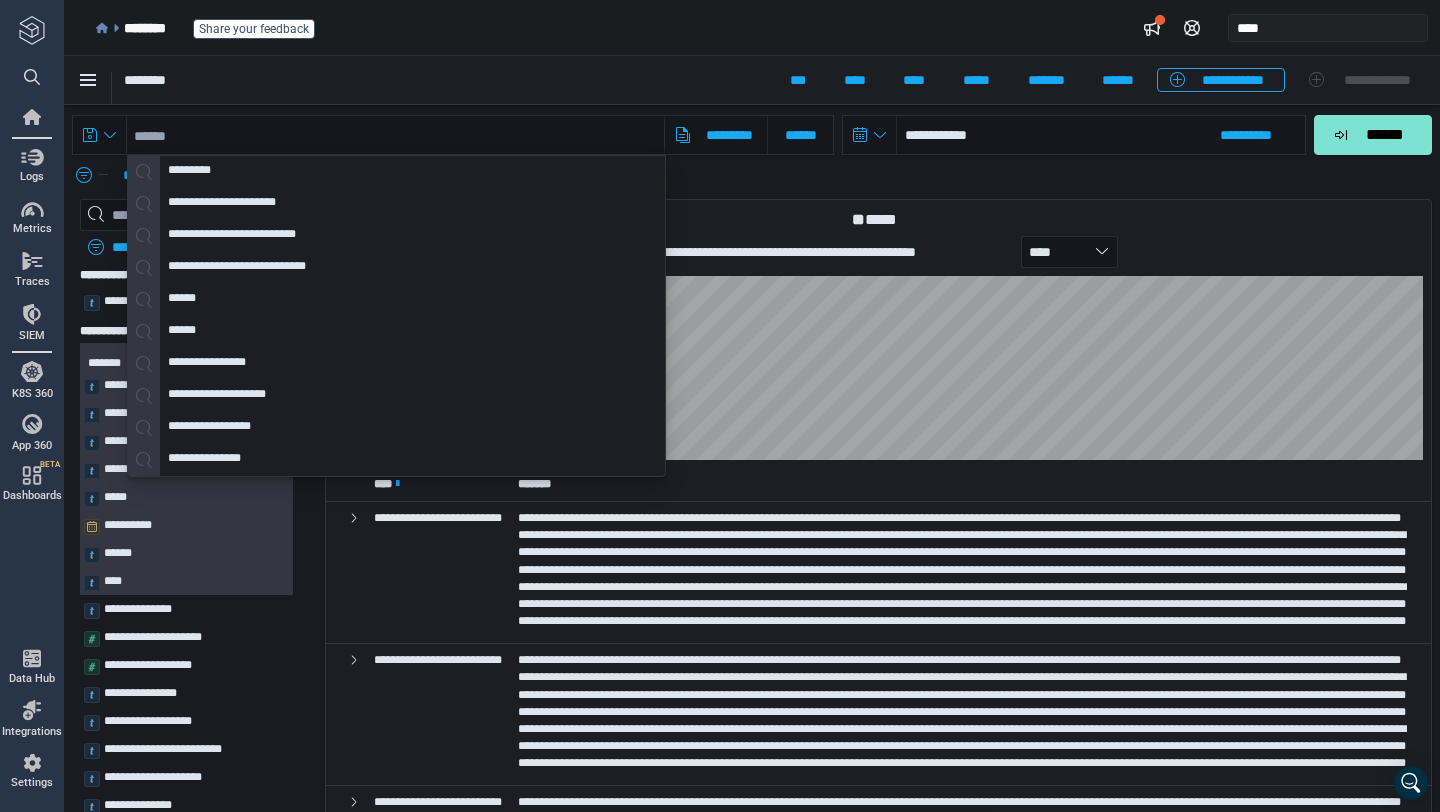 click on "********" at bounding box center [441, 82] 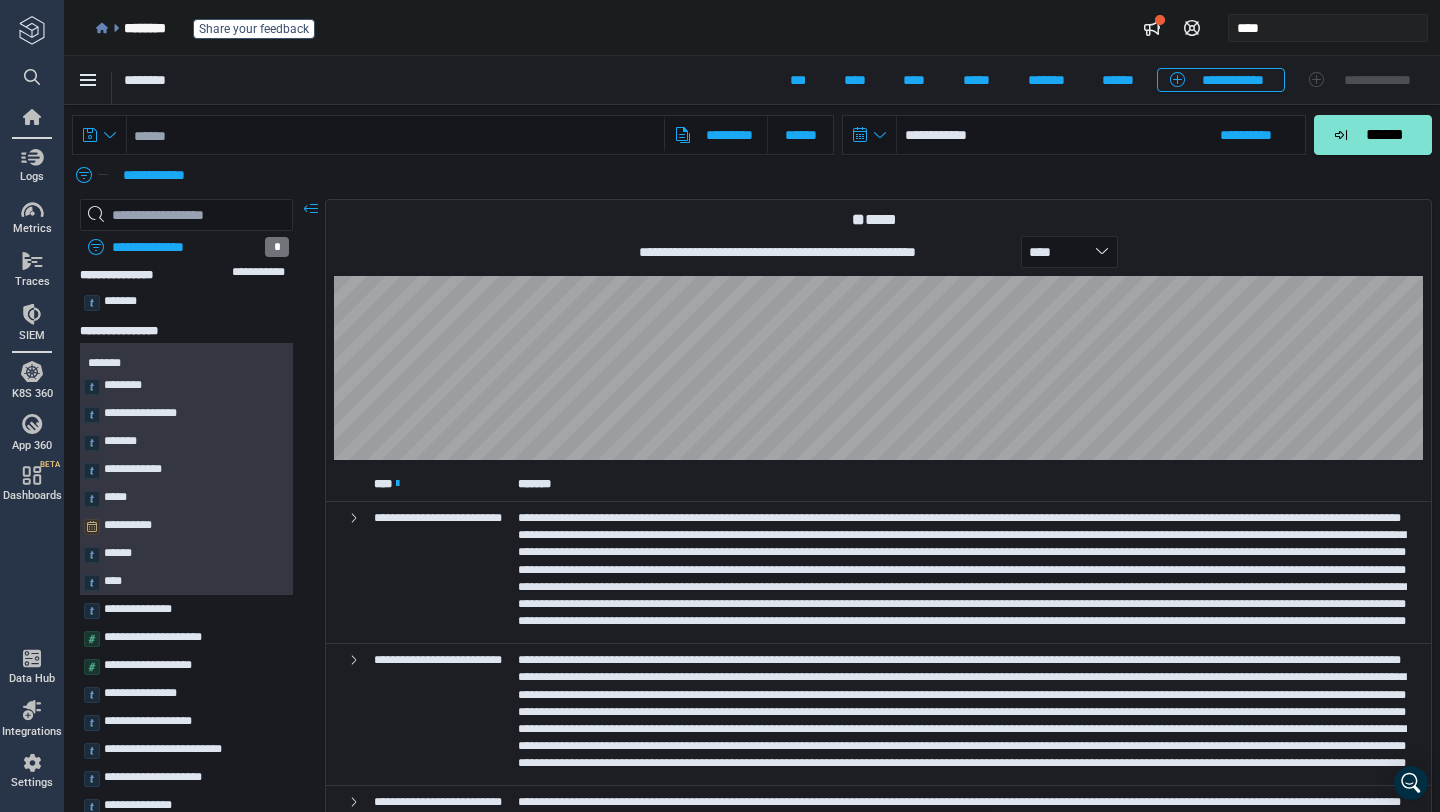 click on "******** Share your feedback ****" at bounding box center (762, 28) 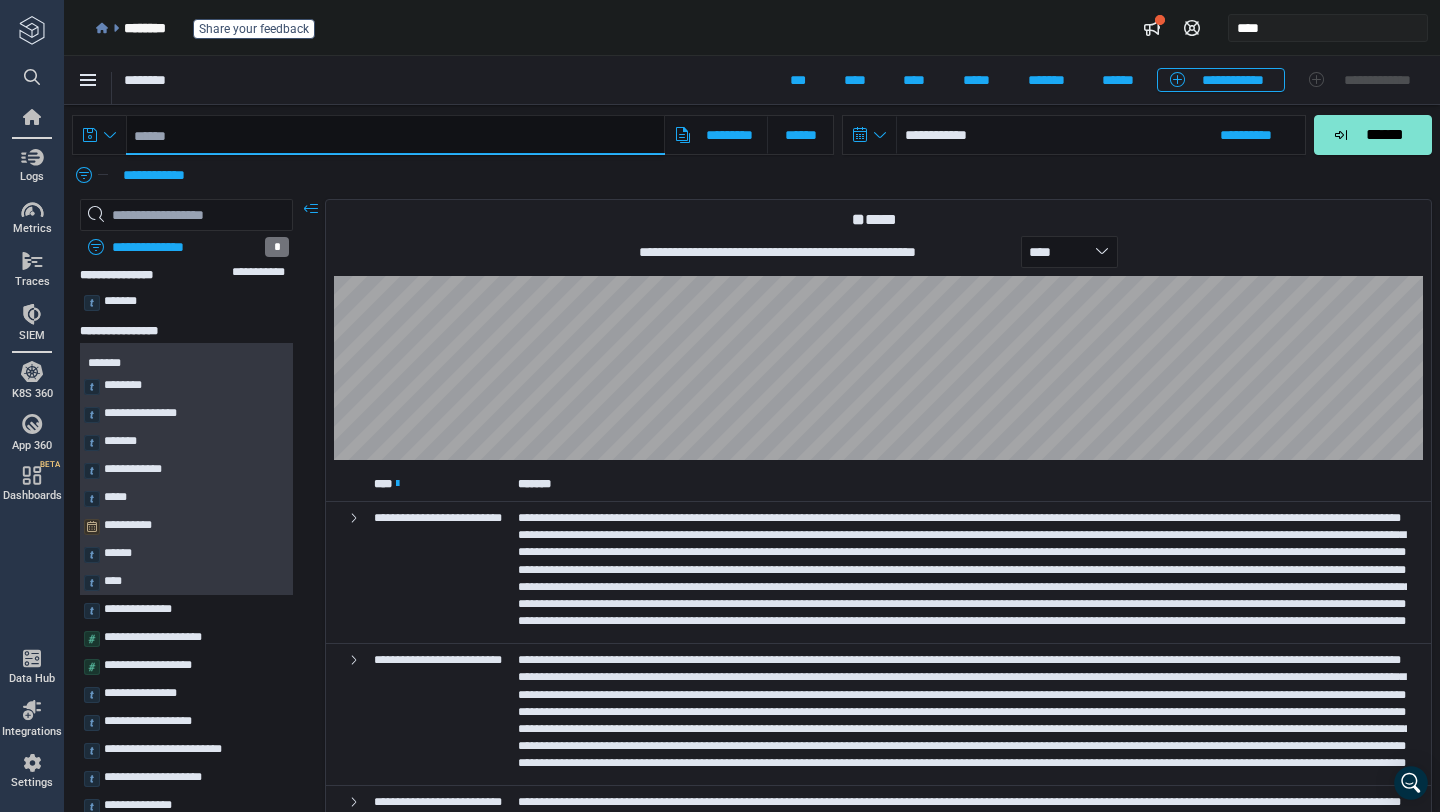 click at bounding box center [395, 135] 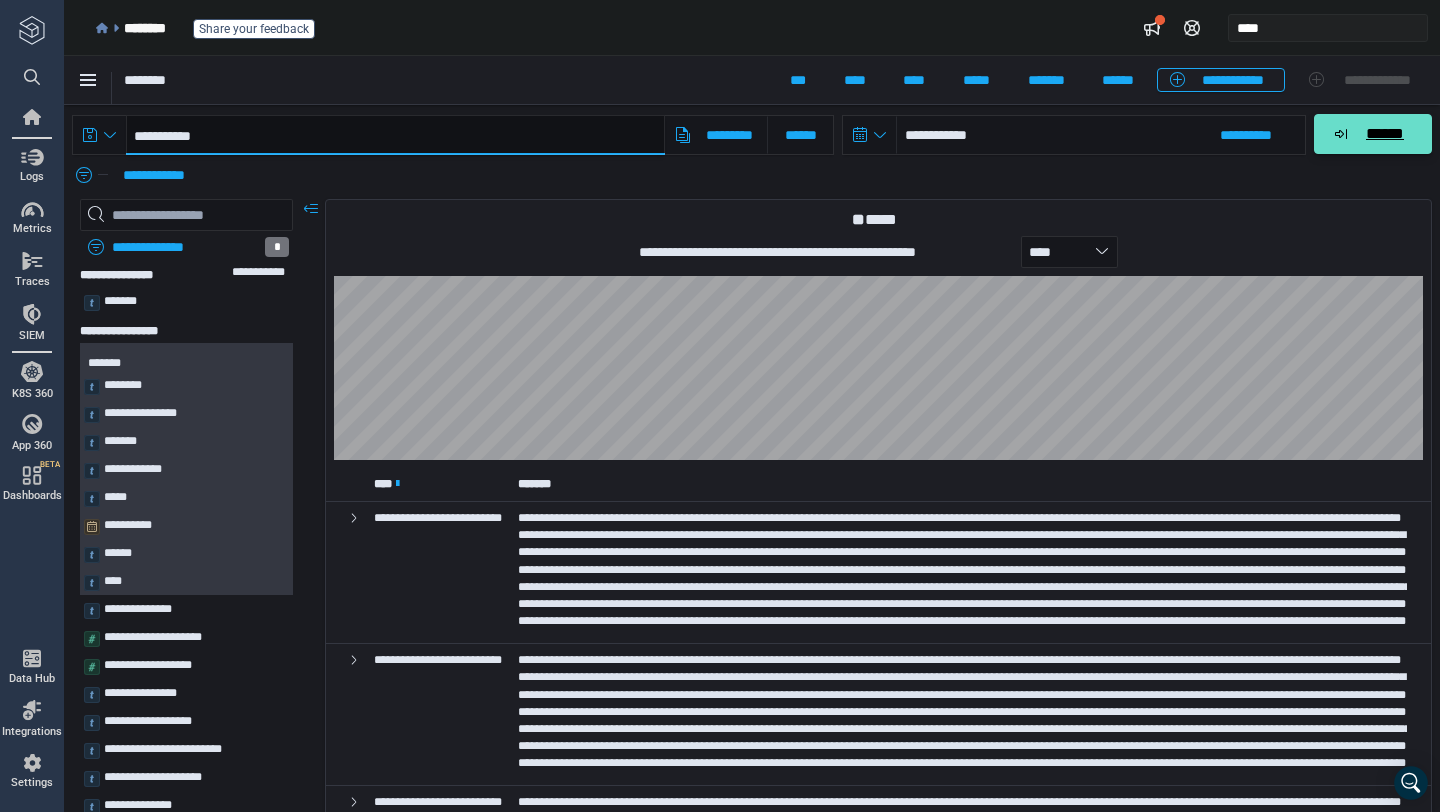 type on "**********" 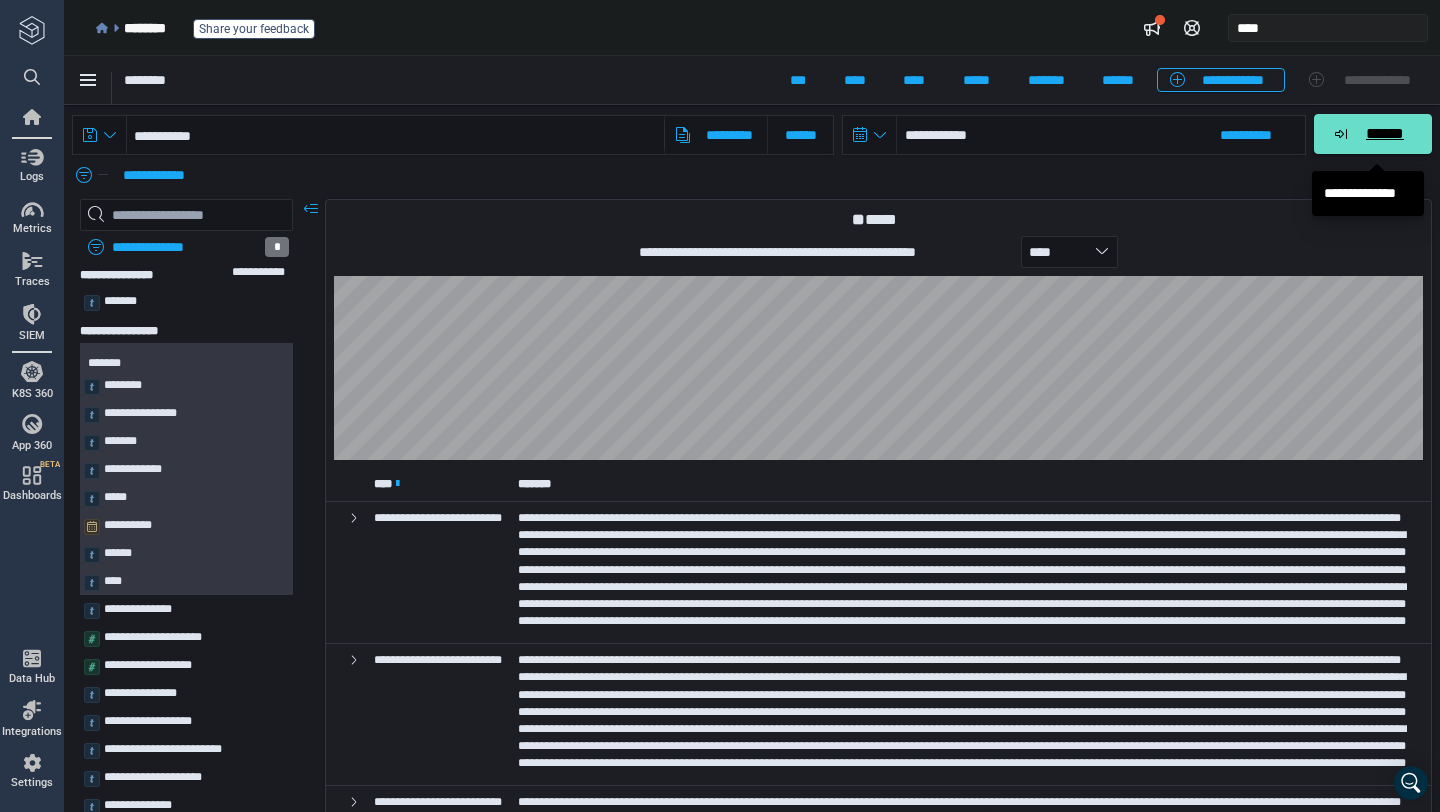 click on "******" at bounding box center [1384, 134] 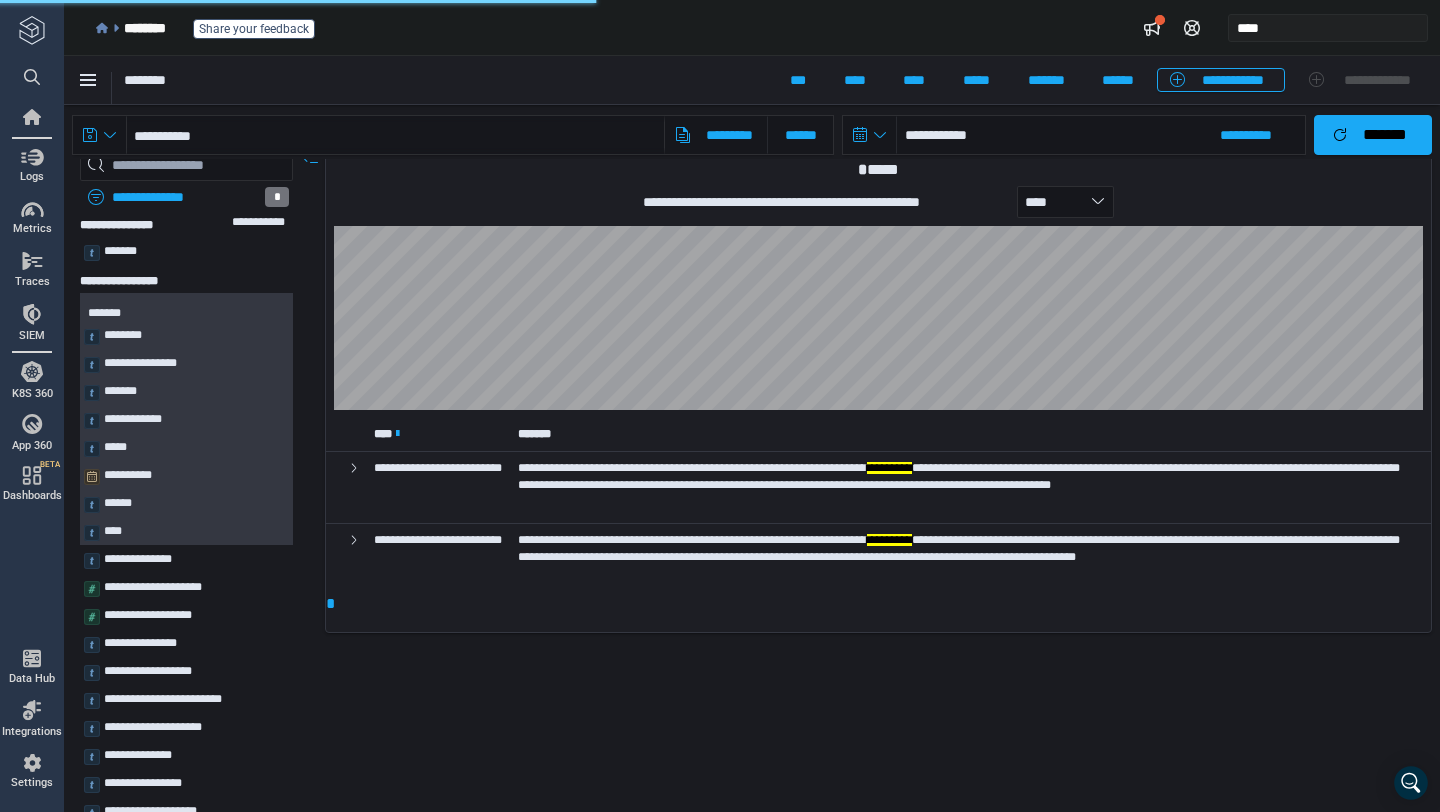 scroll, scrollTop: 64, scrollLeft: 0, axis: vertical 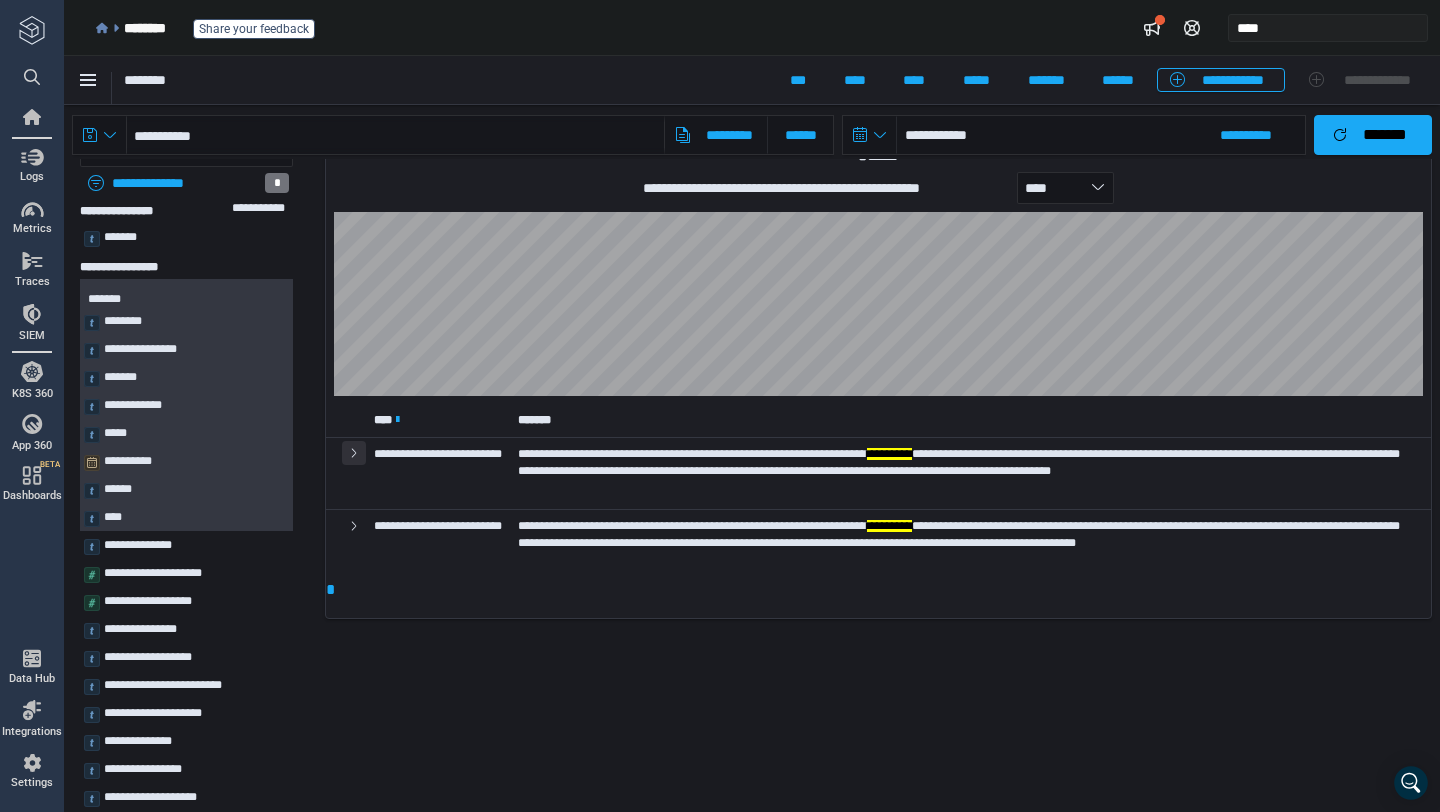 click 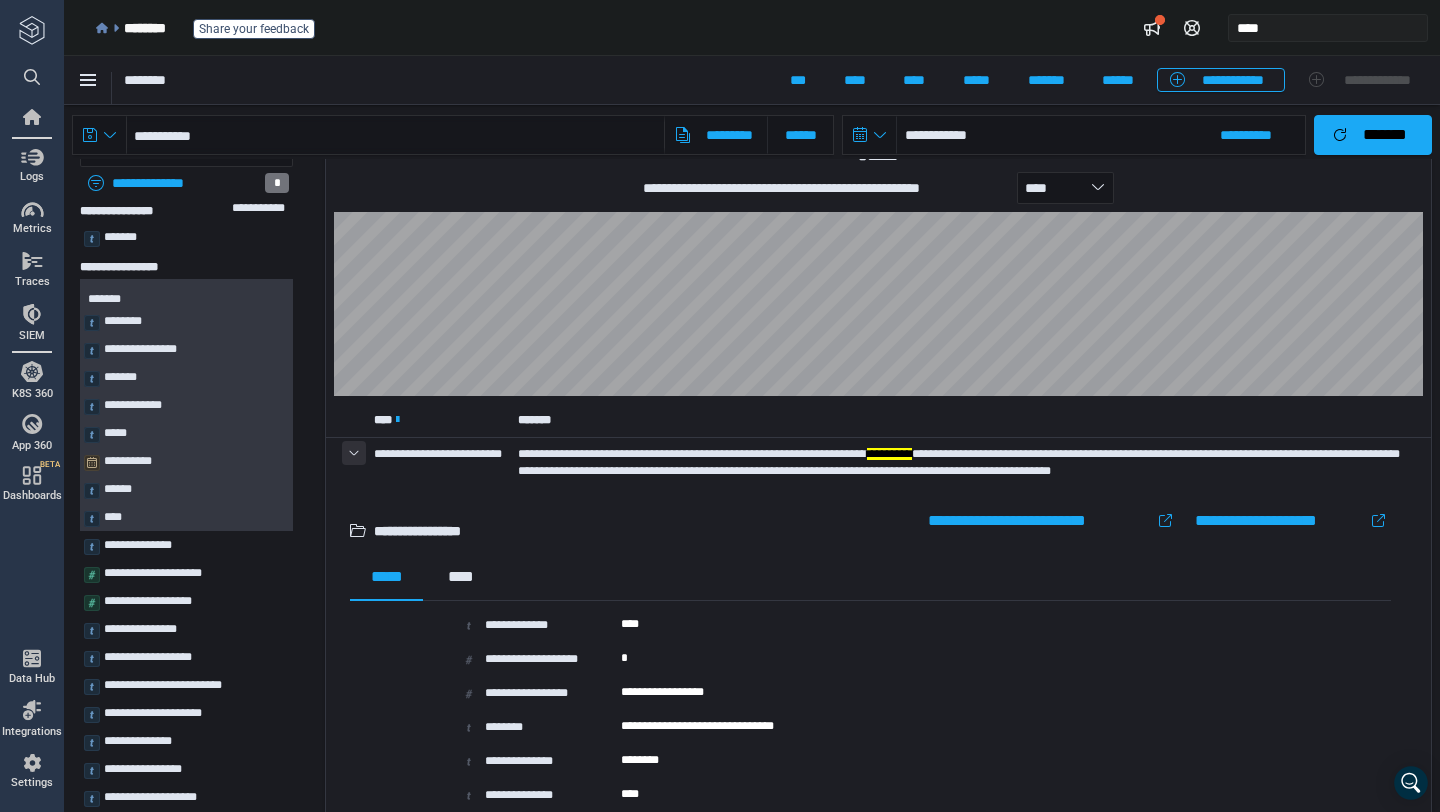 click 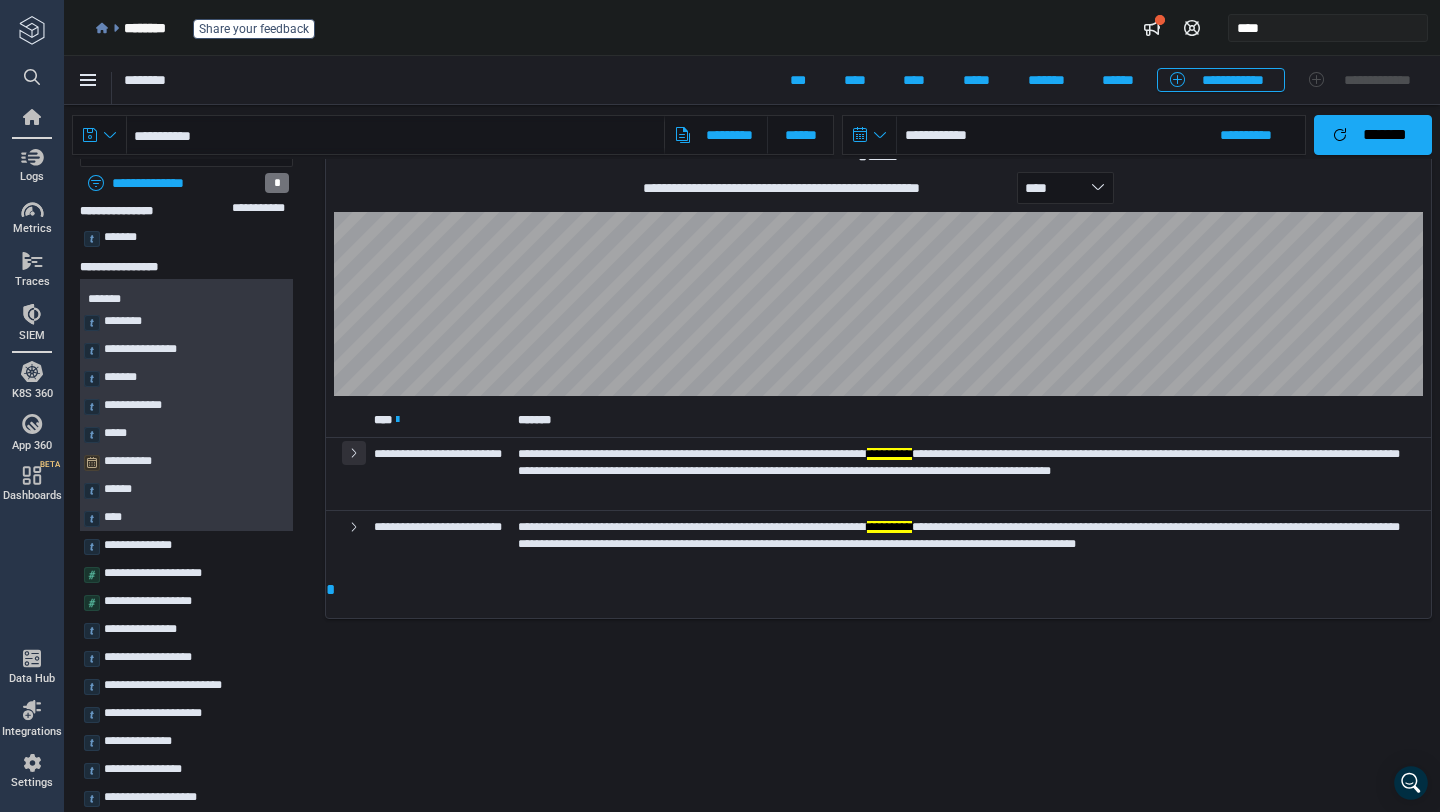 click 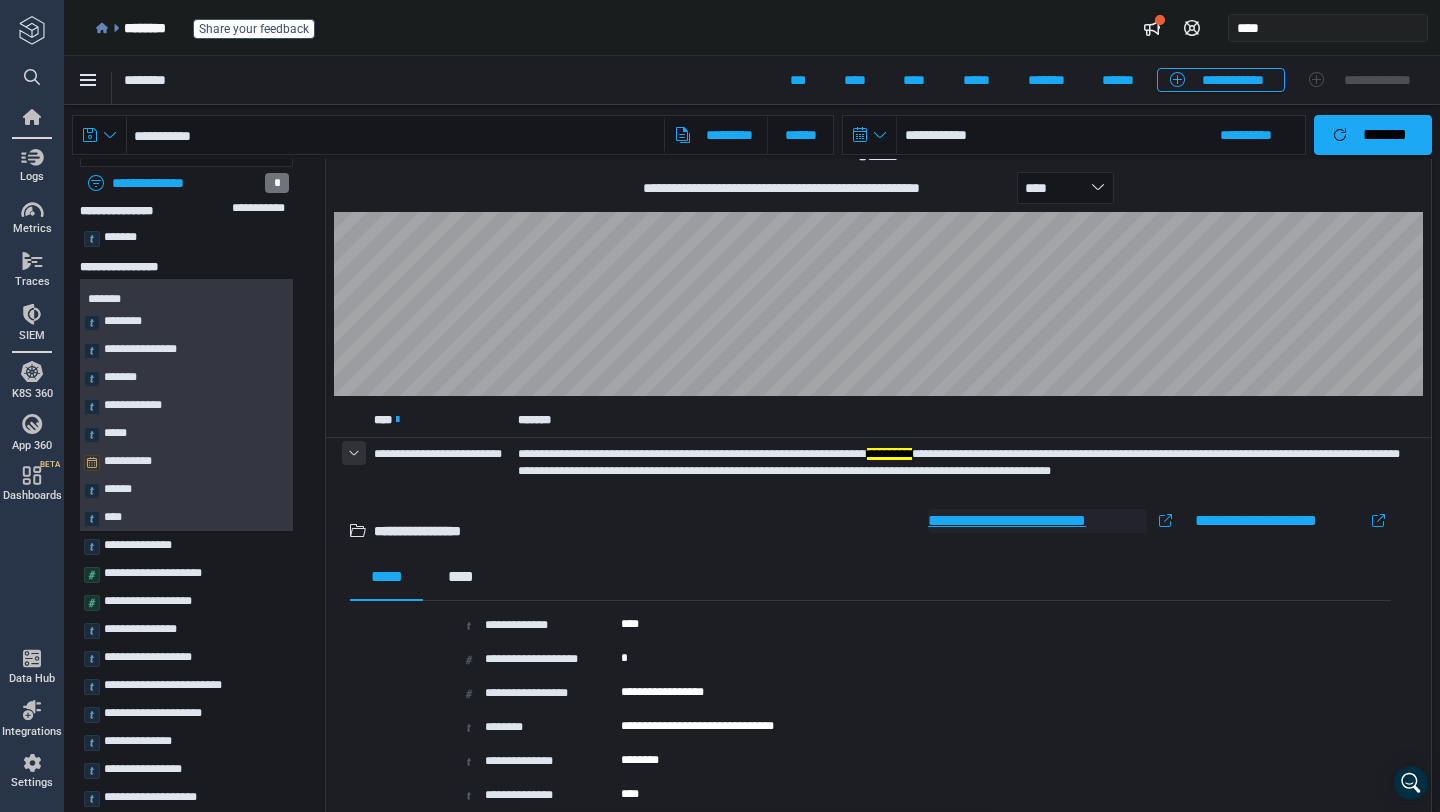 type 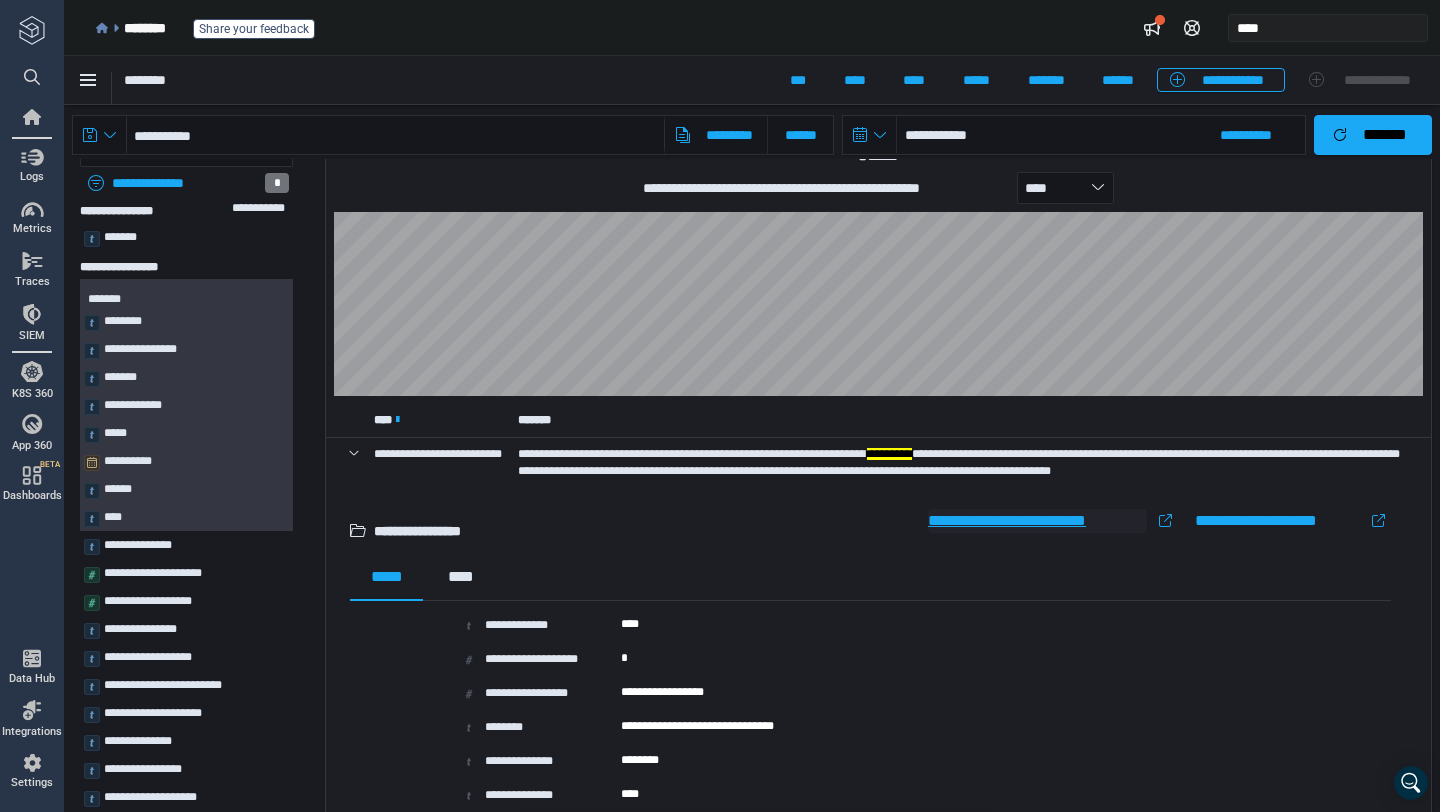click on "**********" at bounding box center [1037, 521] 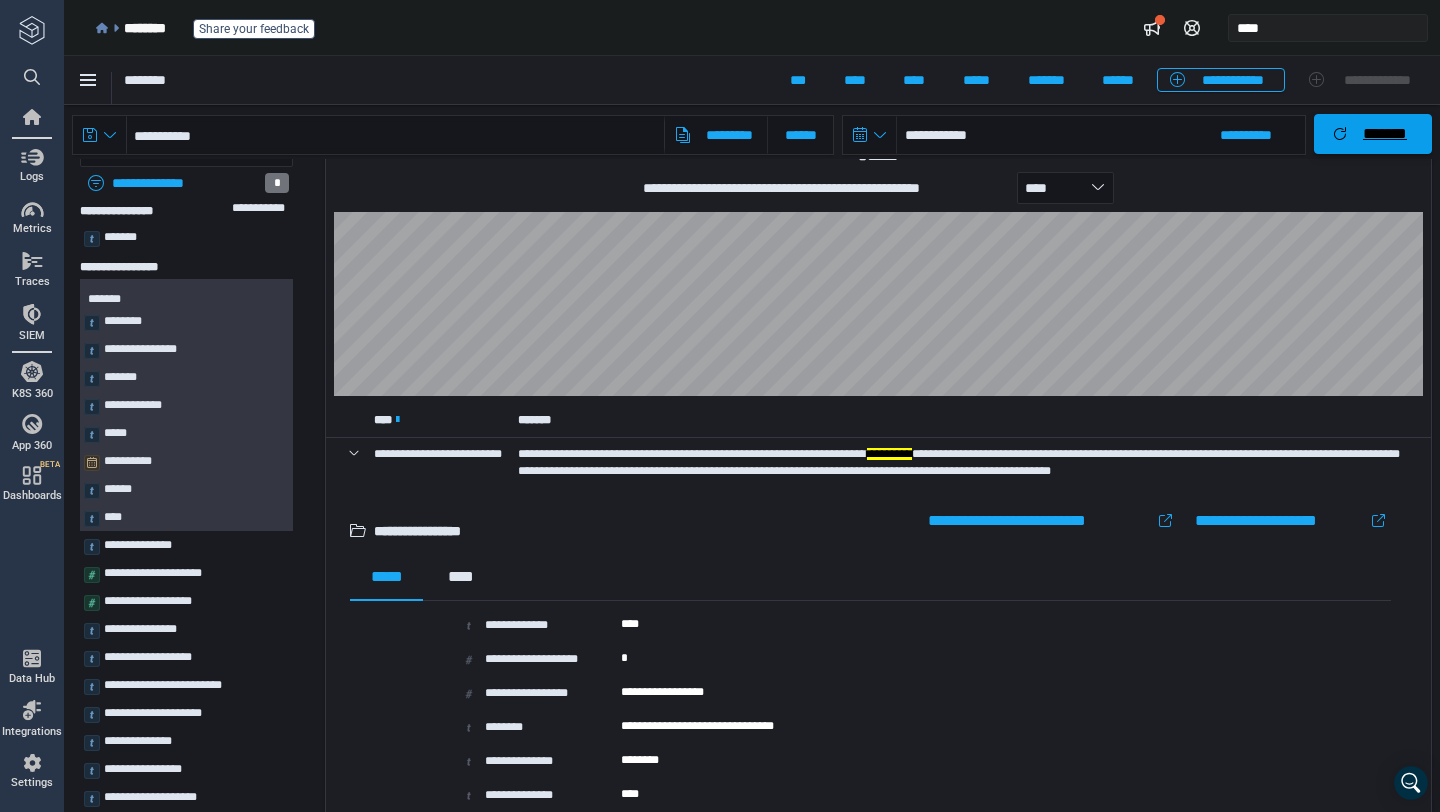 click on "*******" at bounding box center [1373, 134] 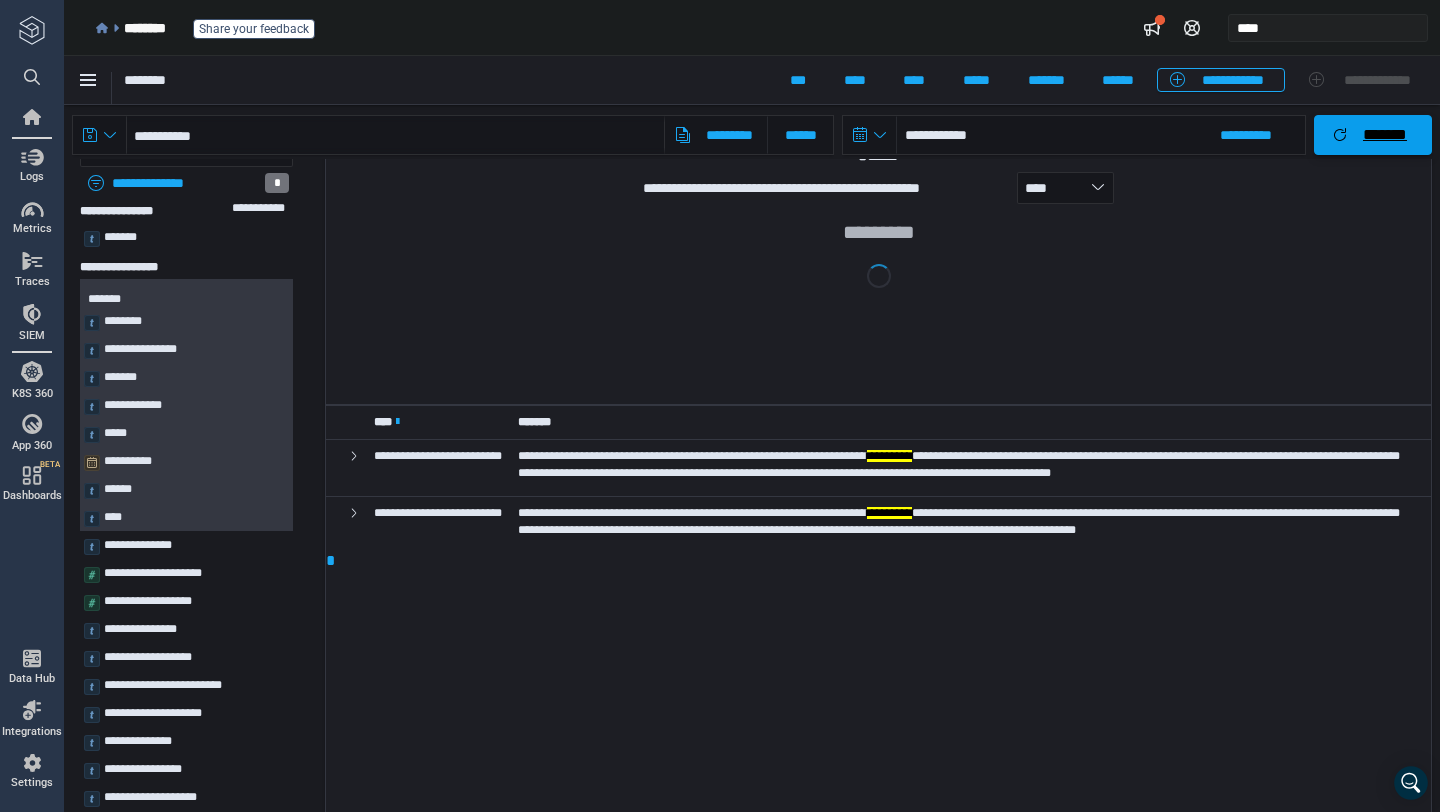 scroll, scrollTop: 0, scrollLeft: 0, axis: both 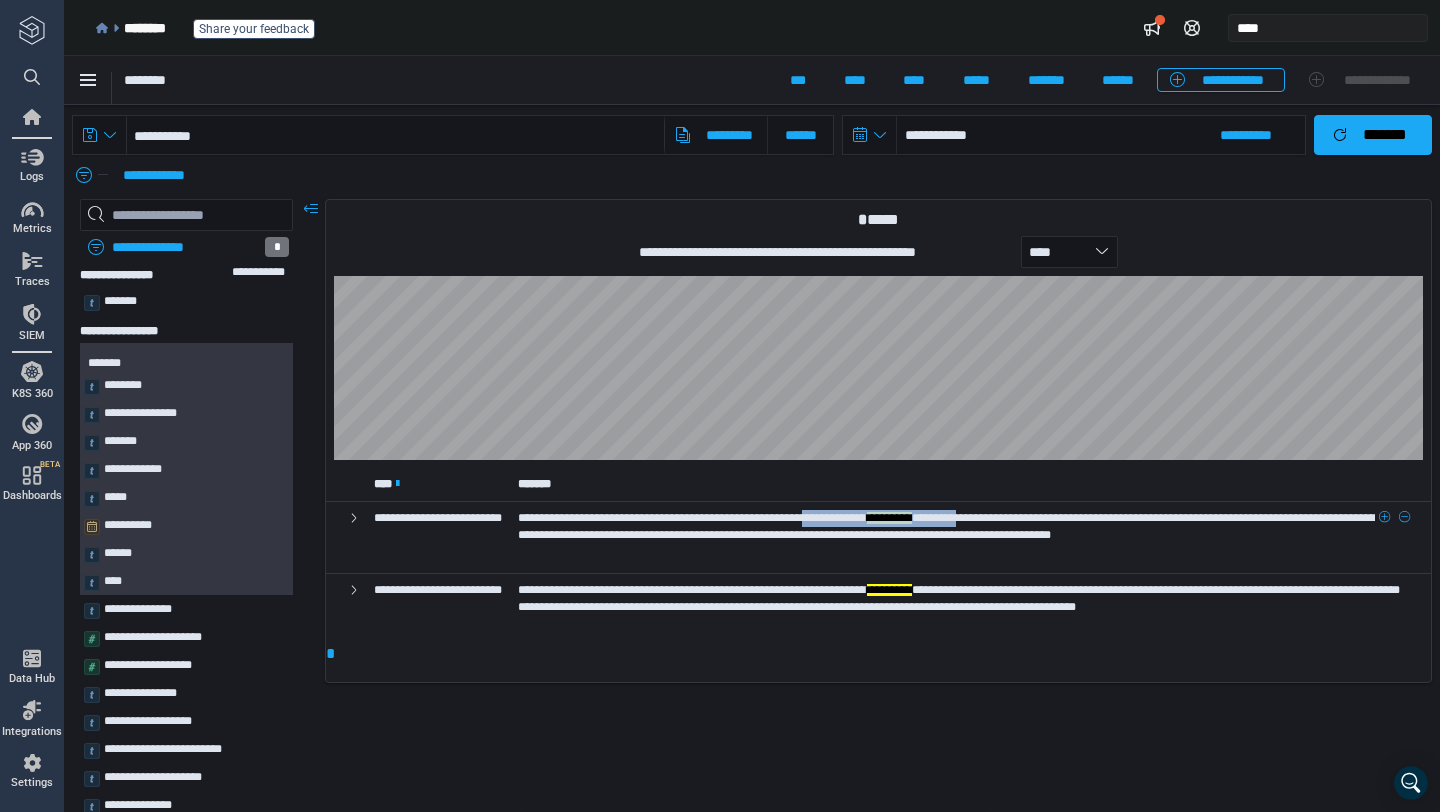 drag, startPoint x: 983, startPoint y: 515, endPoint x: 1199, endPoint y: 521, distance: 216.08331 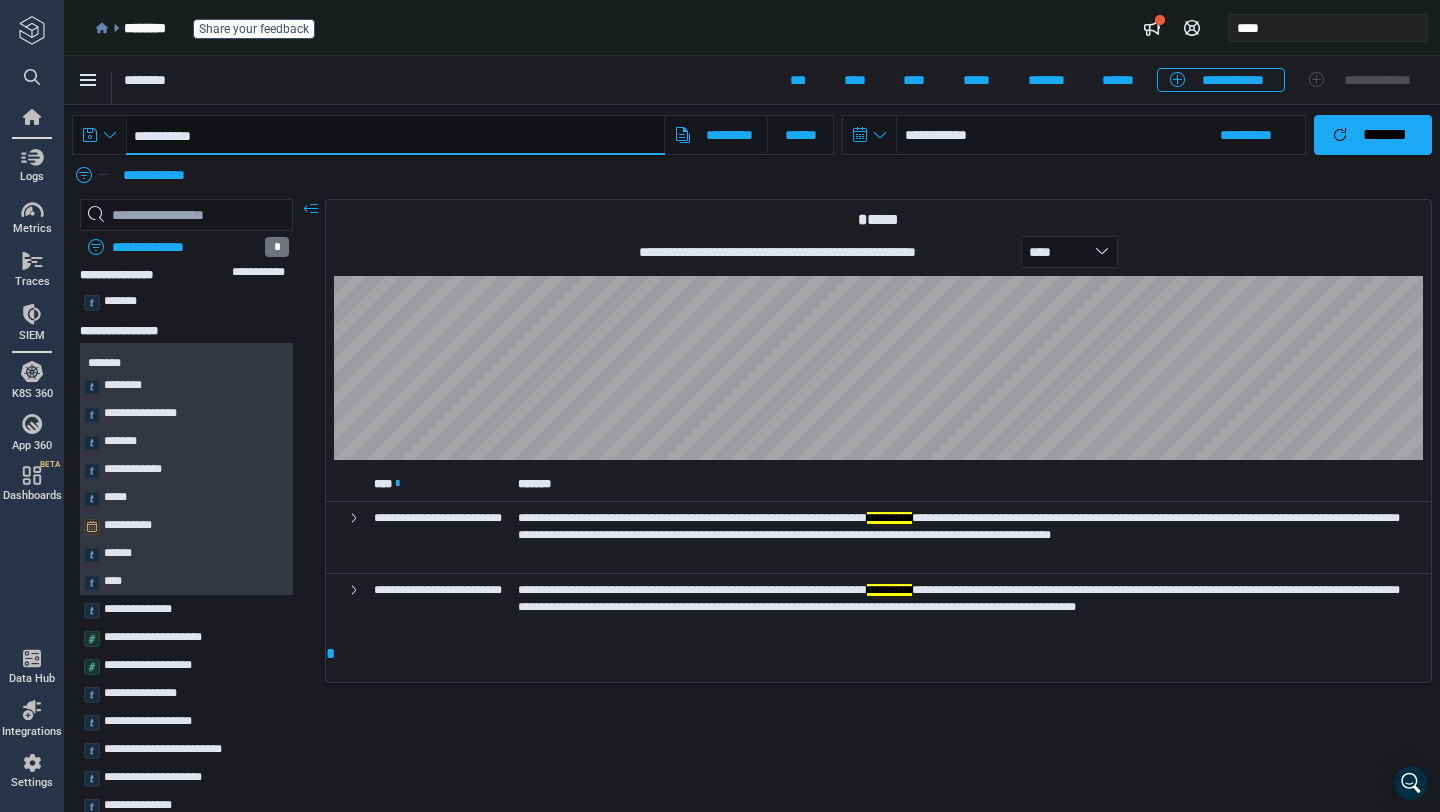 click on "**********" at bounding box center [395, 135] 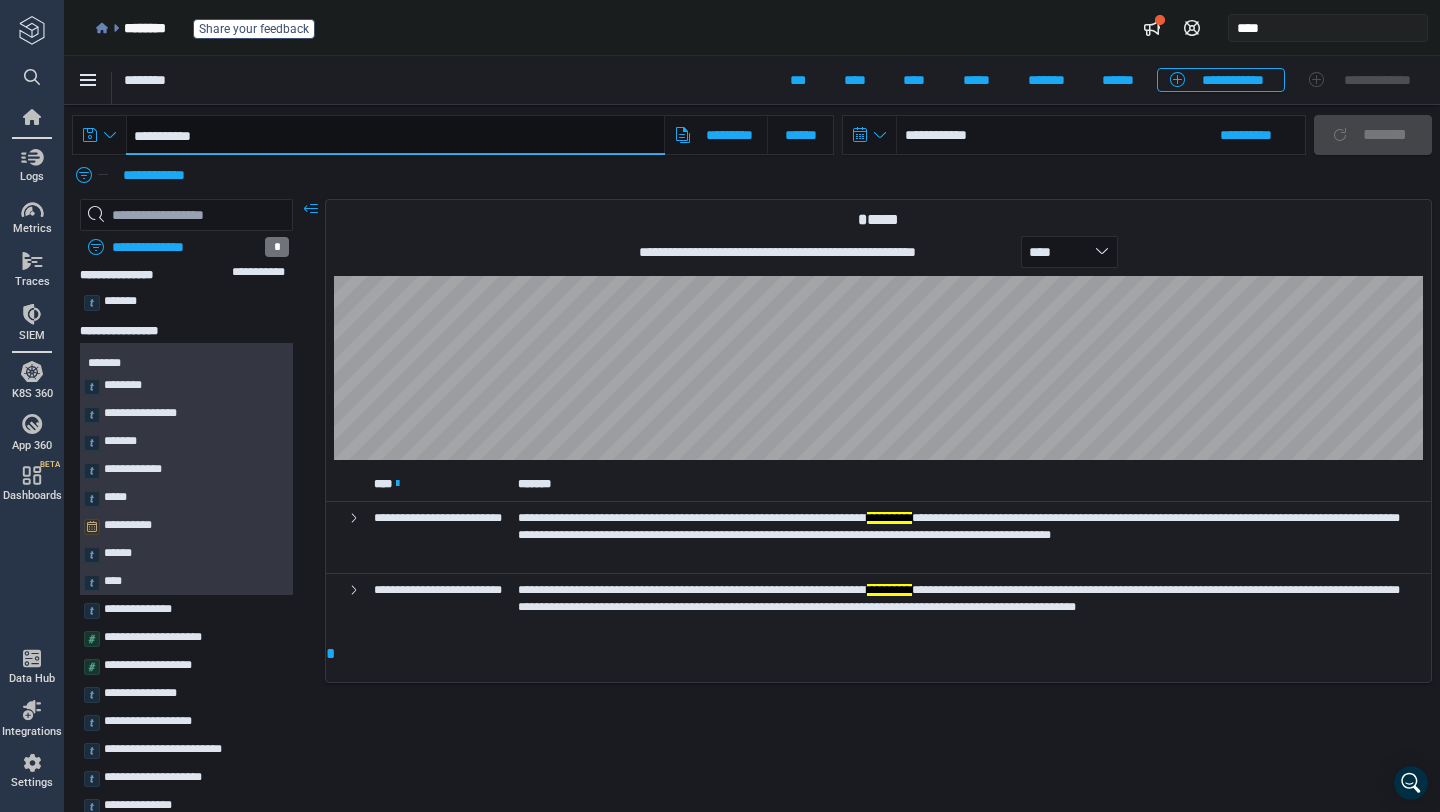 click on "**********" at bounding box center (395, 135) 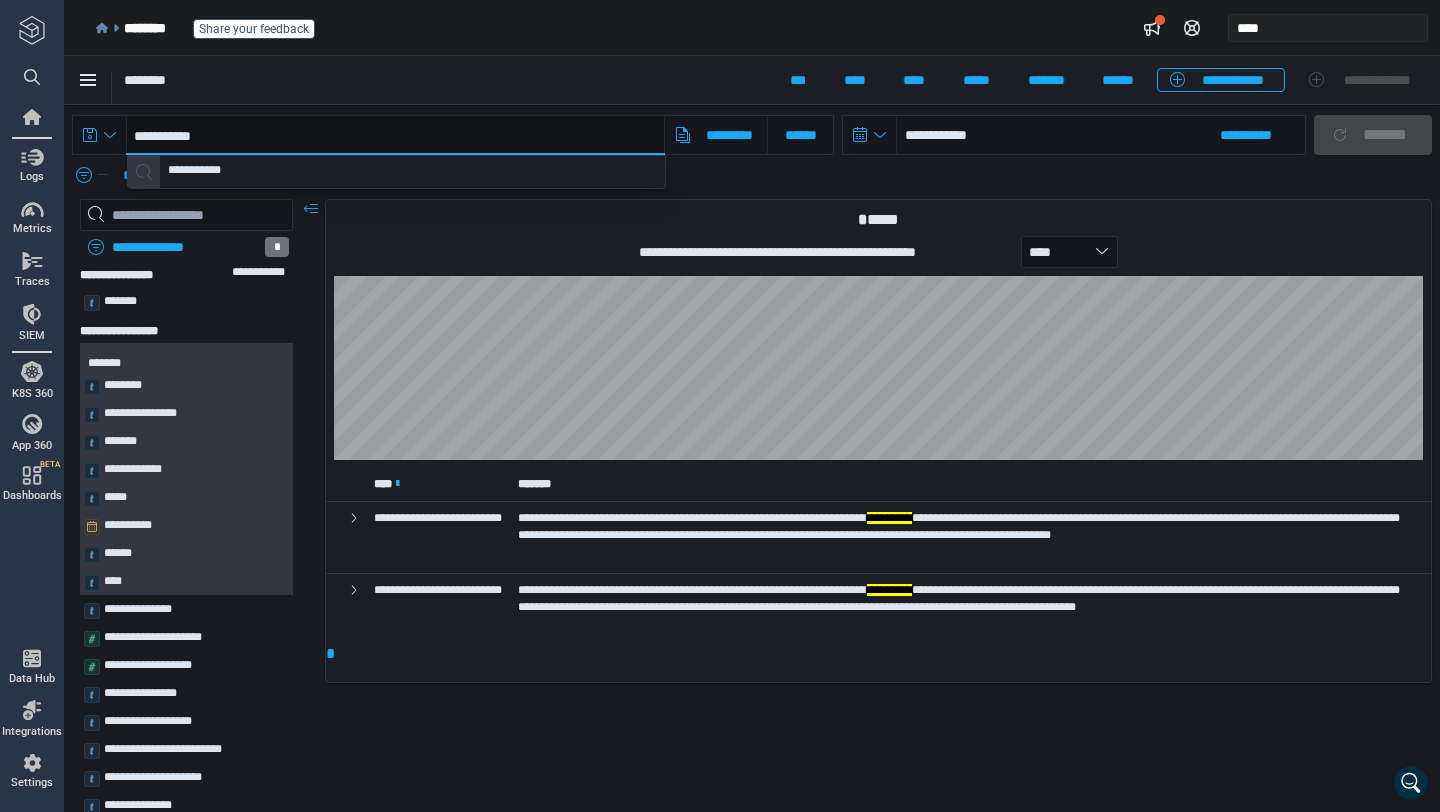 click on "**********" at bounding box center [395, 135] 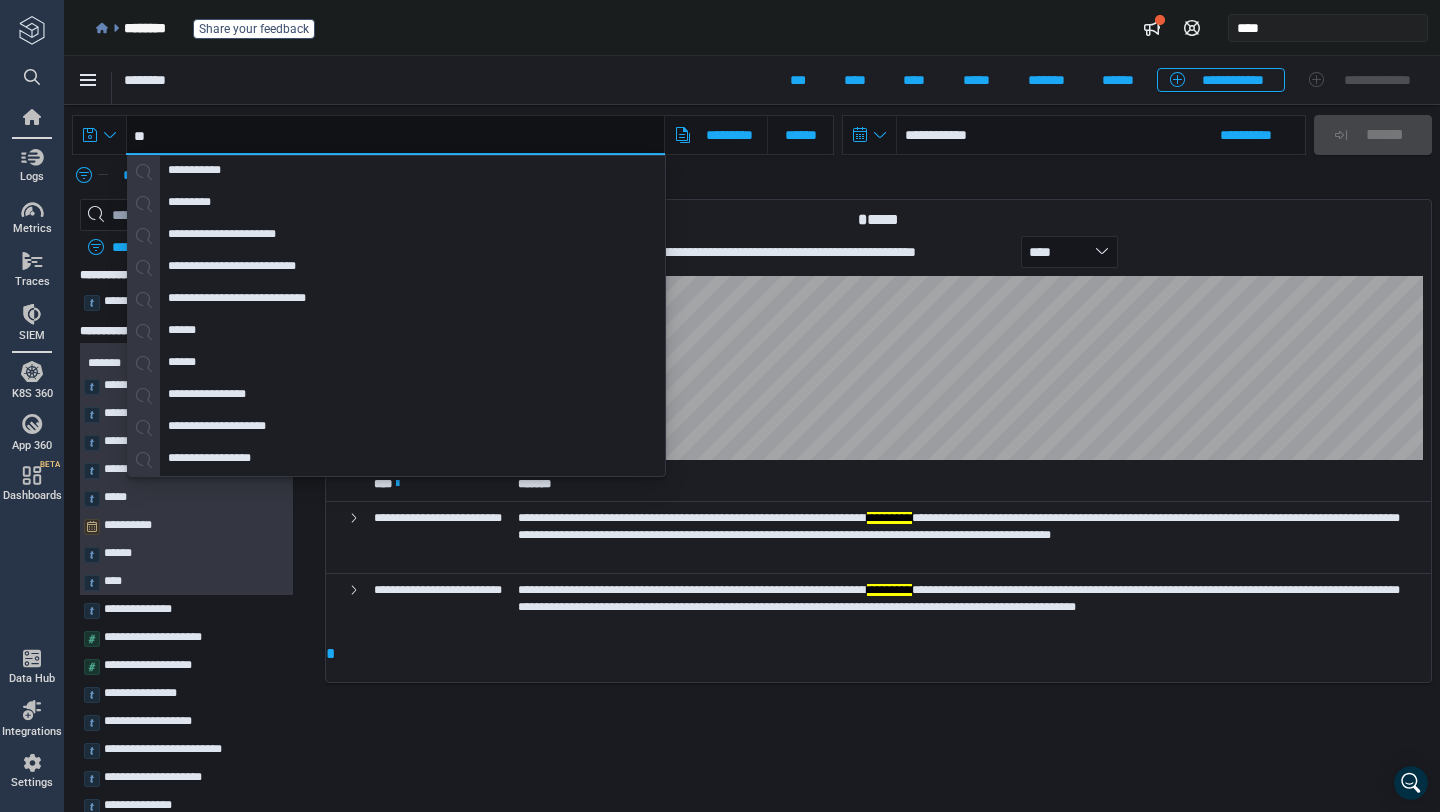 paste on "**********" 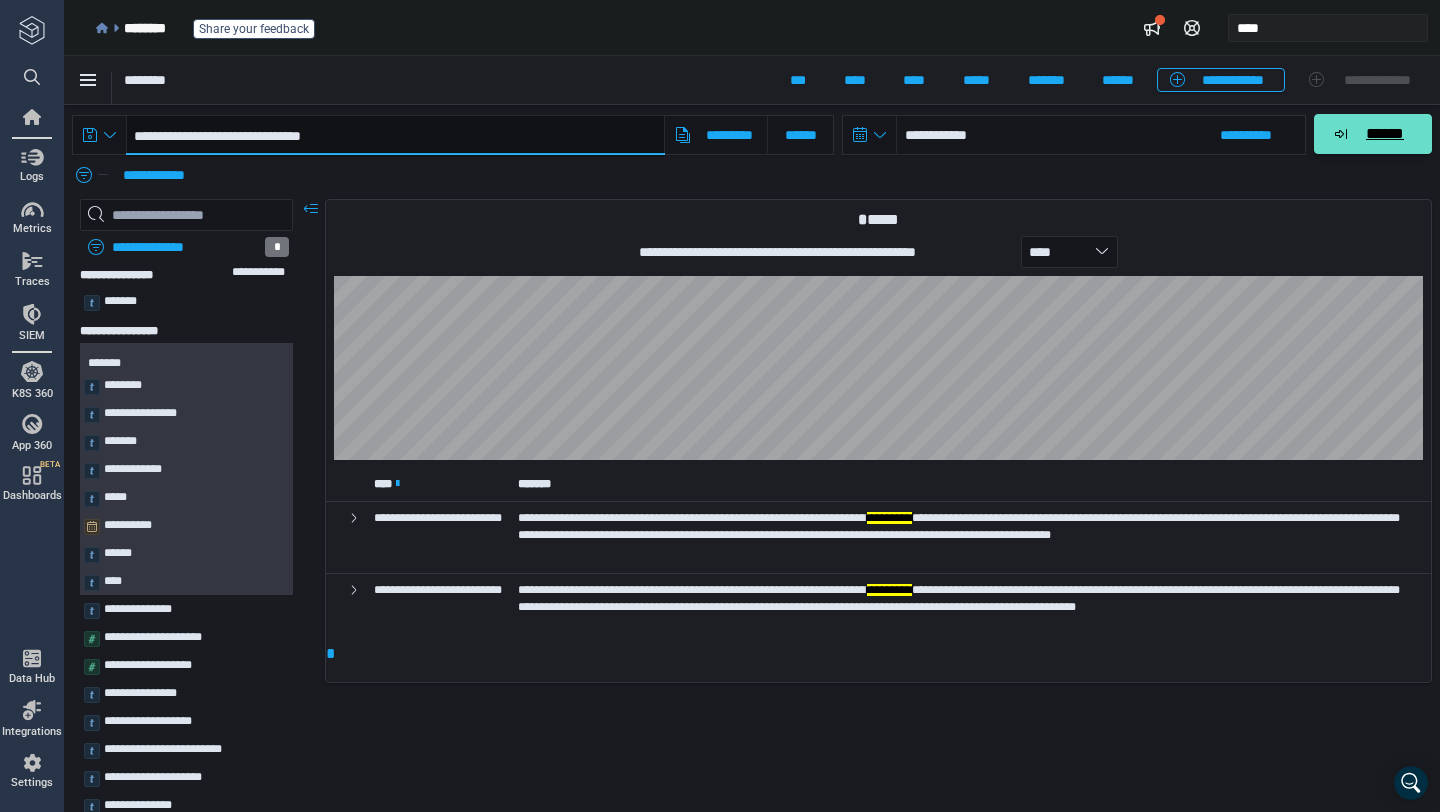 type on "**********" 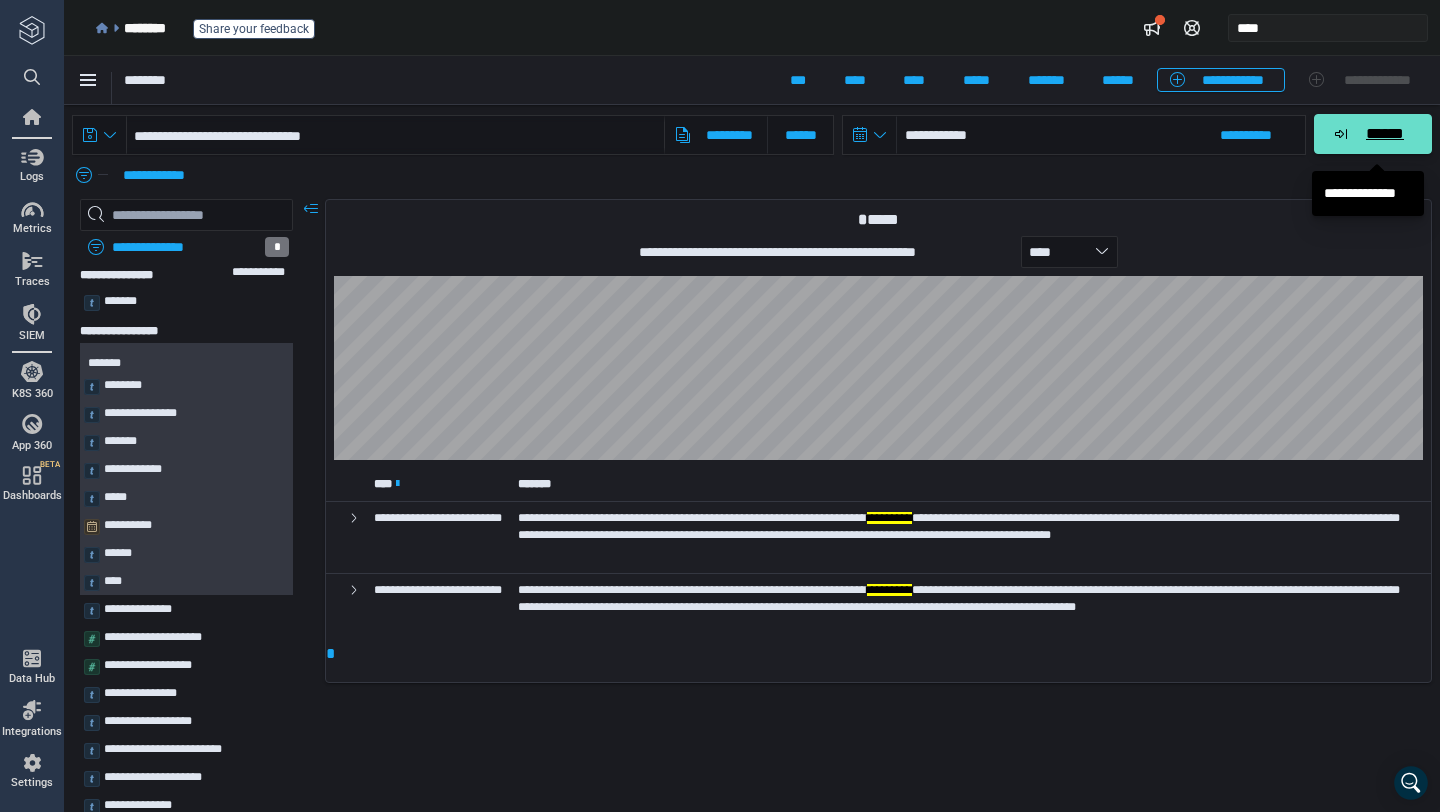 click on "******" at bounding box center (1373, 134) 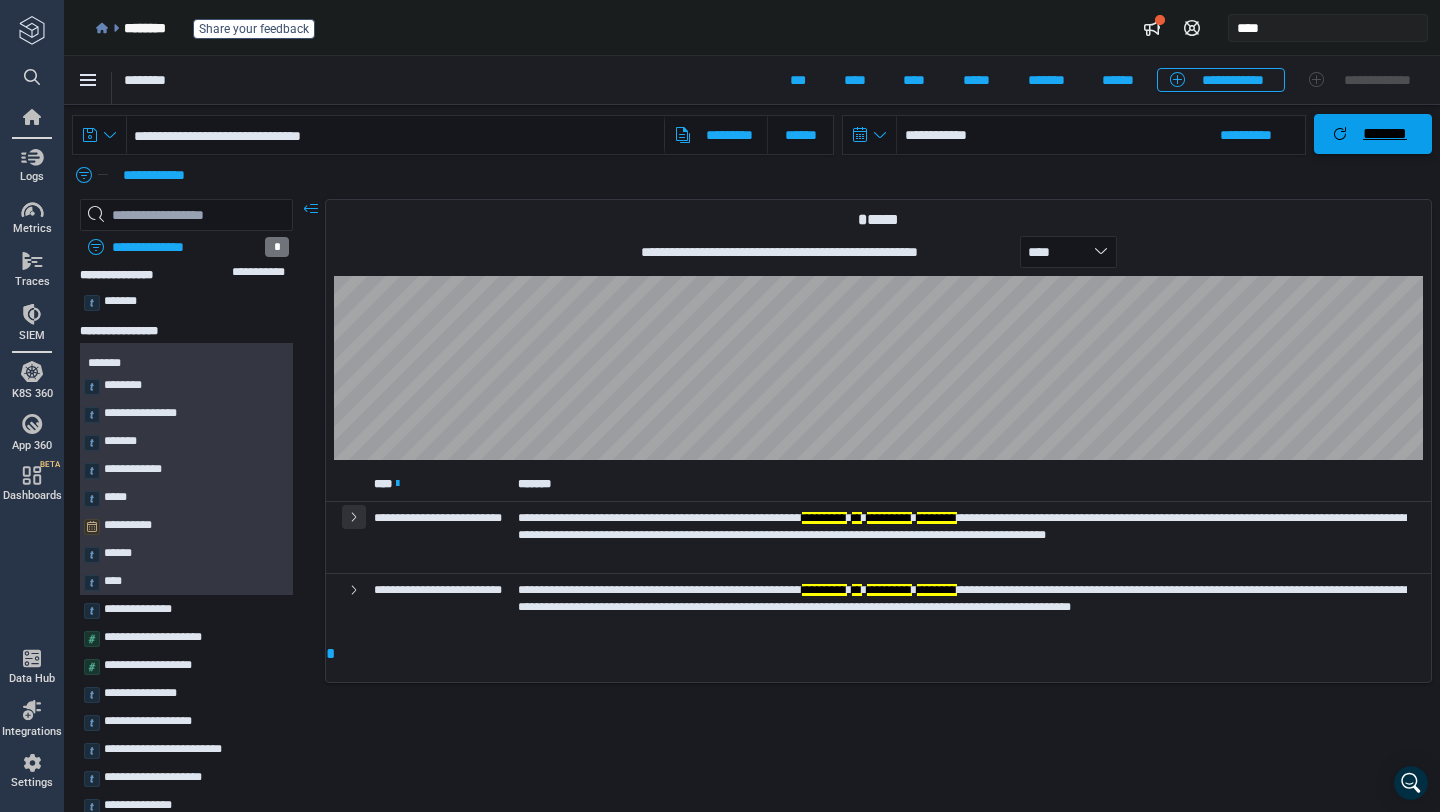 click 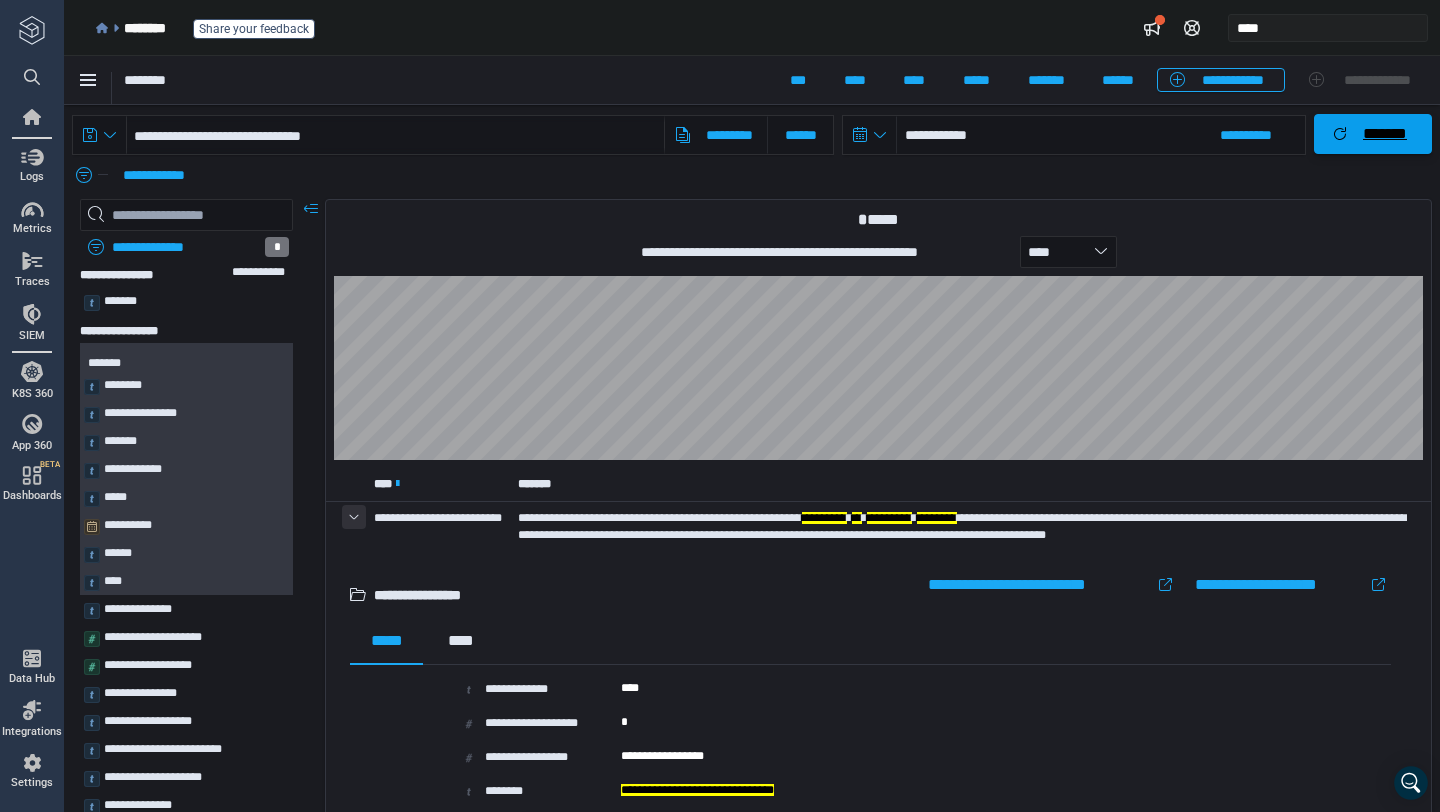 click 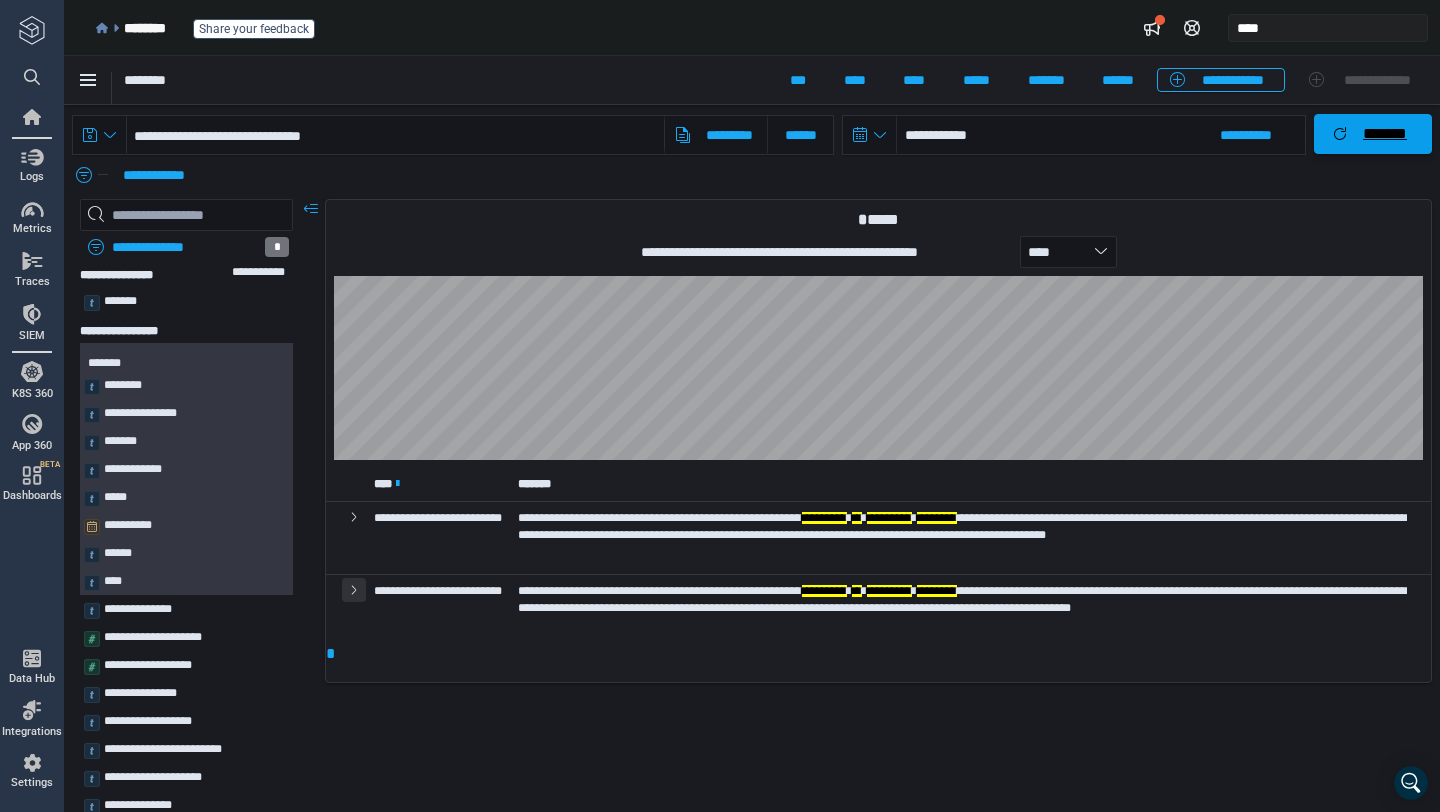 click 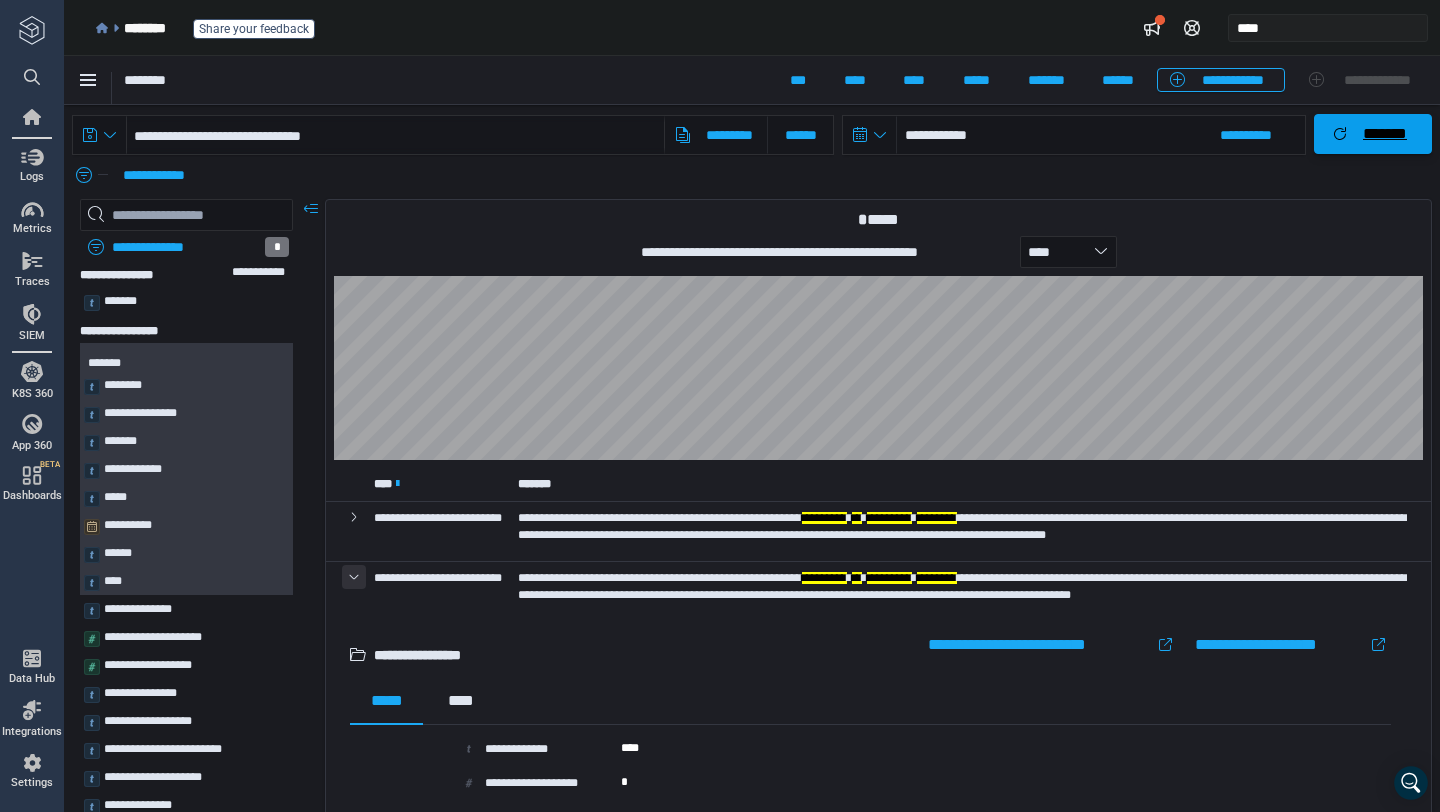 click 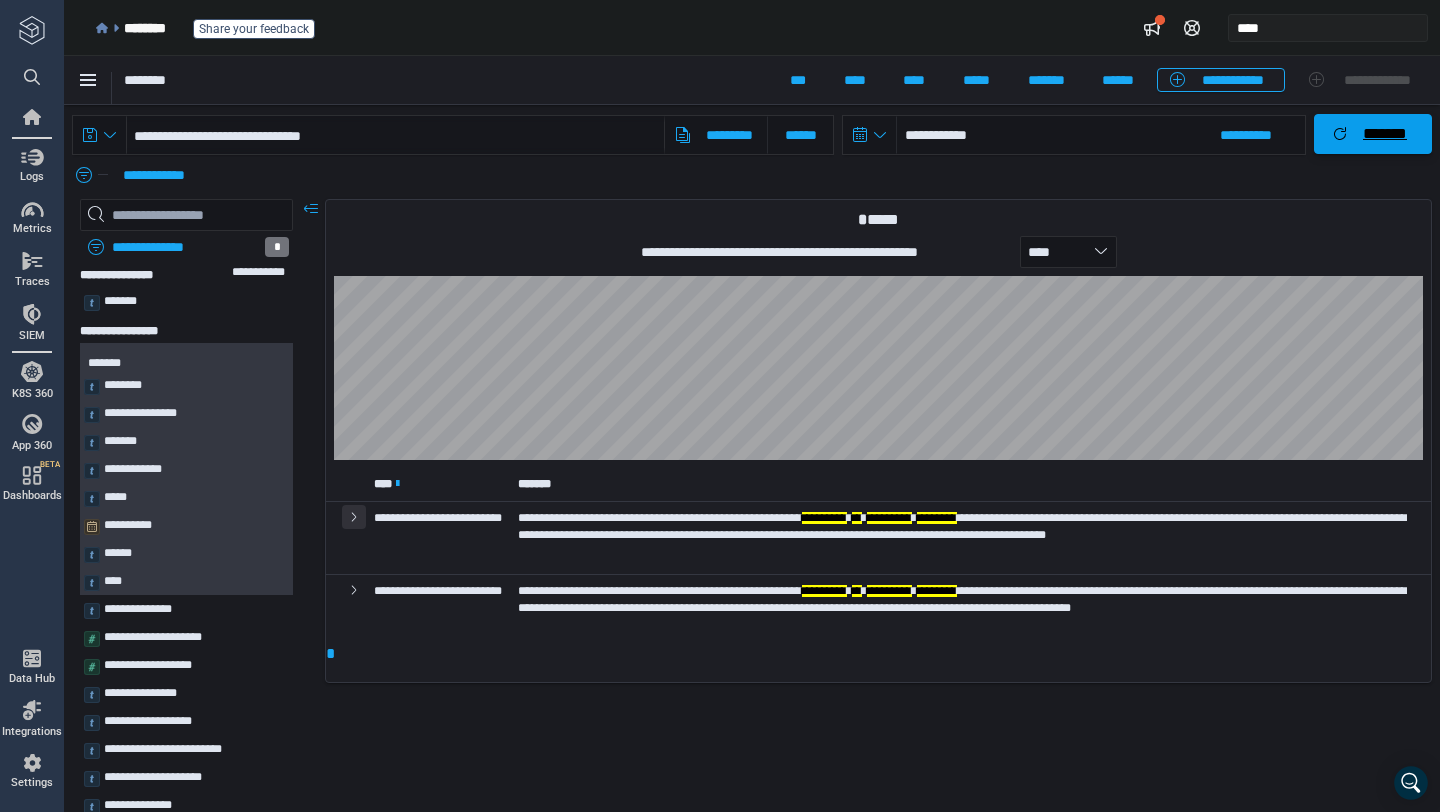 click at bounding box center [354, 517] 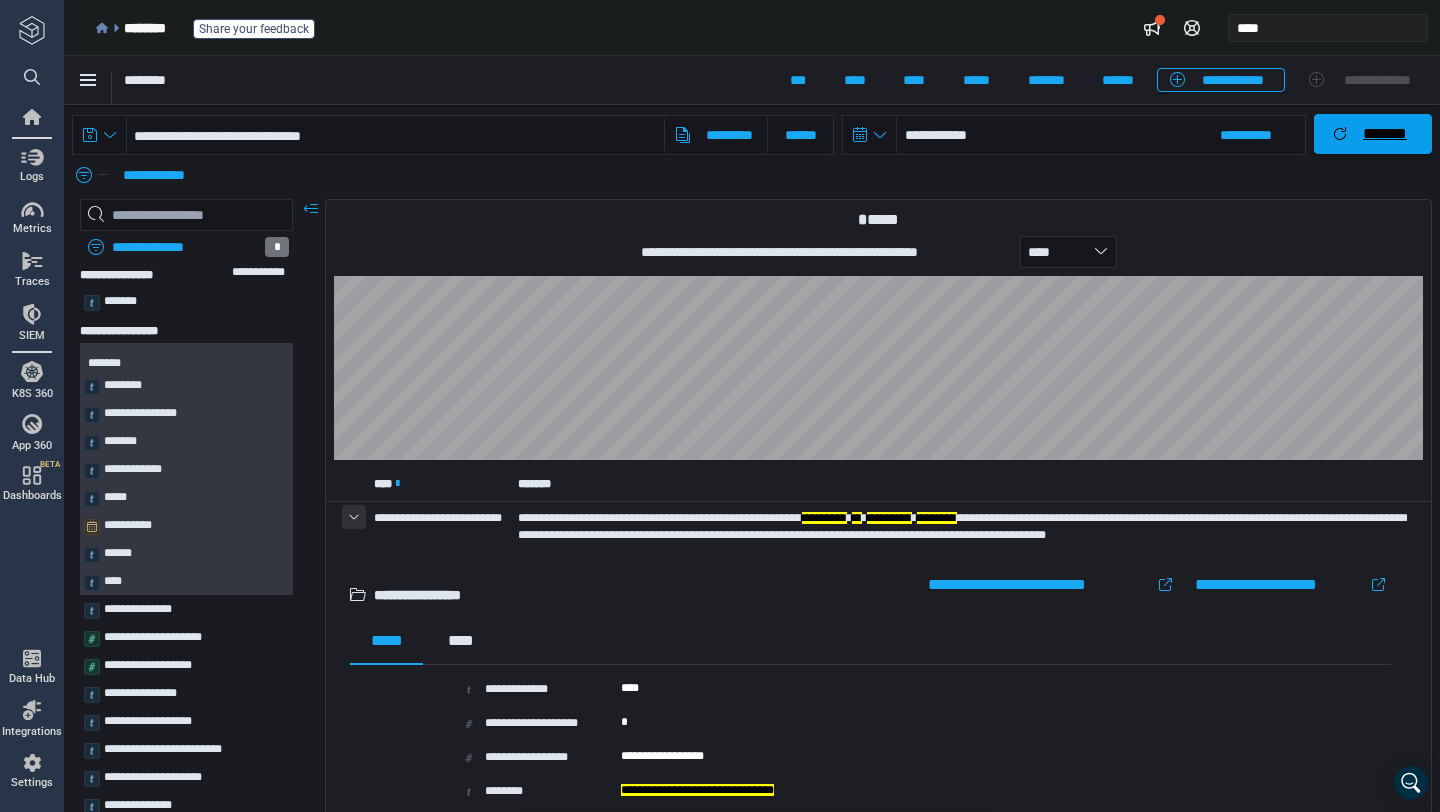 click 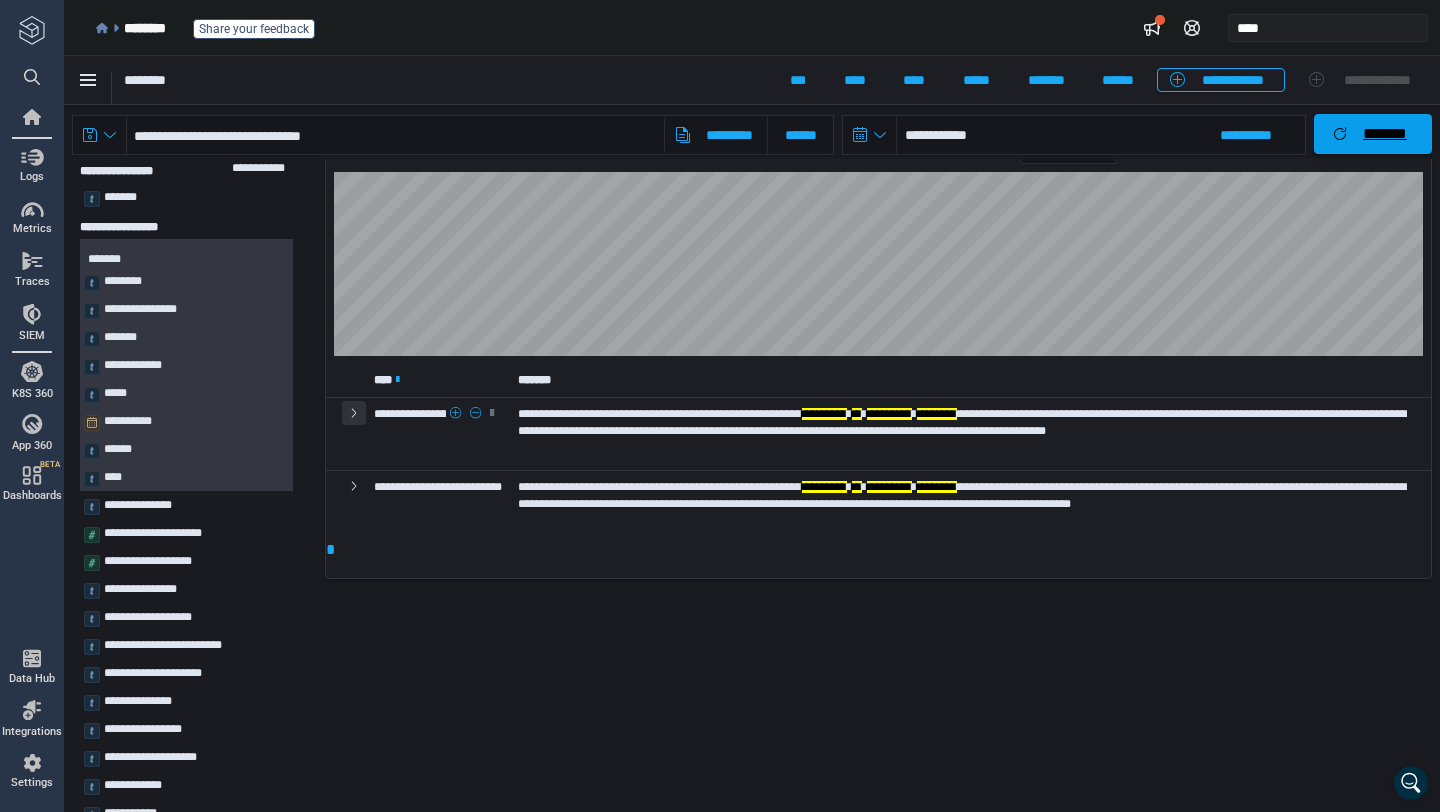 scroll, scrollTop: 0, scrollLeft: 0, axis: both 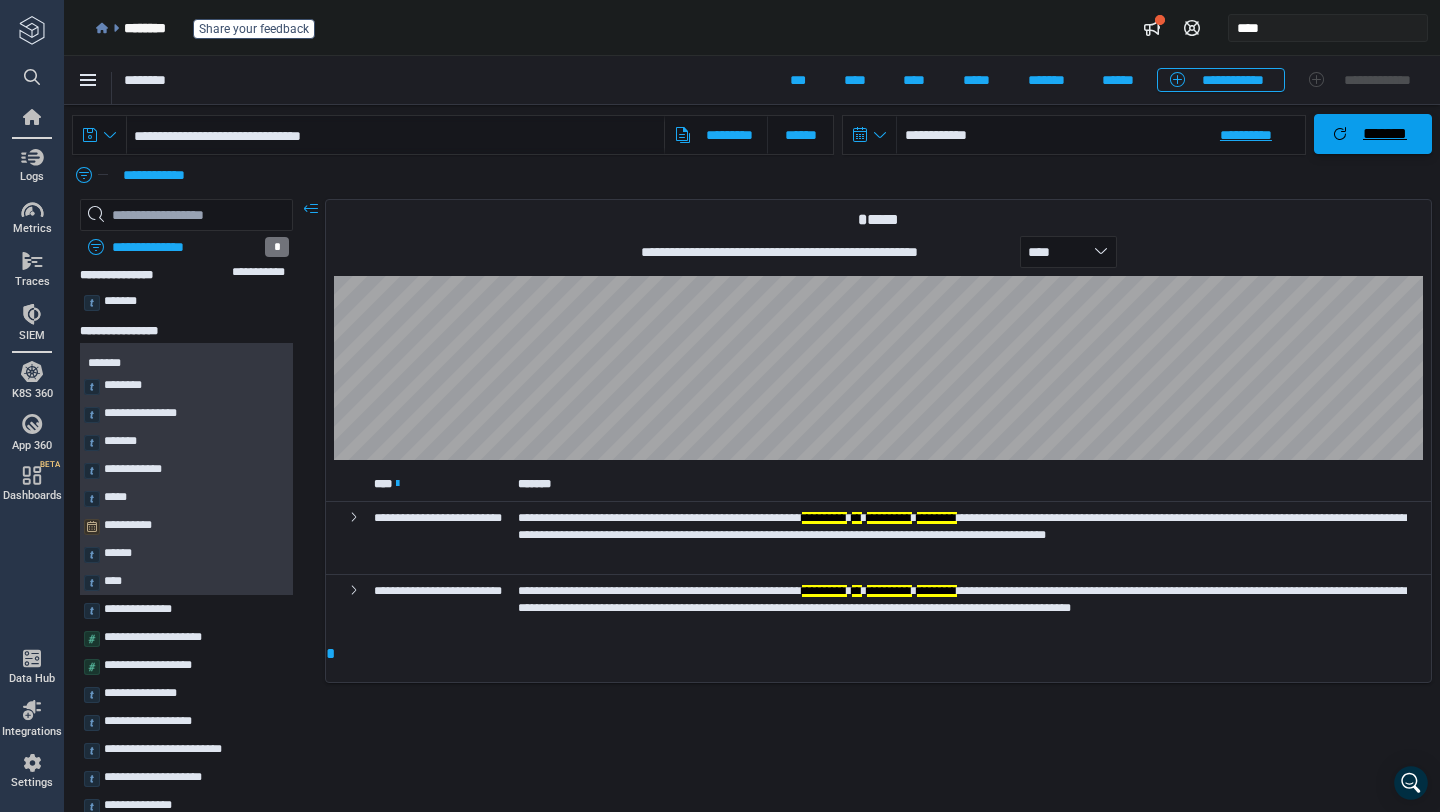 click on "**********" at bounding box center (1101, 135) 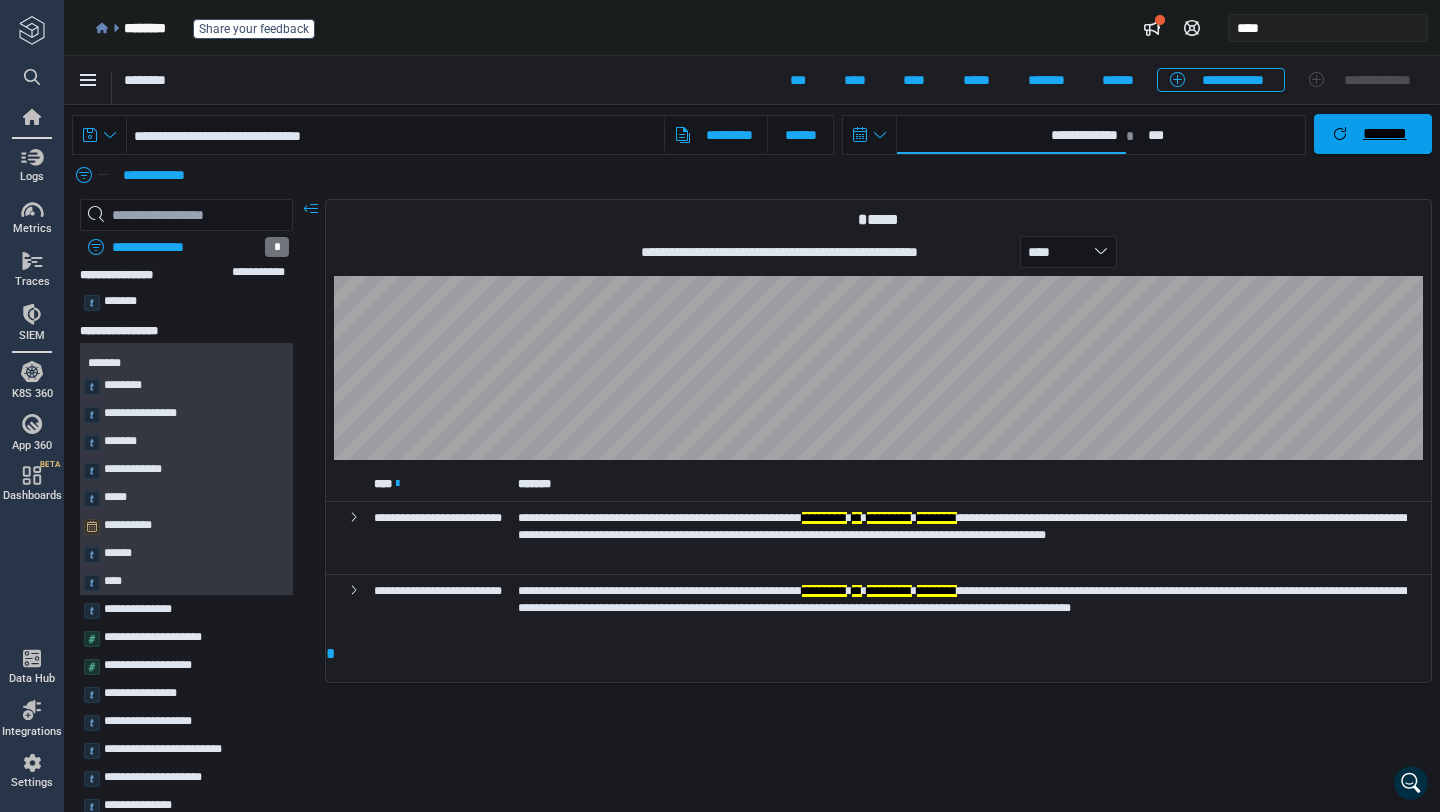 click on "**********" at bounding box center [1011, 135] 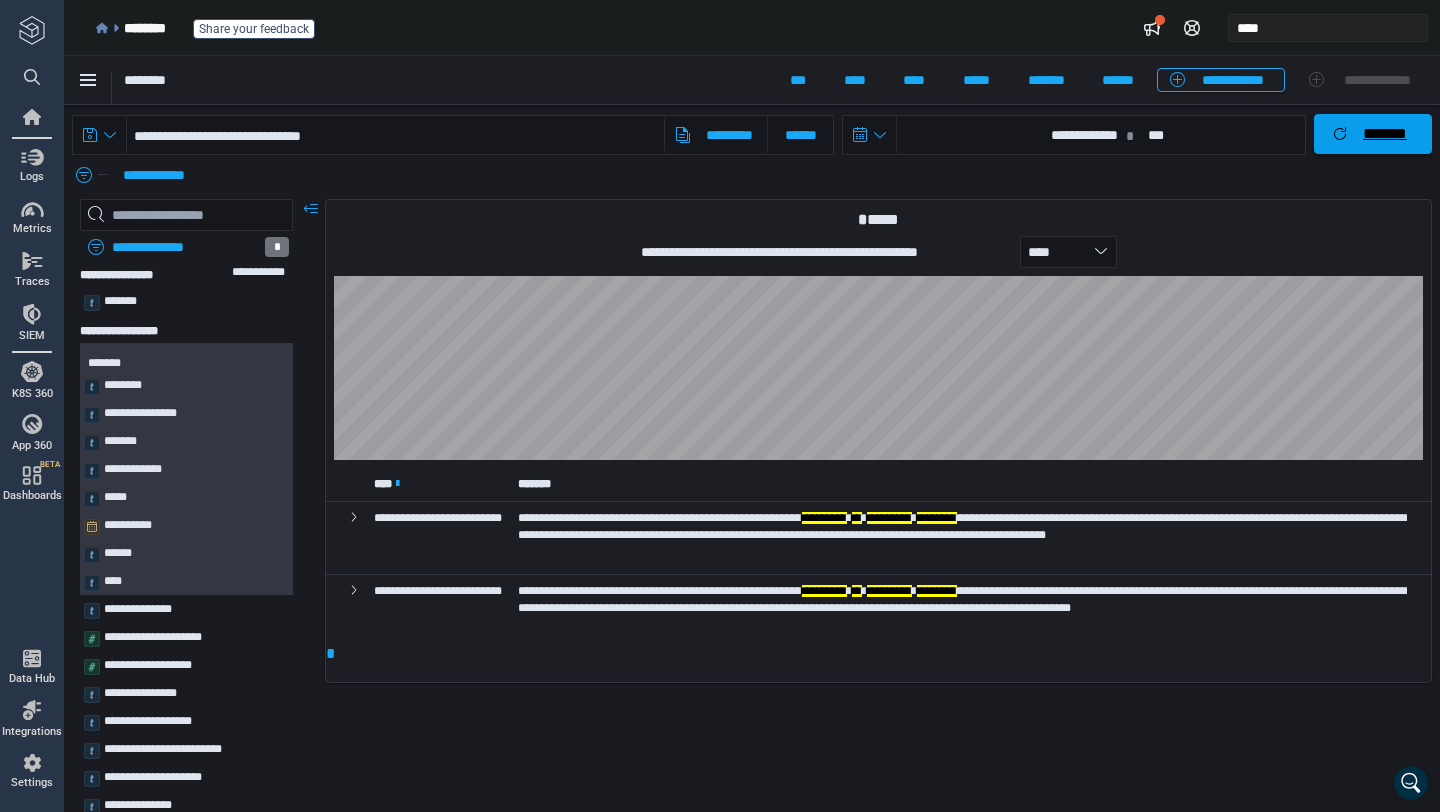 select on "*" 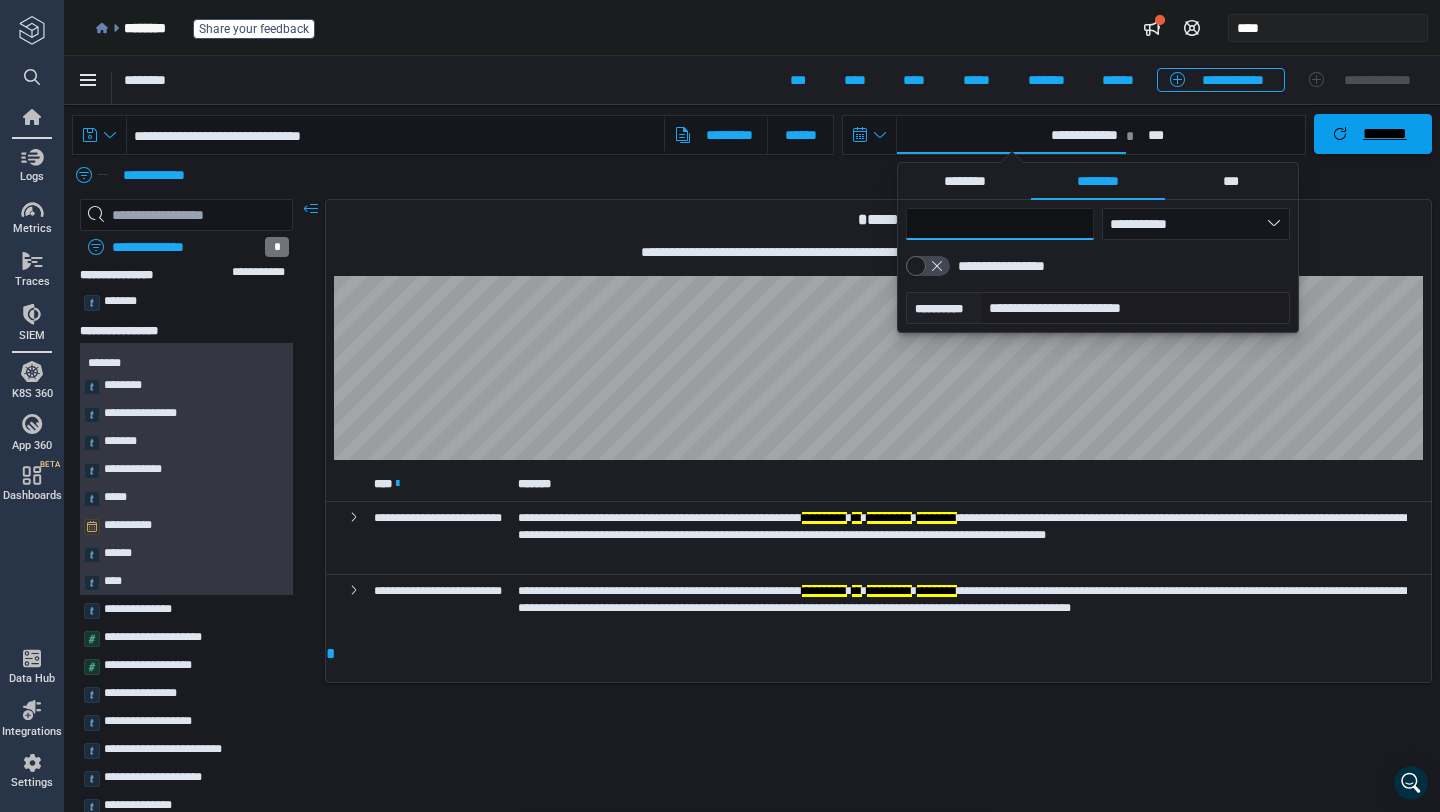 click on "*" at bounding box center (1000, 224) 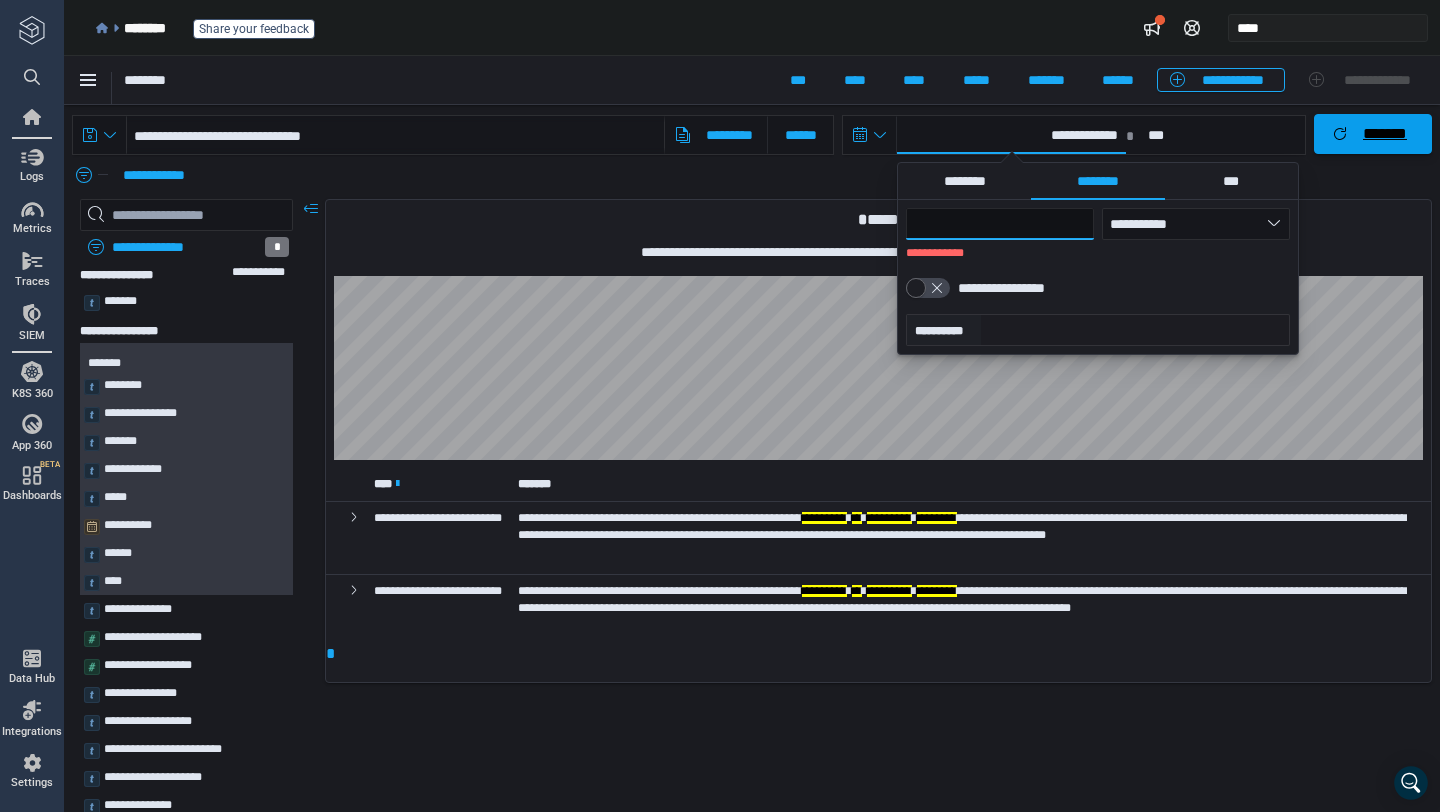type on "*" 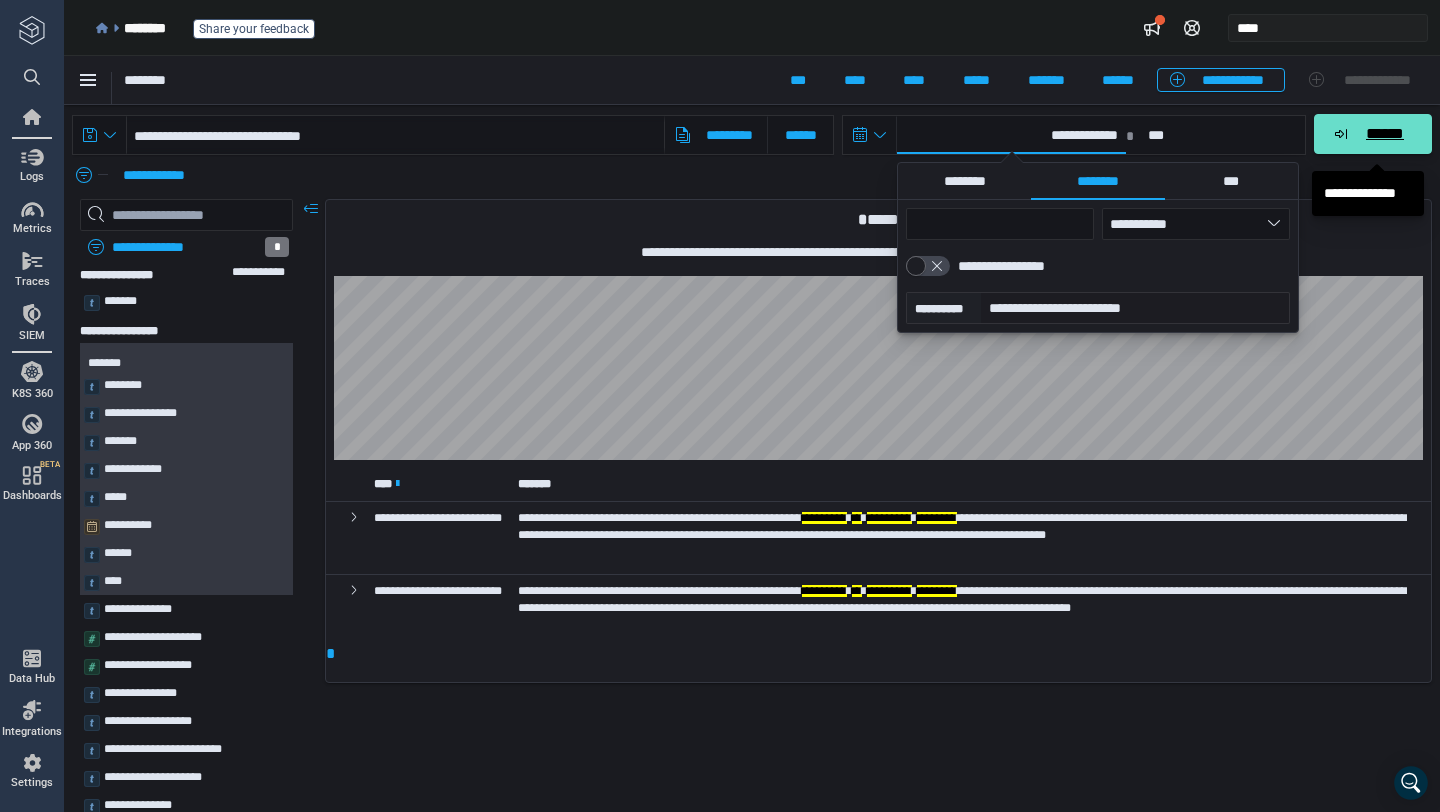 click 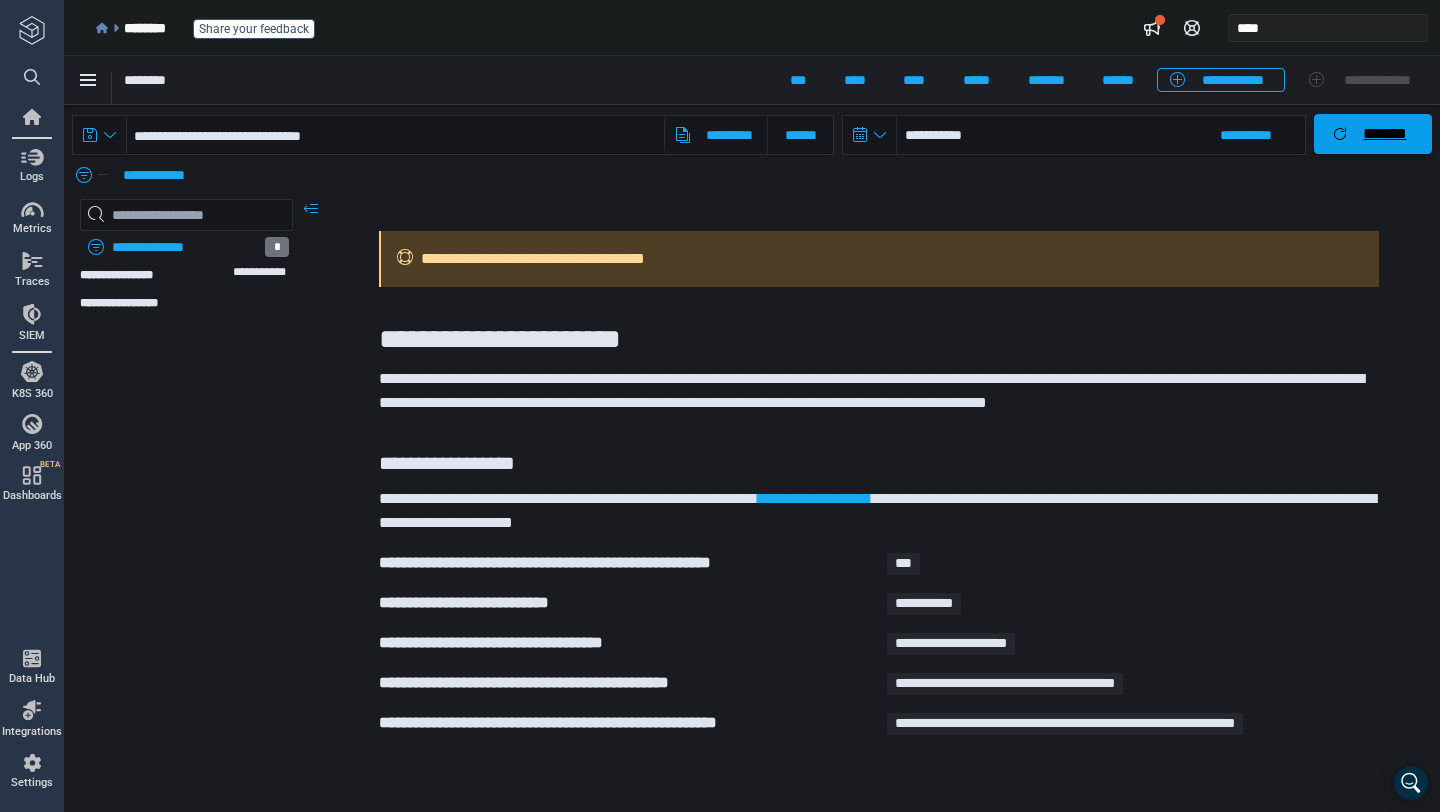 click 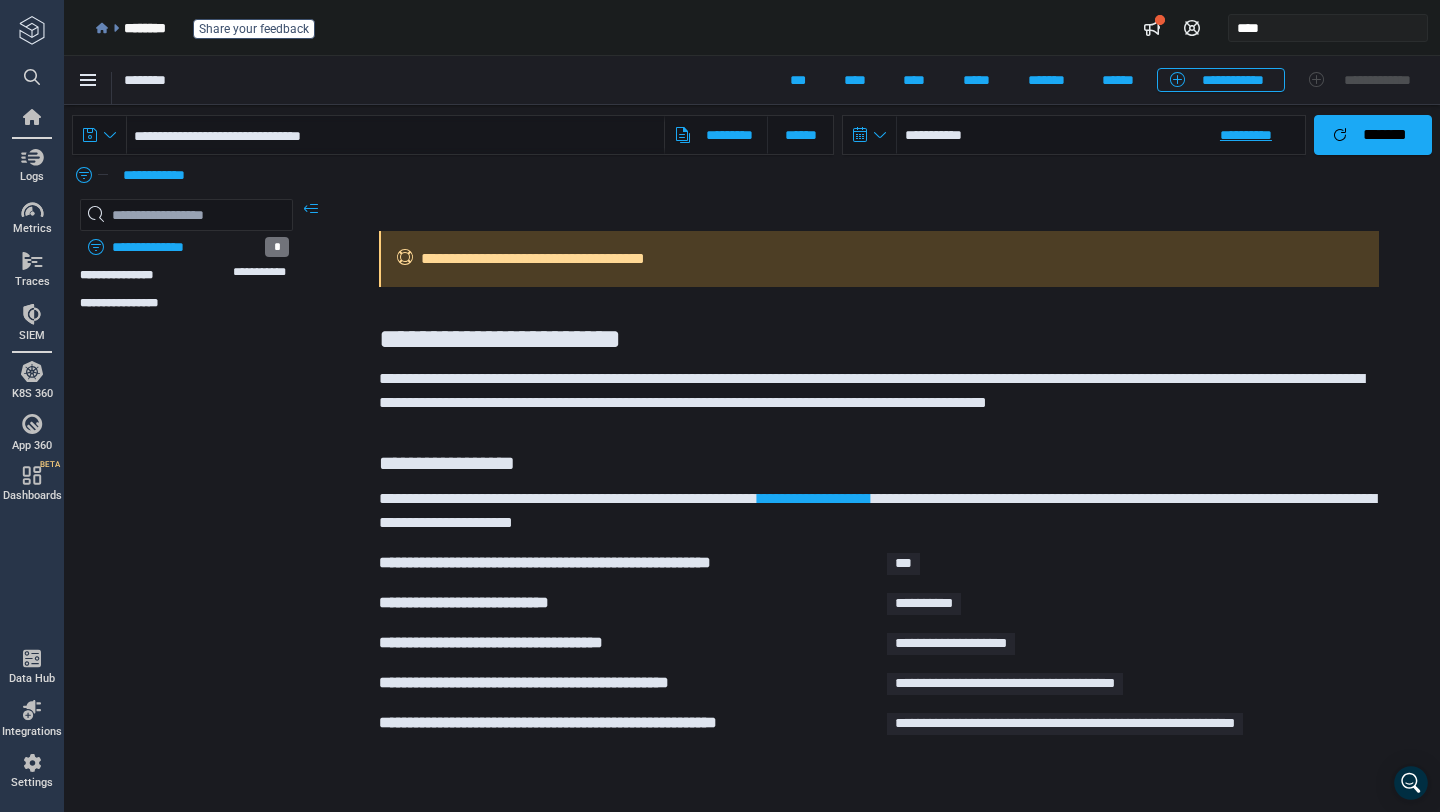 click on "**********" at bounding box center [1101, 135] 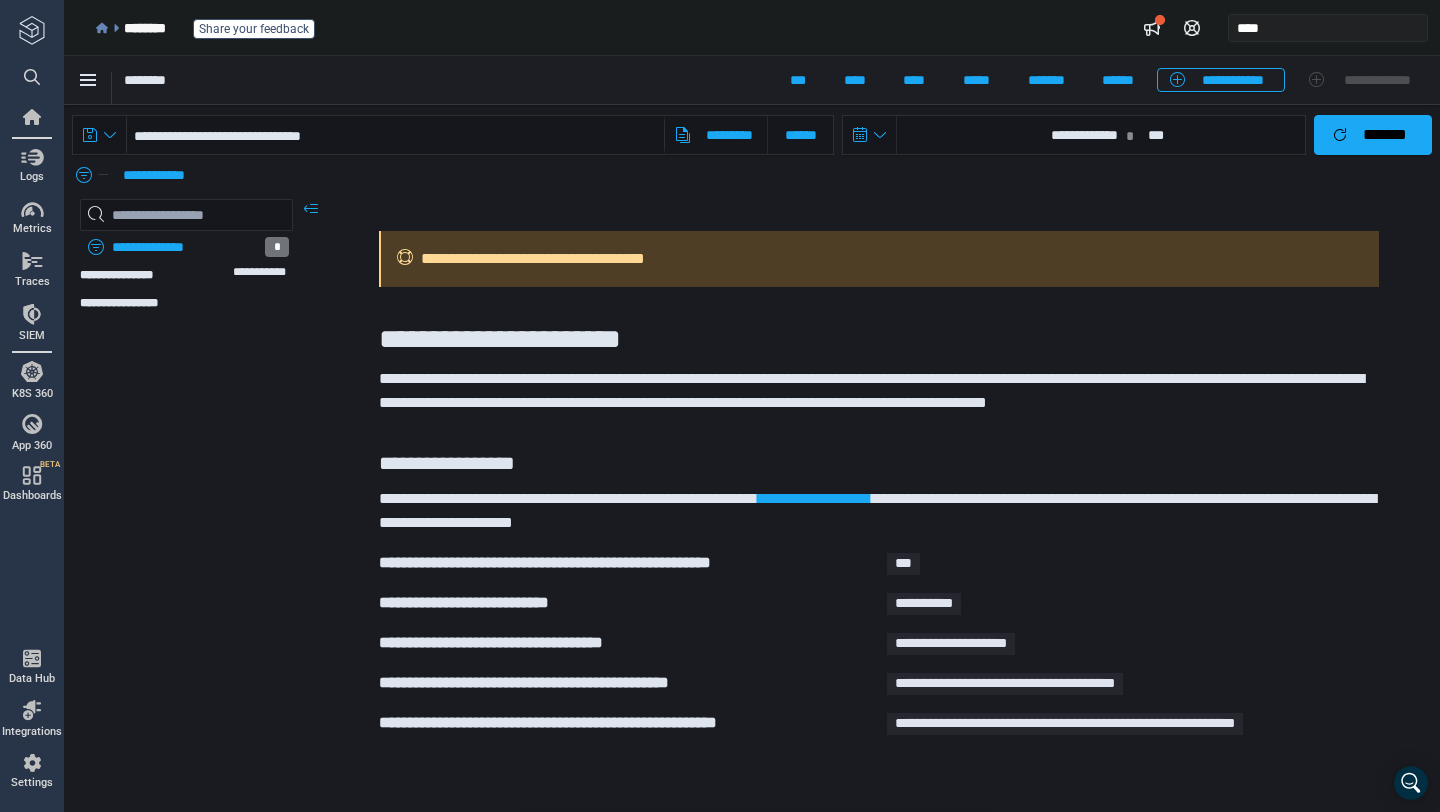 click on "**********" at bounding box center [1074, 135] 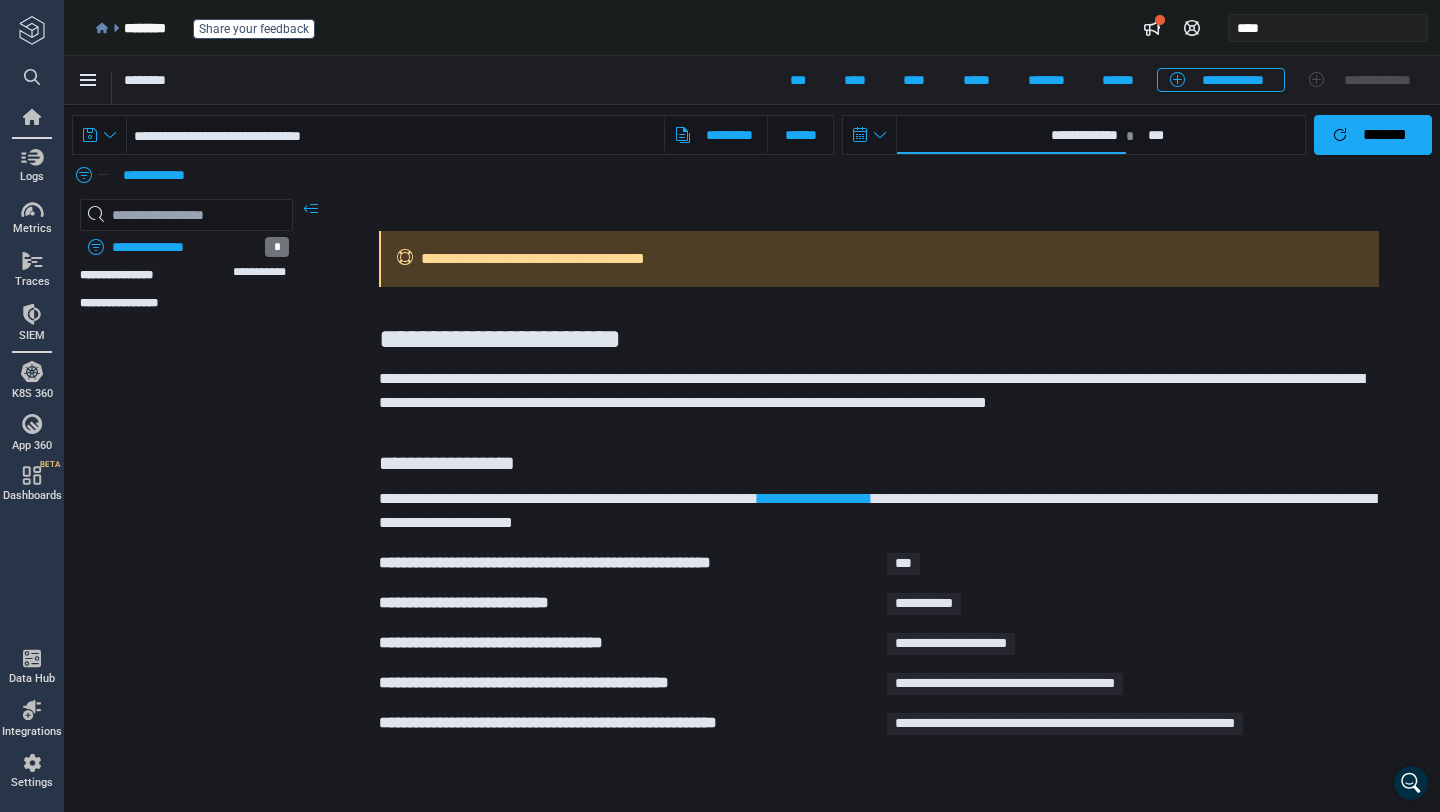 click on "**********" at bounding box center (1011, 135) 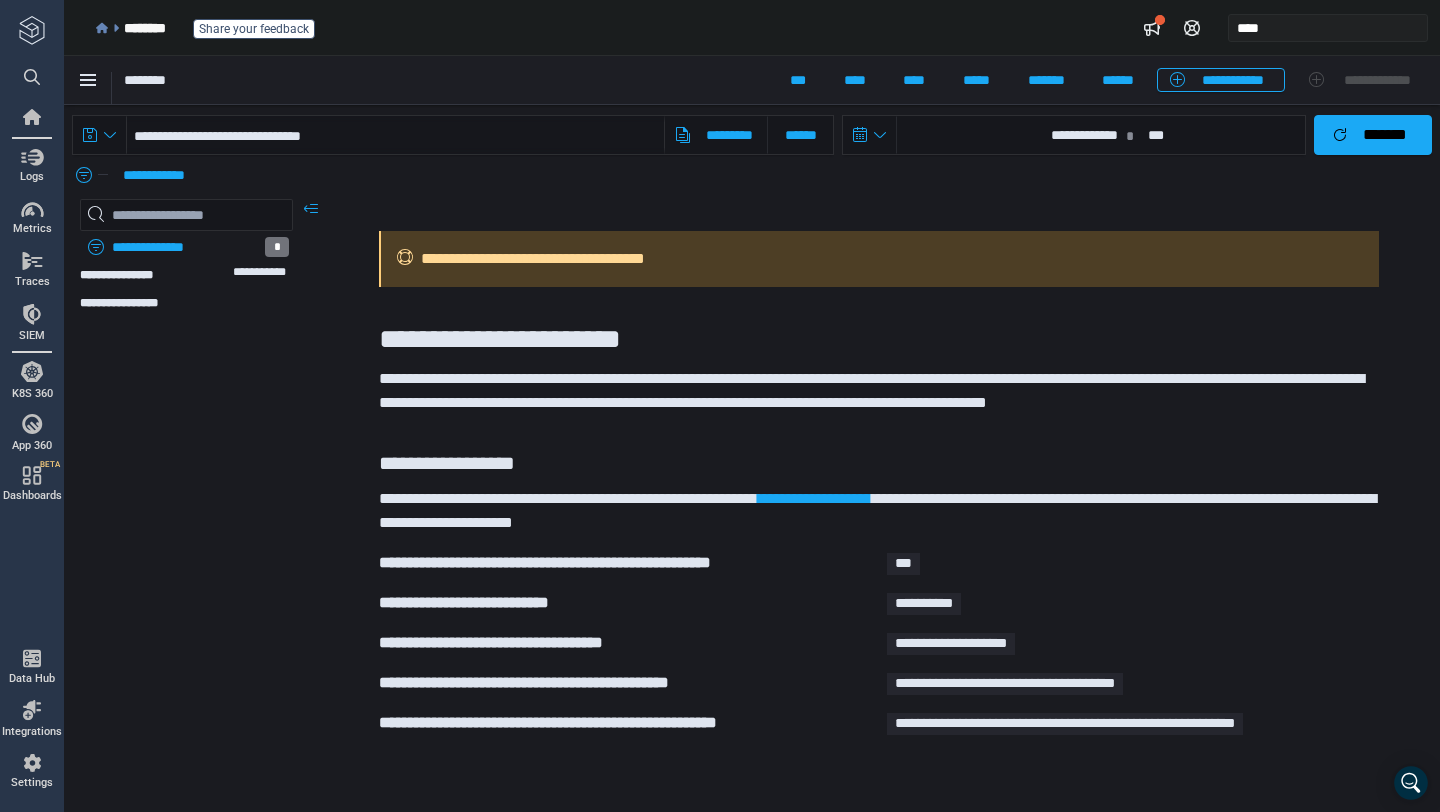 select on "*" 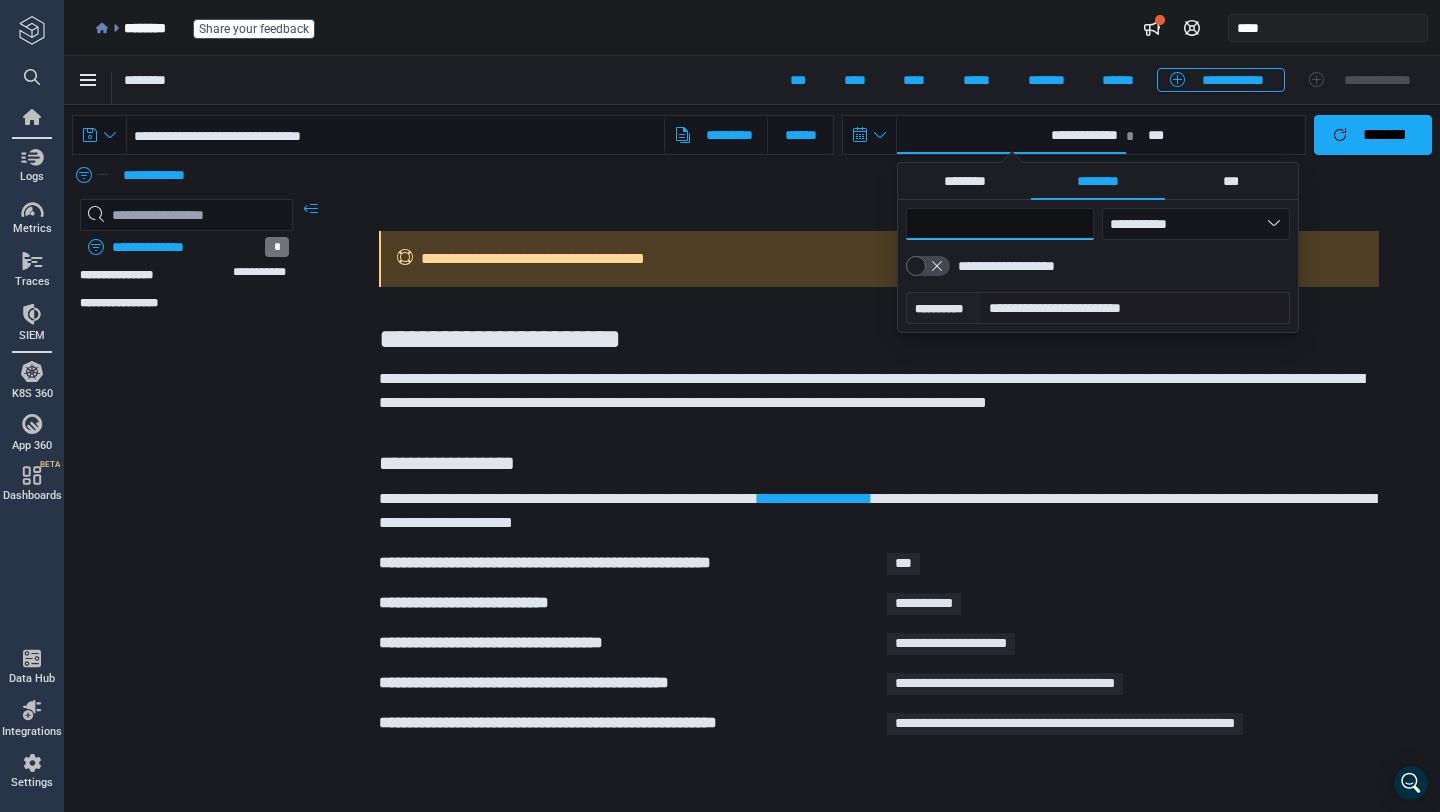 click on "**" at bounding box center (1000, 224) 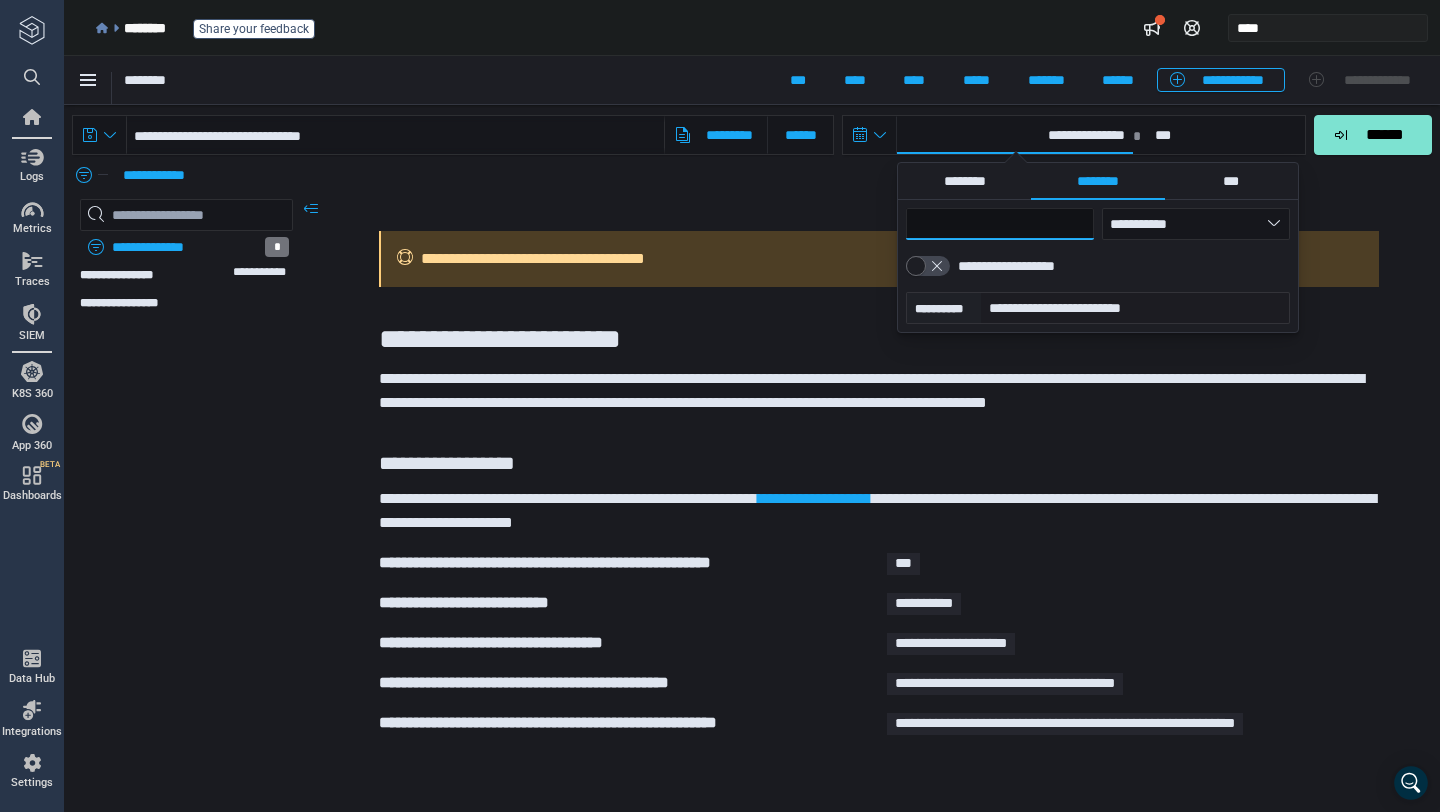 type 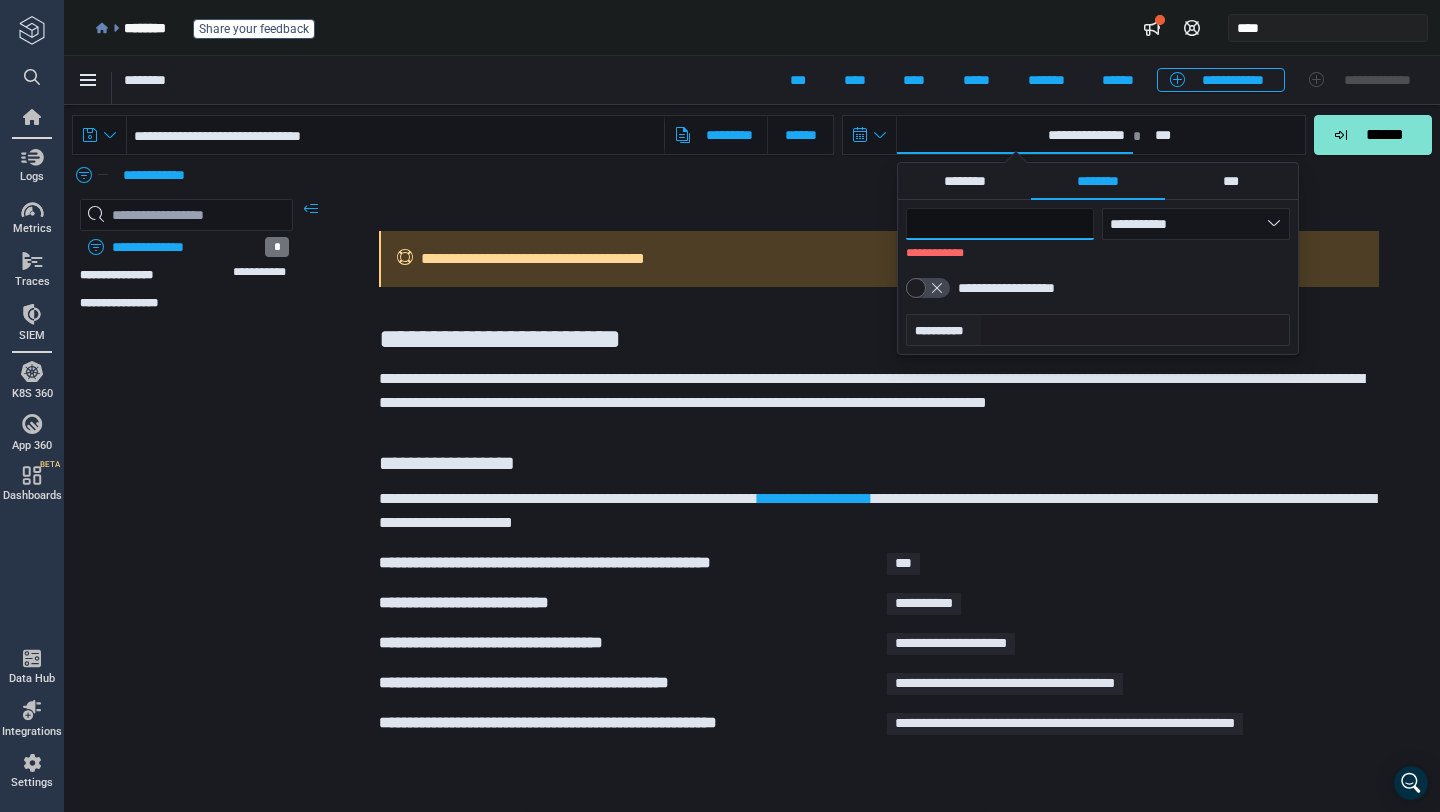 type on "*" 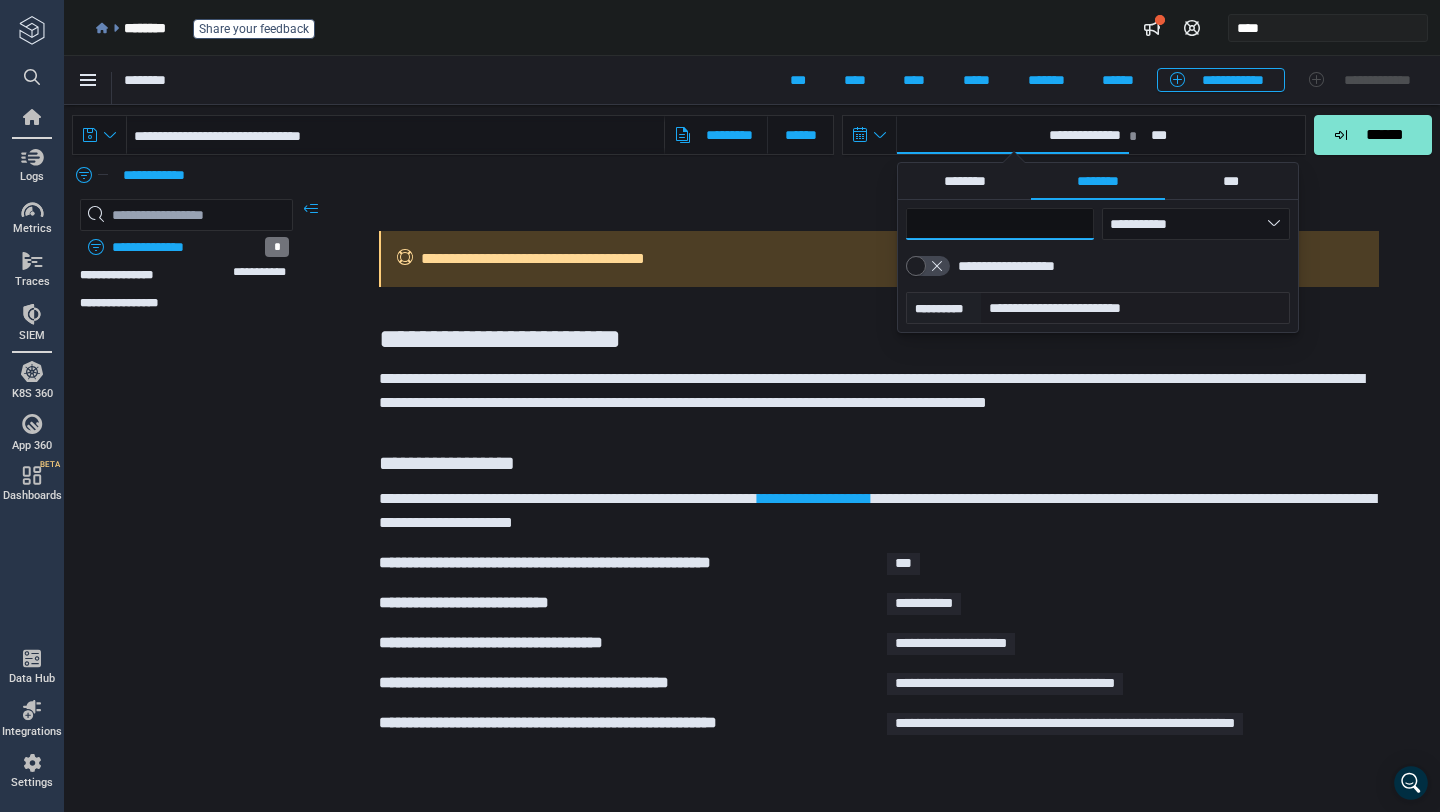 type on "**" 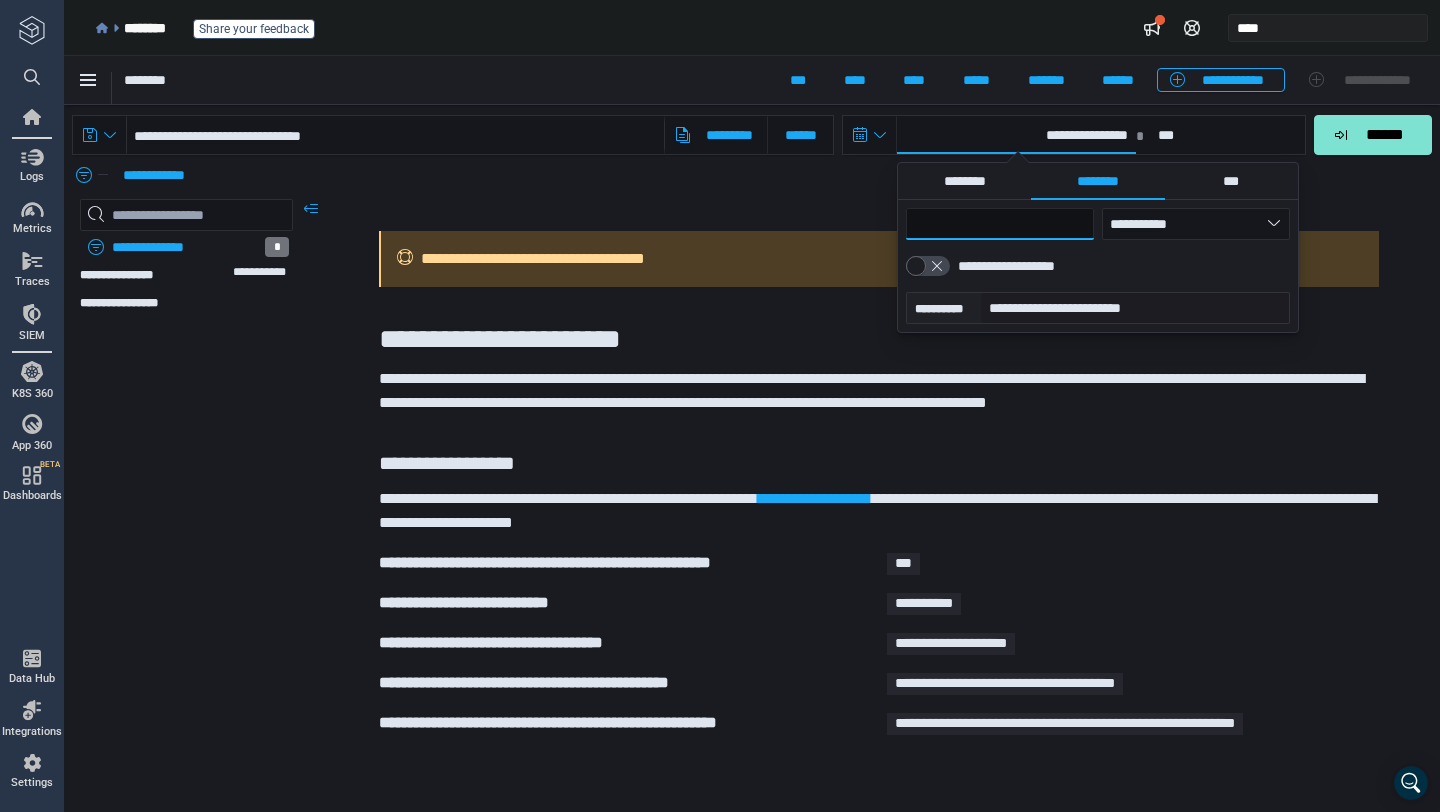type on "**" 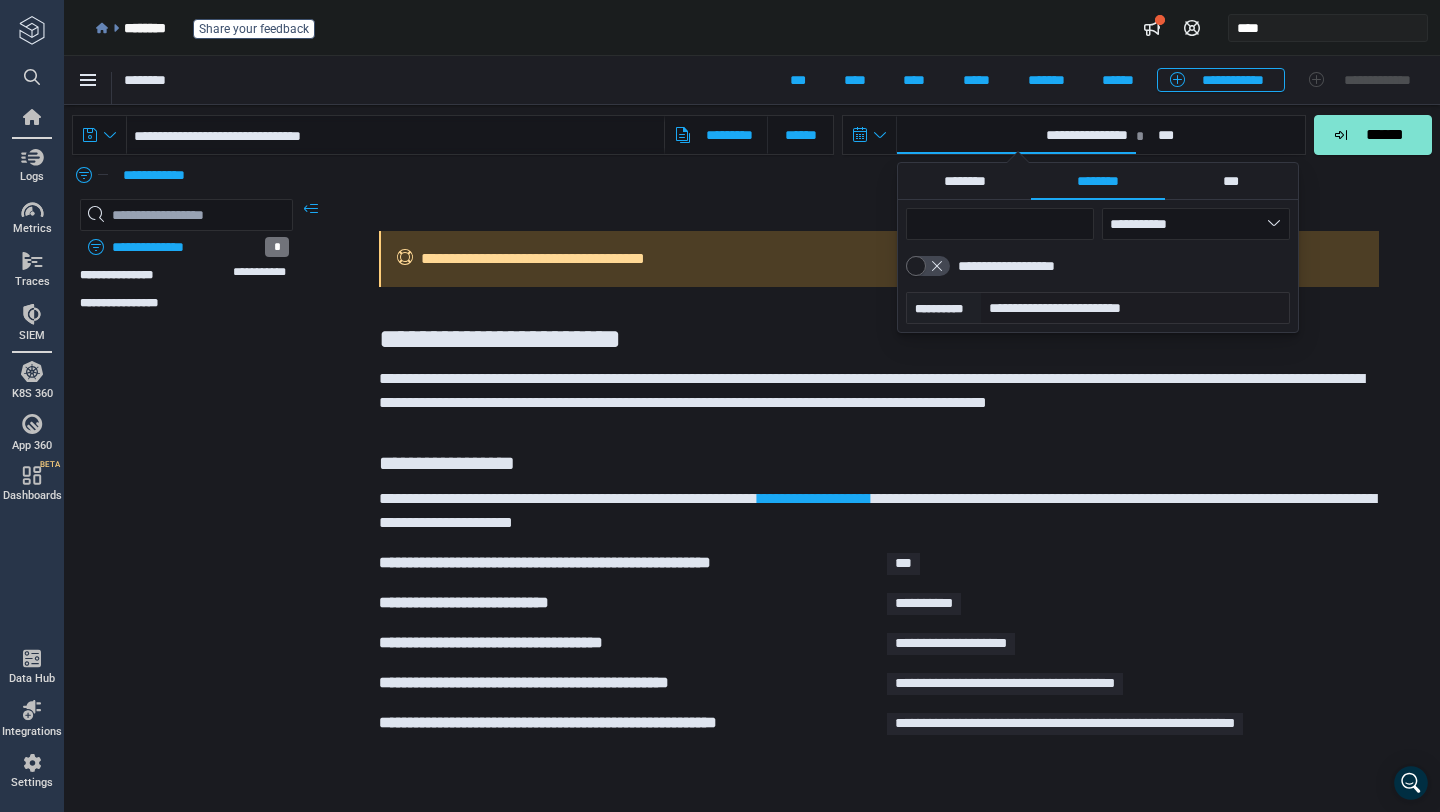 click on "**********" at bounding box center [1074, 135] 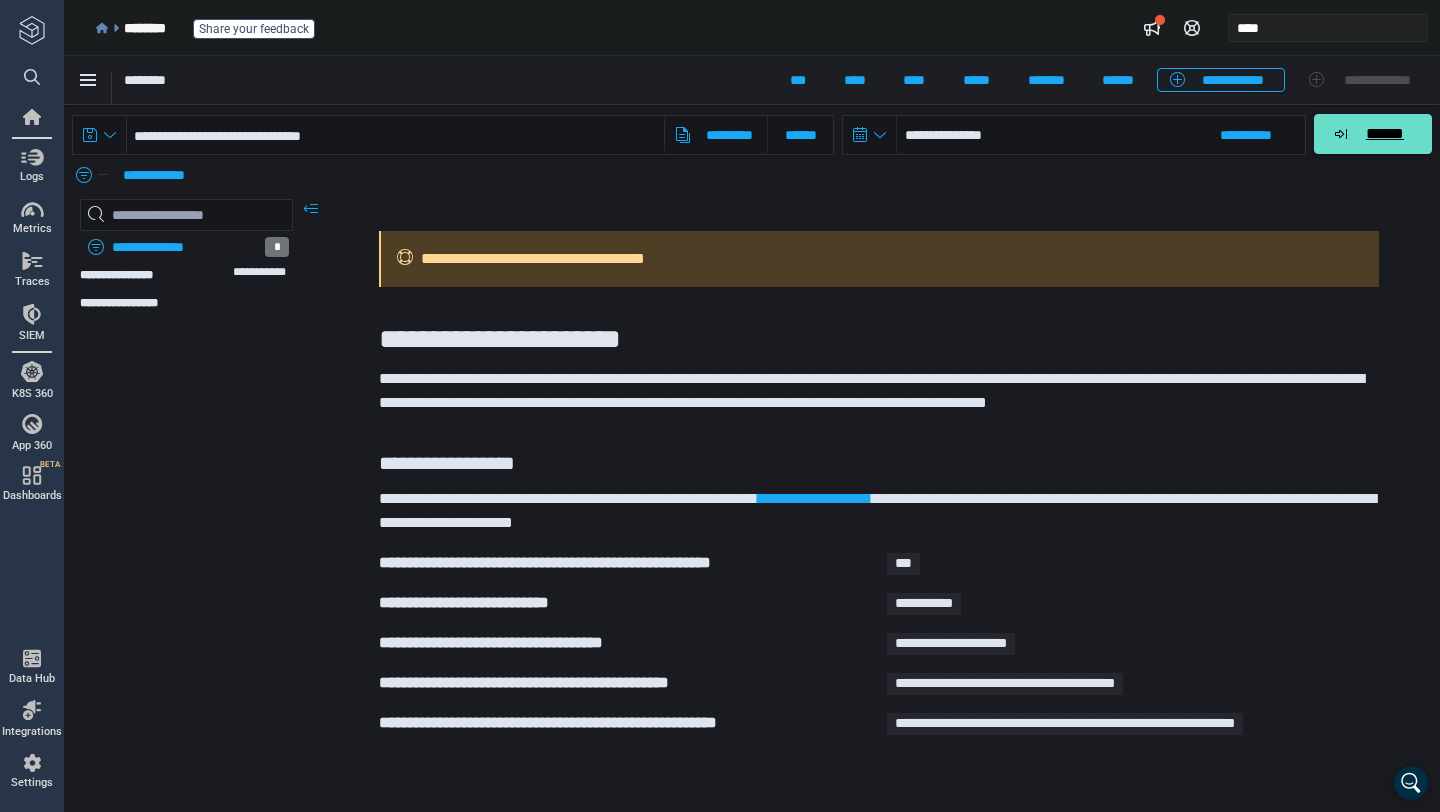 click on "******" at bounding box center [1373, 134] 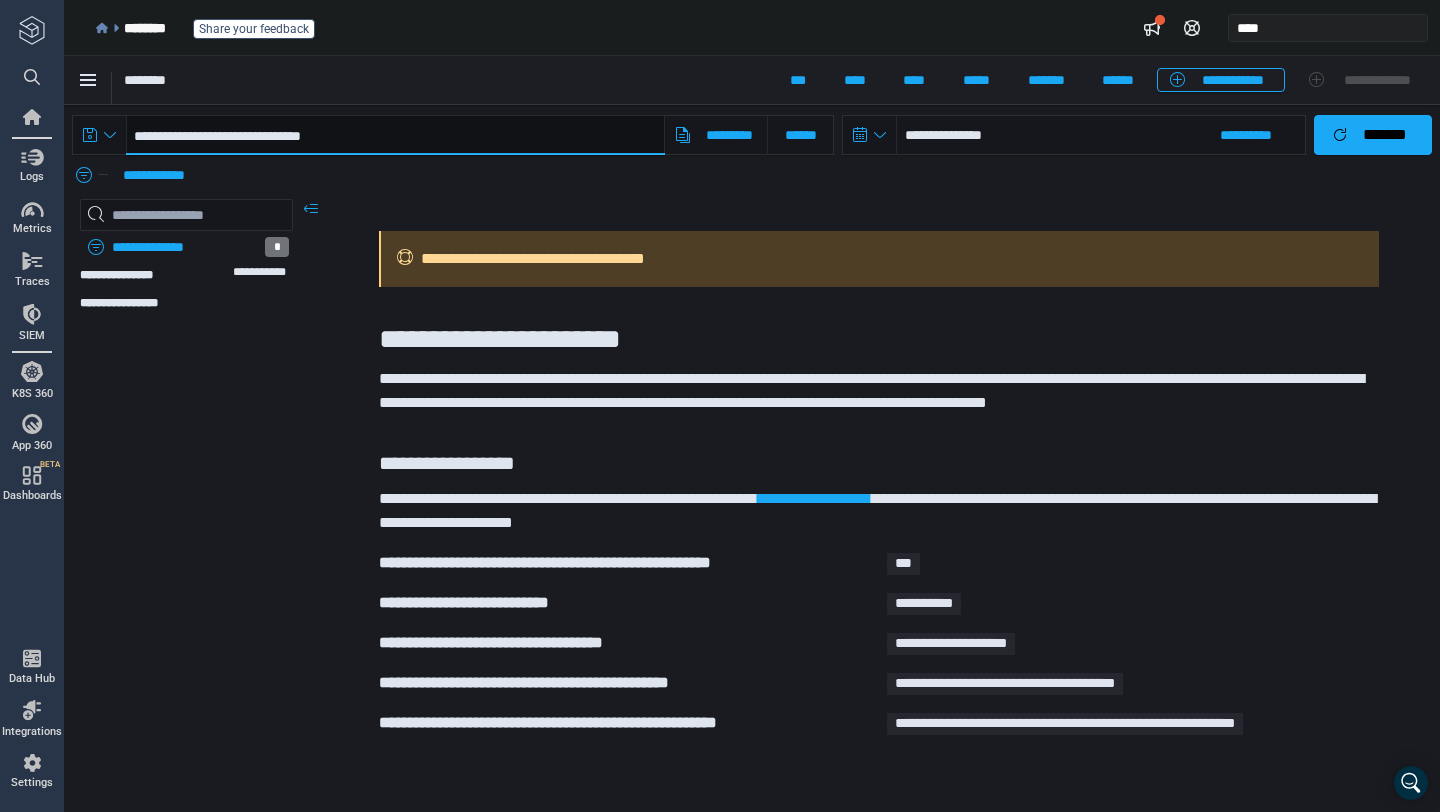 click on "**********" at bounding box center (395, 135) 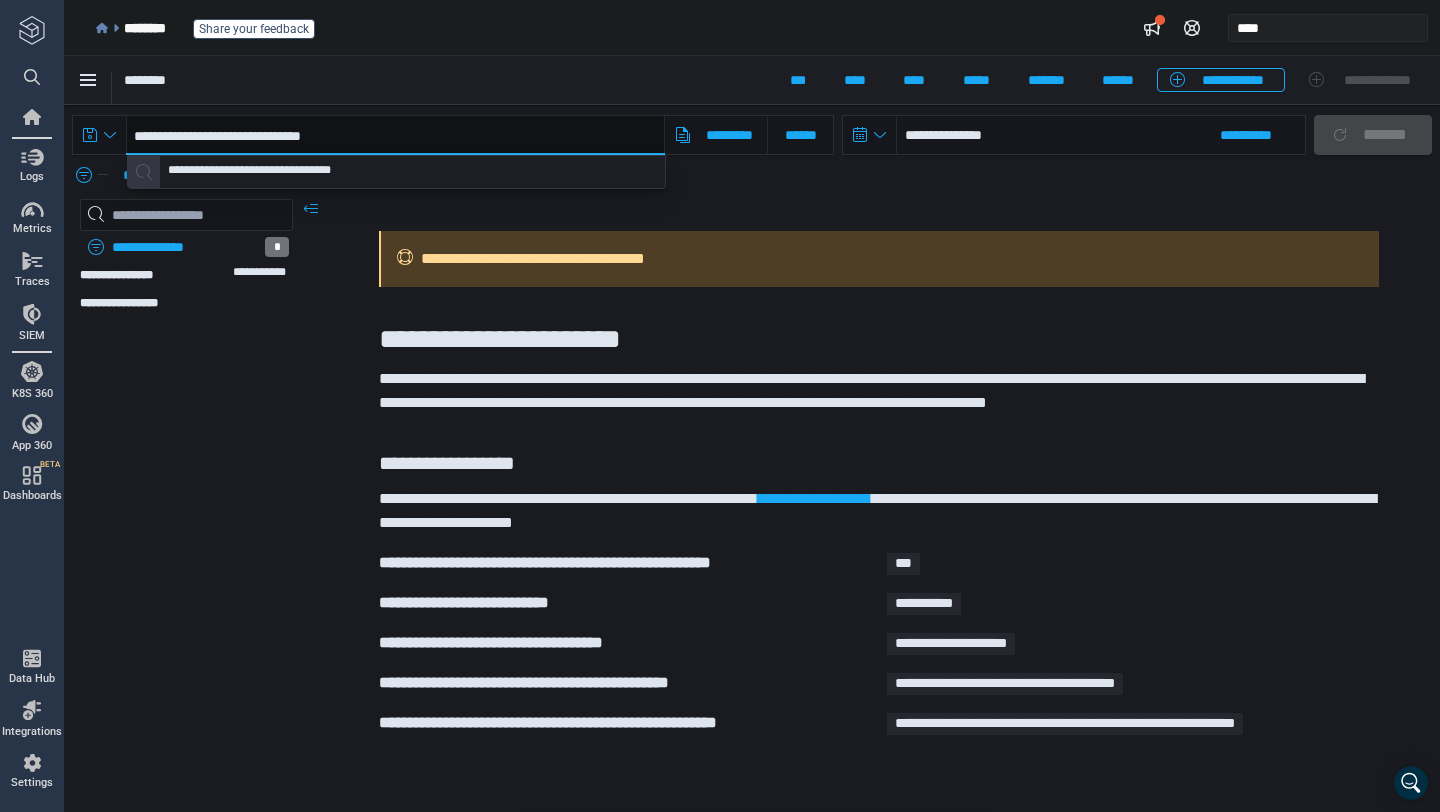 click on "**********" at bounding box center [395, 135] 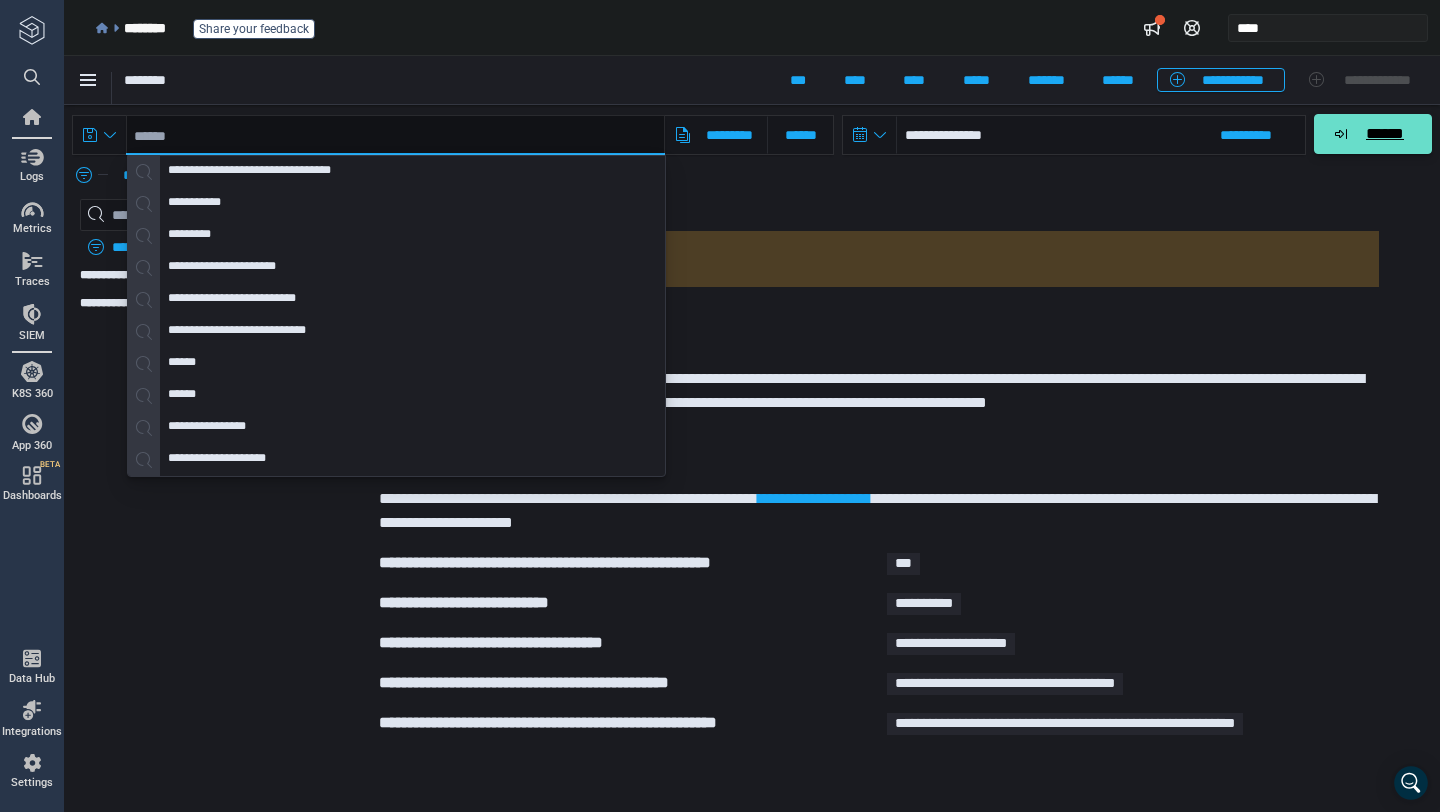 type 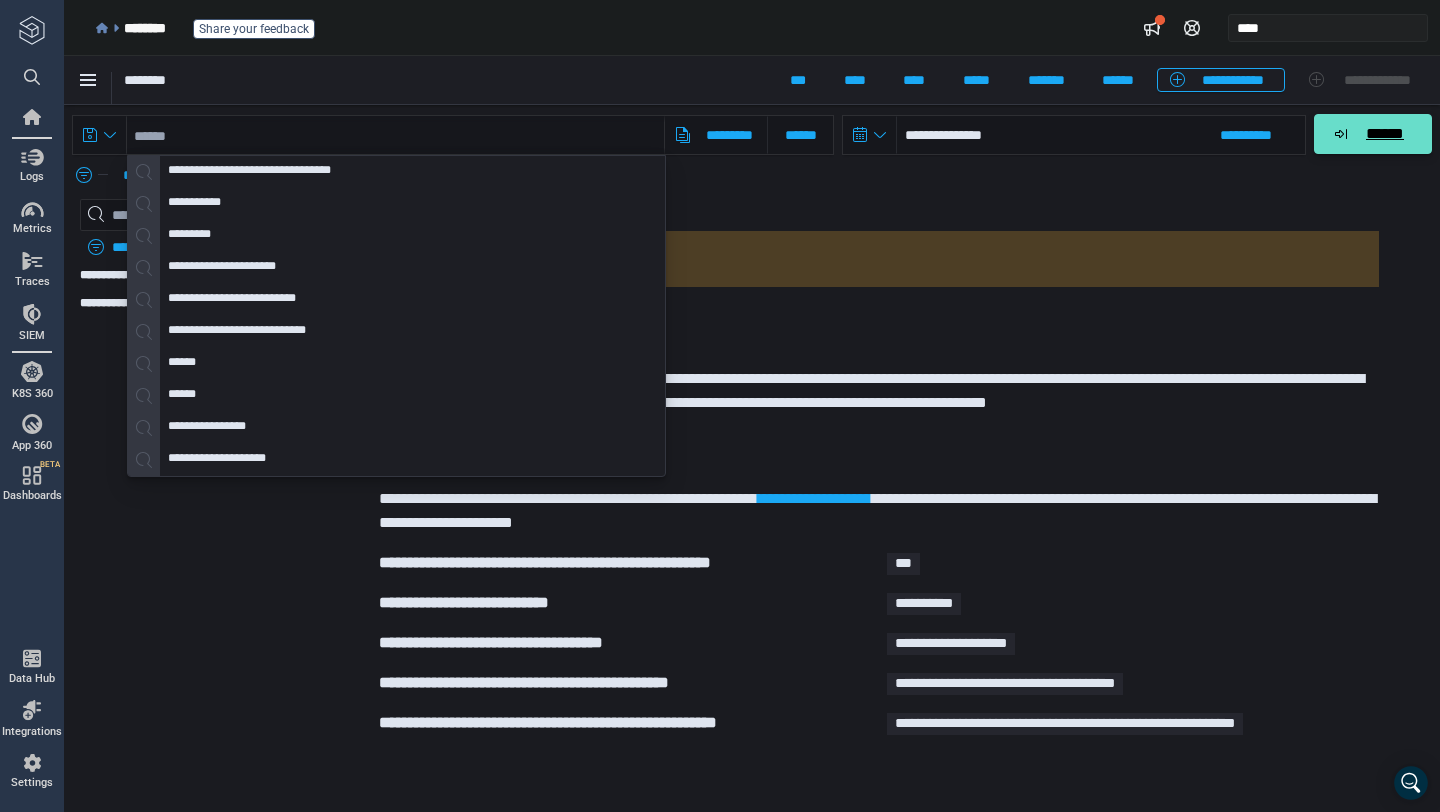 click on "******" at bounding box center [1384, 134] 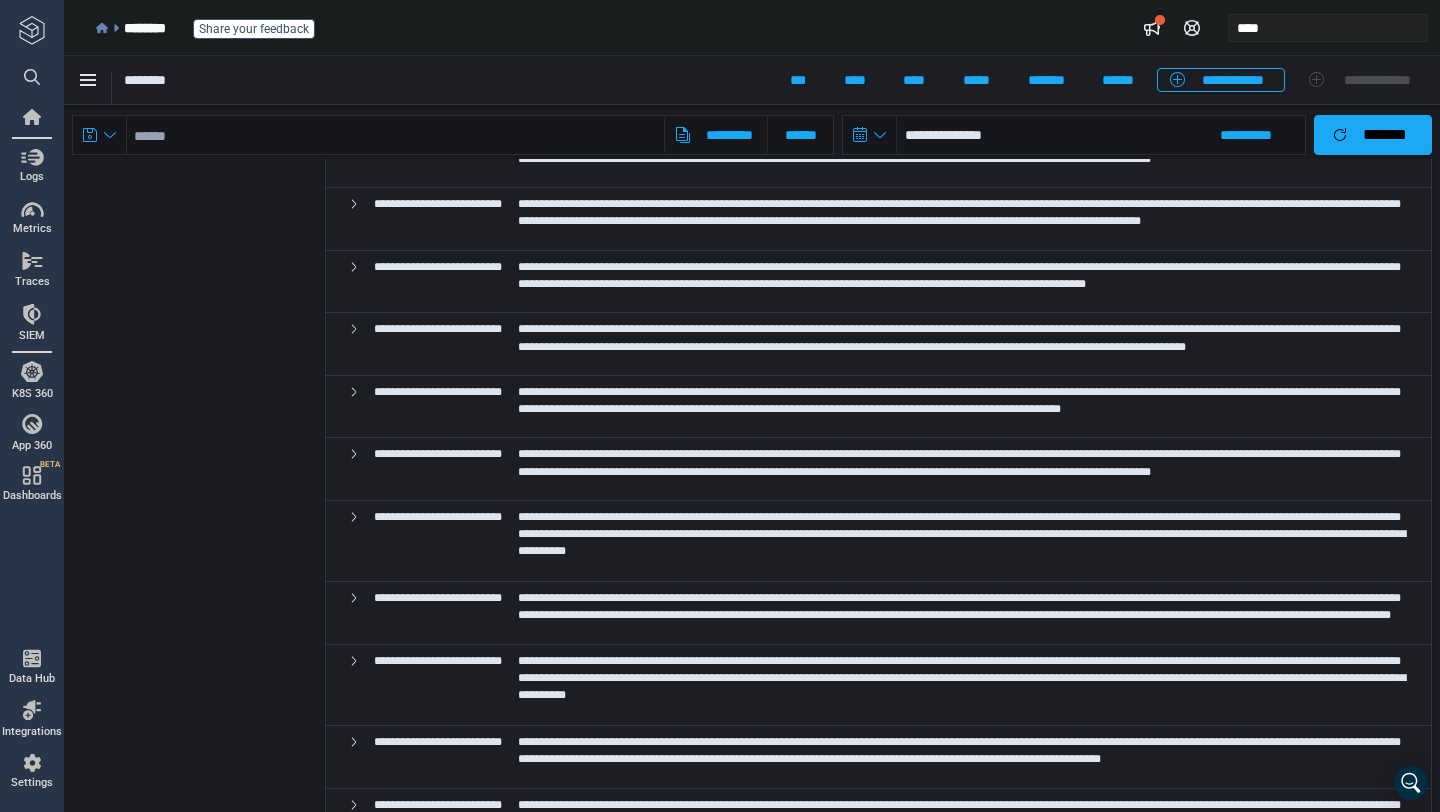 scroll, scrollTop: 26041, scrollLeft: 0, axis: vertical 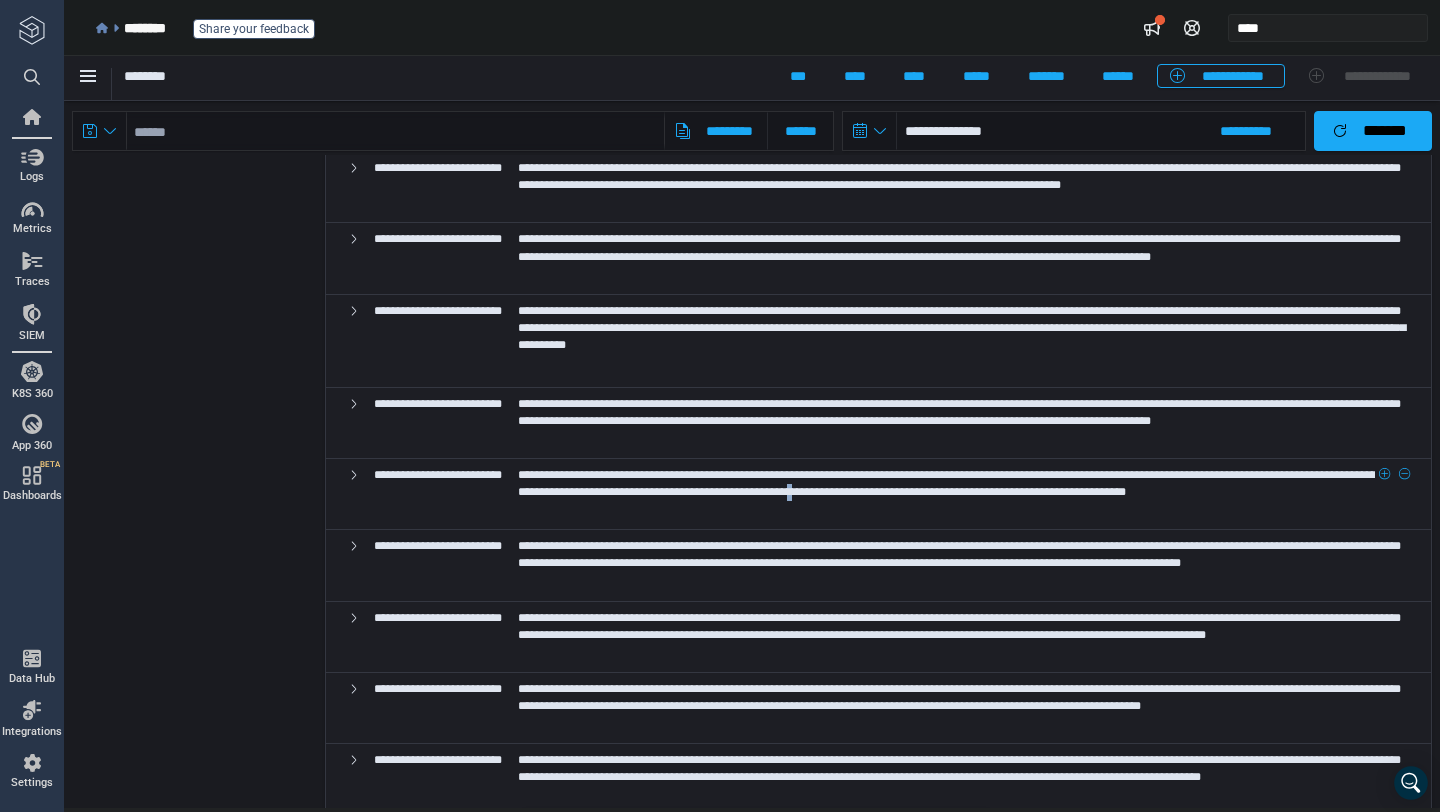 click on "**********" at bounding box center (959, 483) 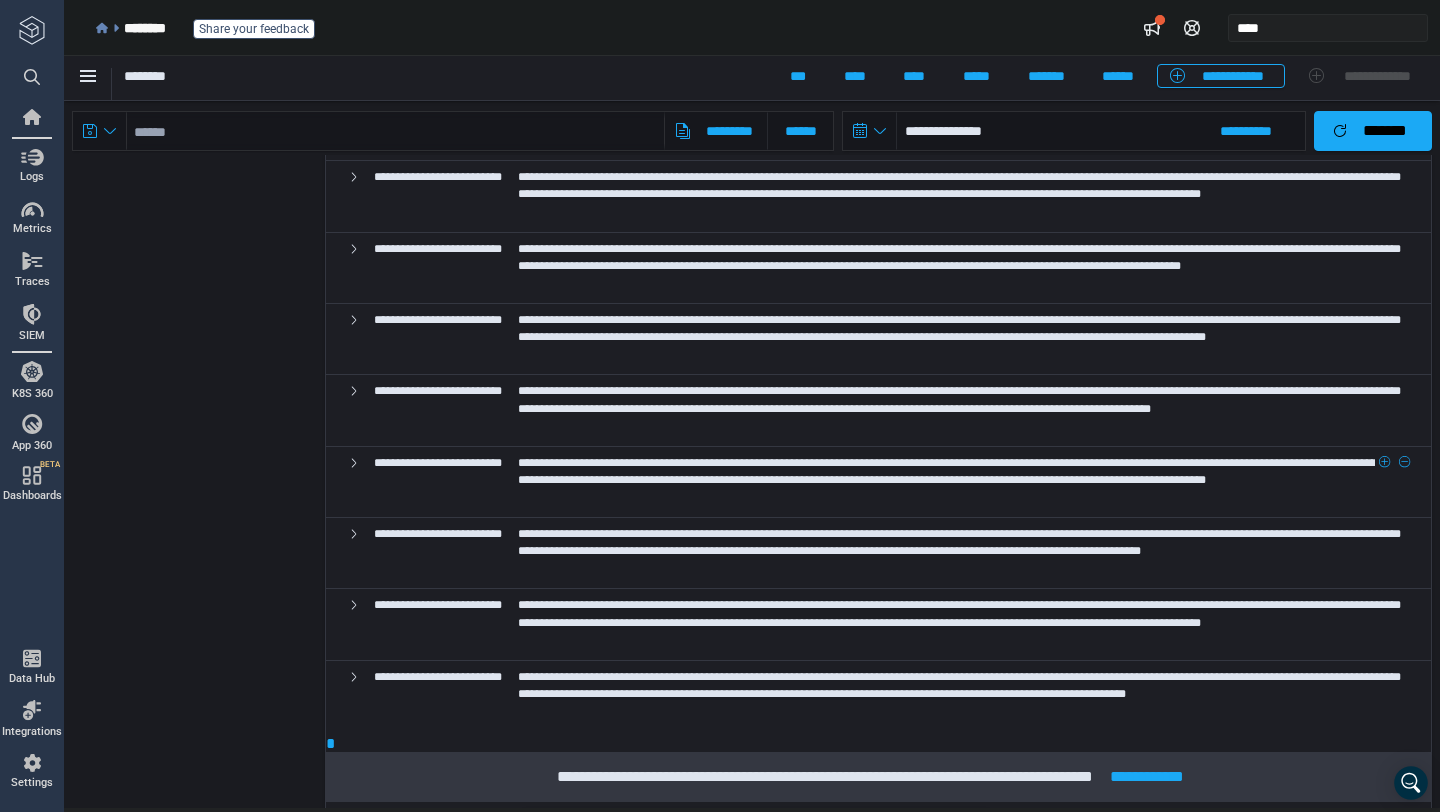 scroll, scrollTop: 37521, scrollLeft: 0, axis: vertical 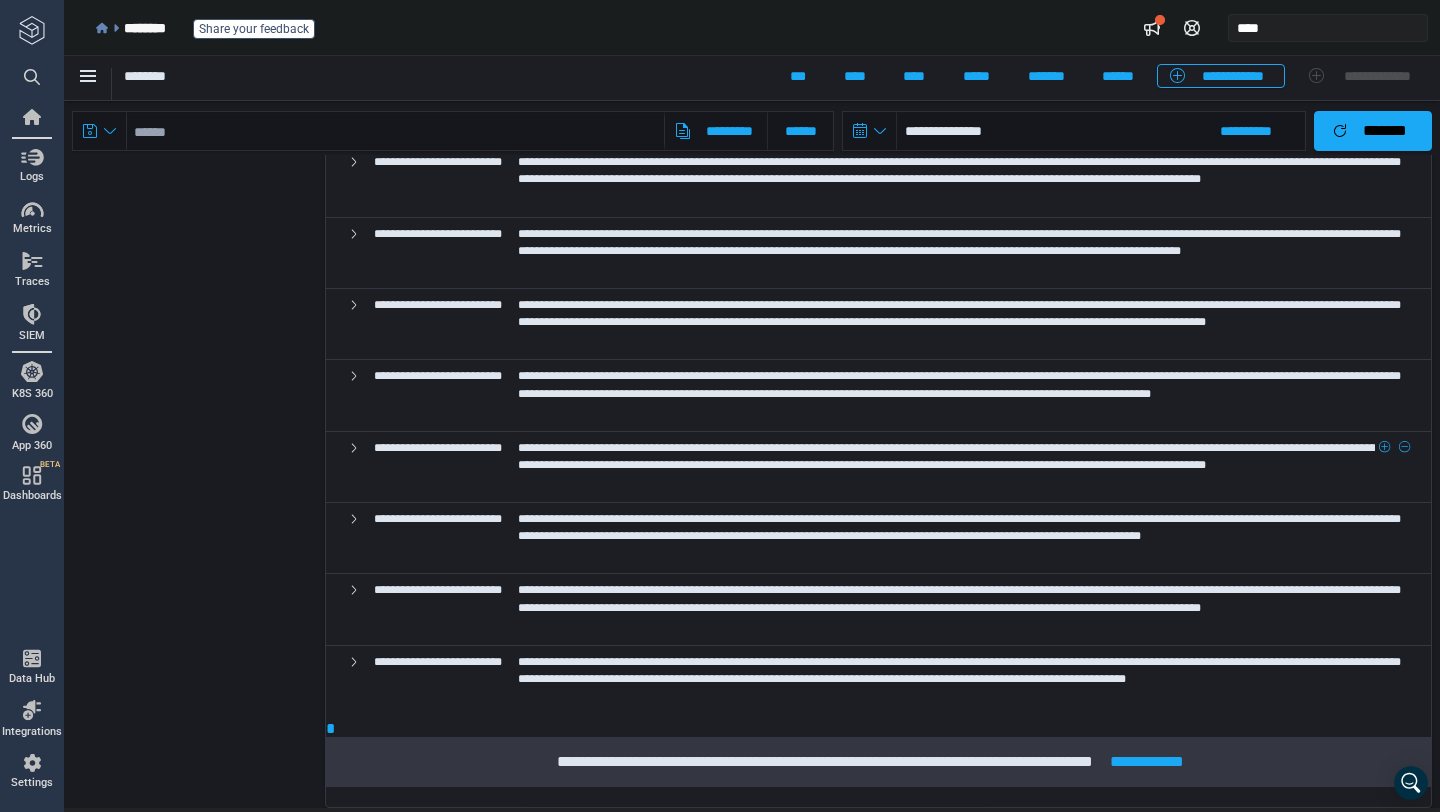 click on "**********" at bounding box center [962, 466] 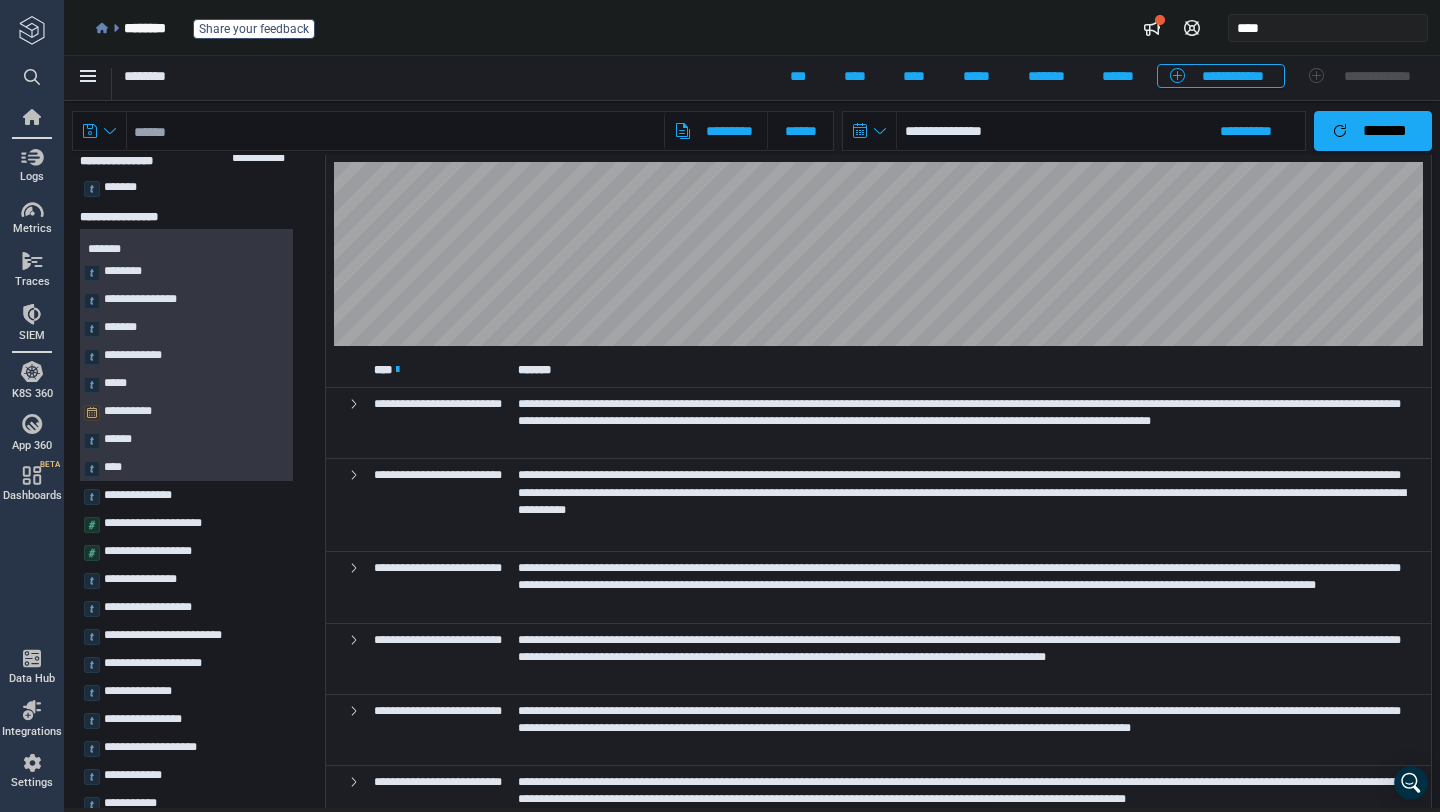 scroll, scrollTop: 0, scrollLeft: 0, axis: both 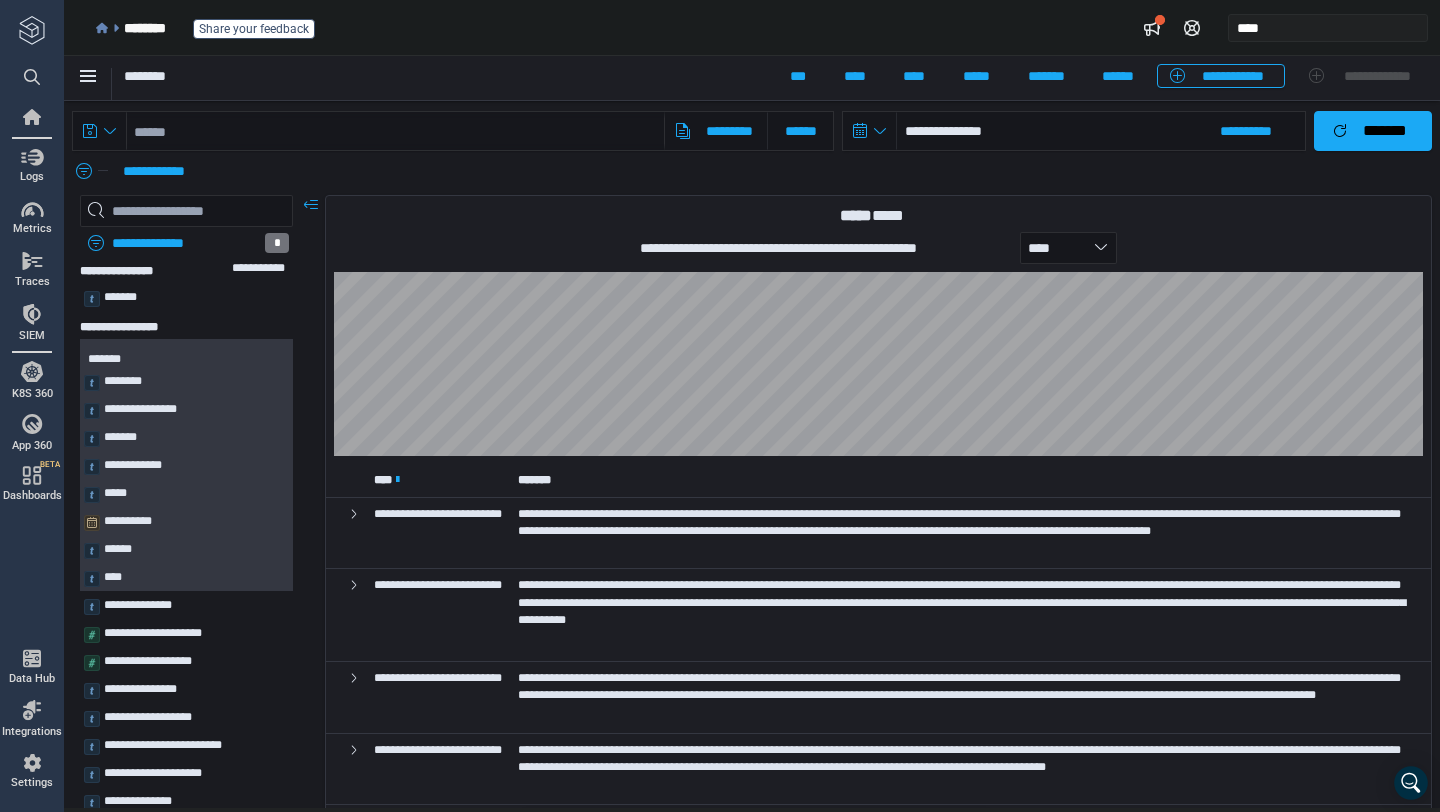 click on "**********" at bounding box center (770, 171) 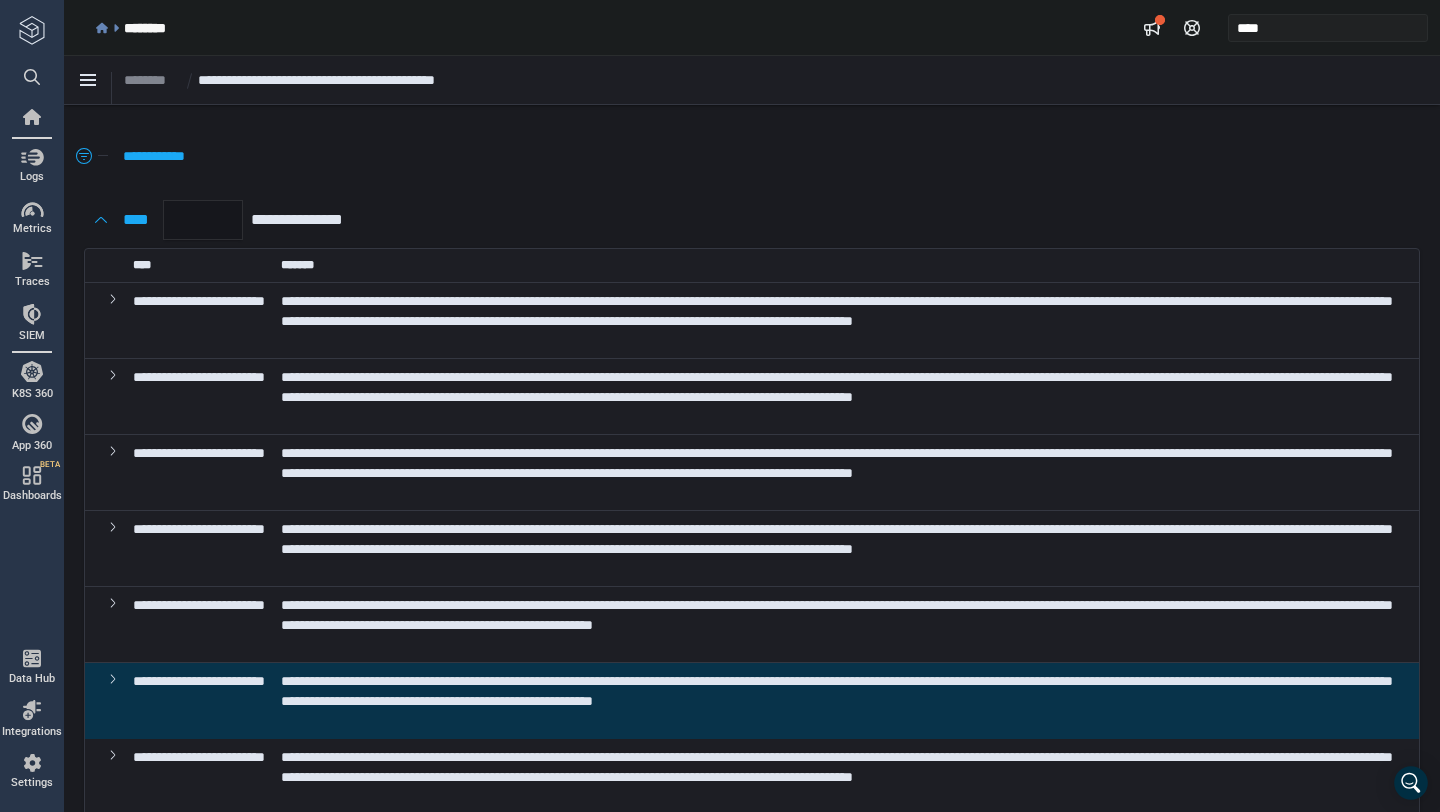 scroll, scrollTop: 17, scrollLeft: 0, axis: vertical 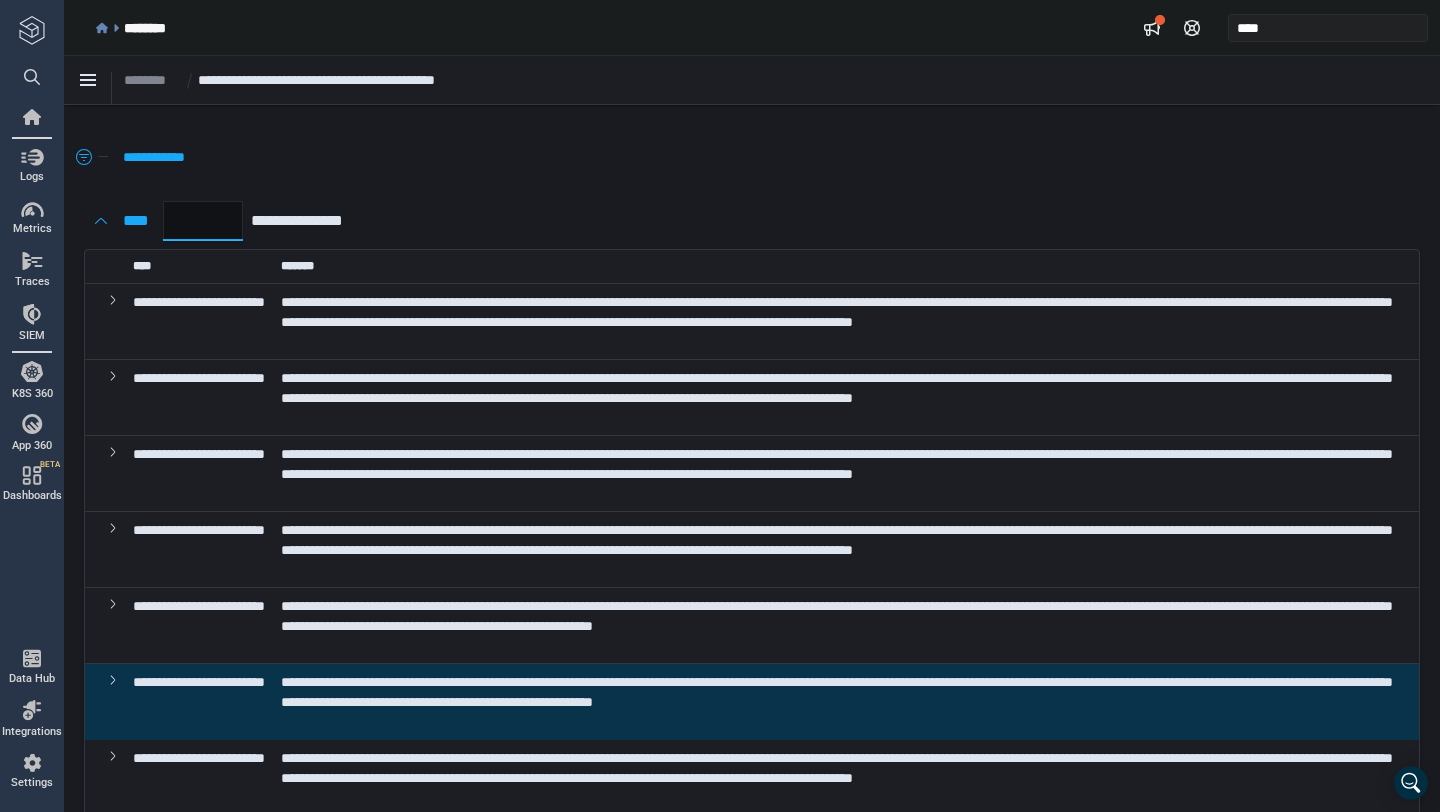 click on "*" at bounding box center [203, 221] 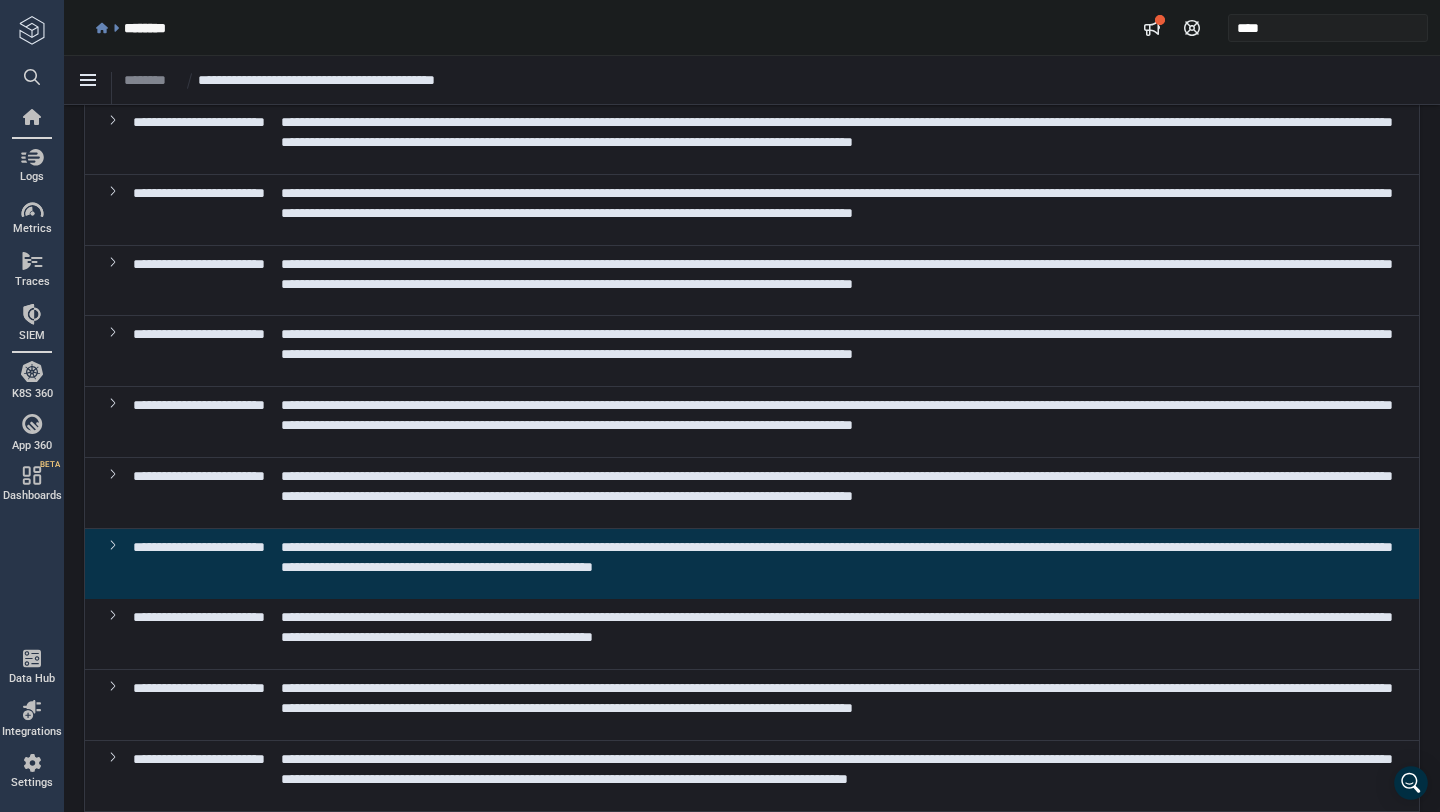 scroll, scrollTop: 3691, scrollLeft: 0, axis: vertical 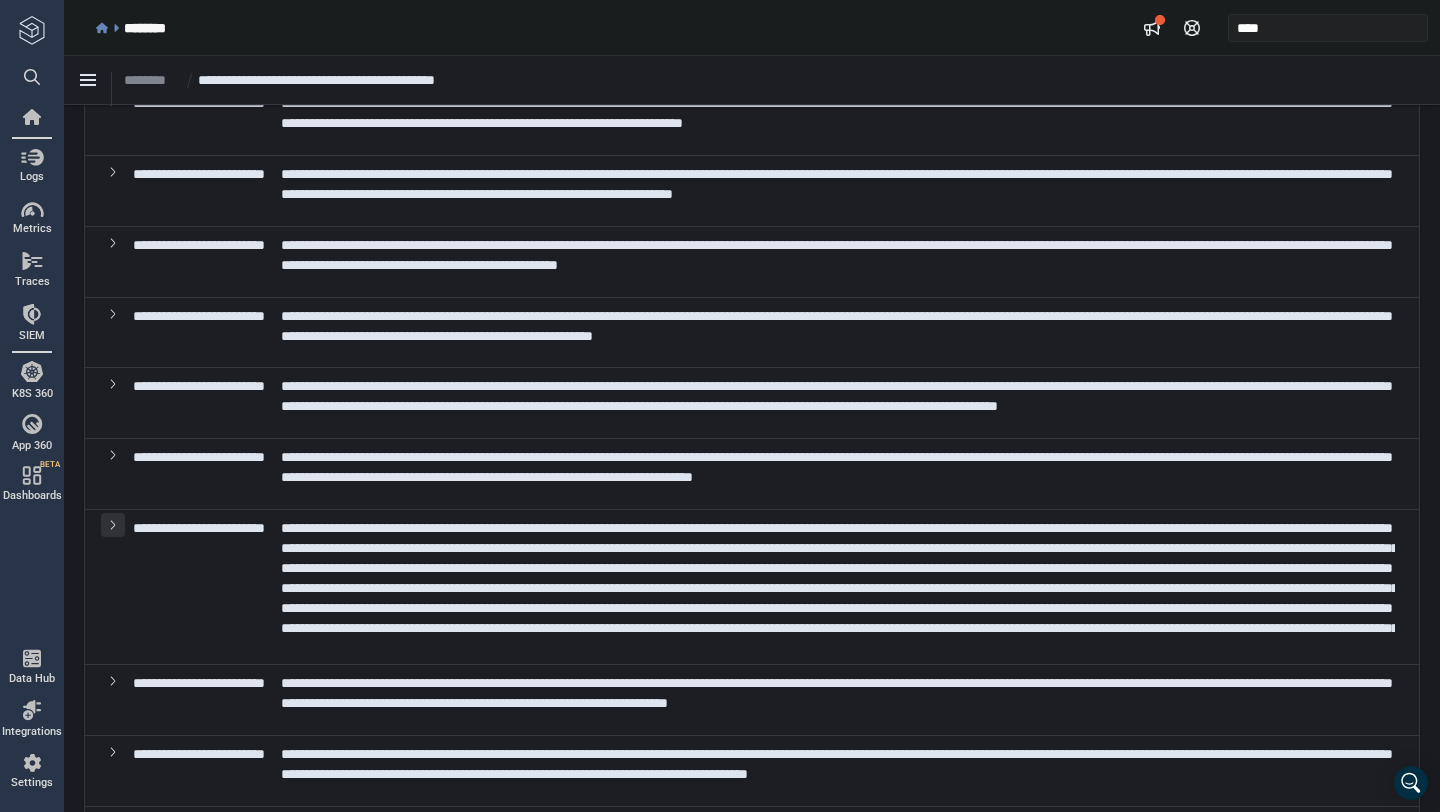click 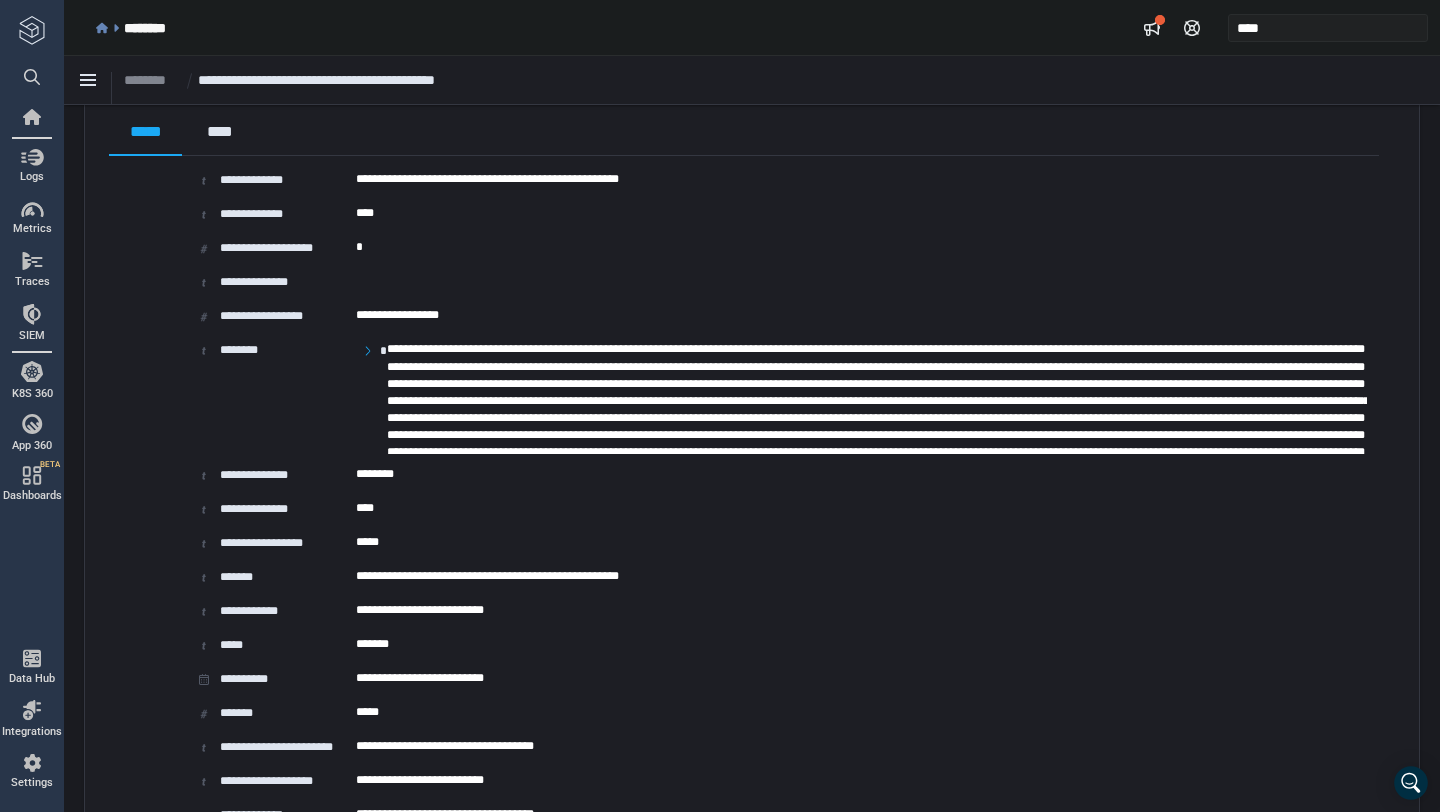 scroll, scrollTop: 1352, scrollLeft: 0, axis: vertical 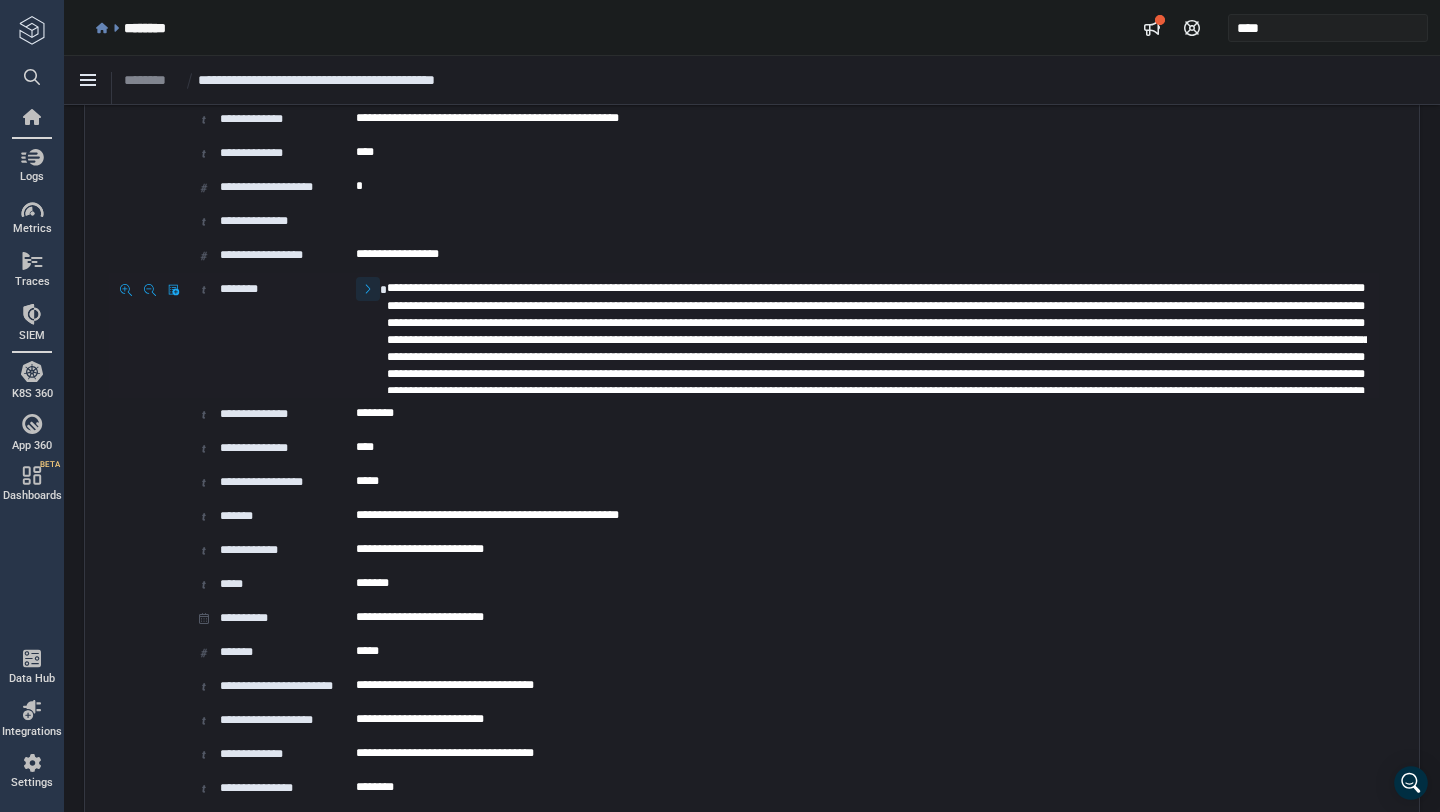 click at bounding box center (368, 289) 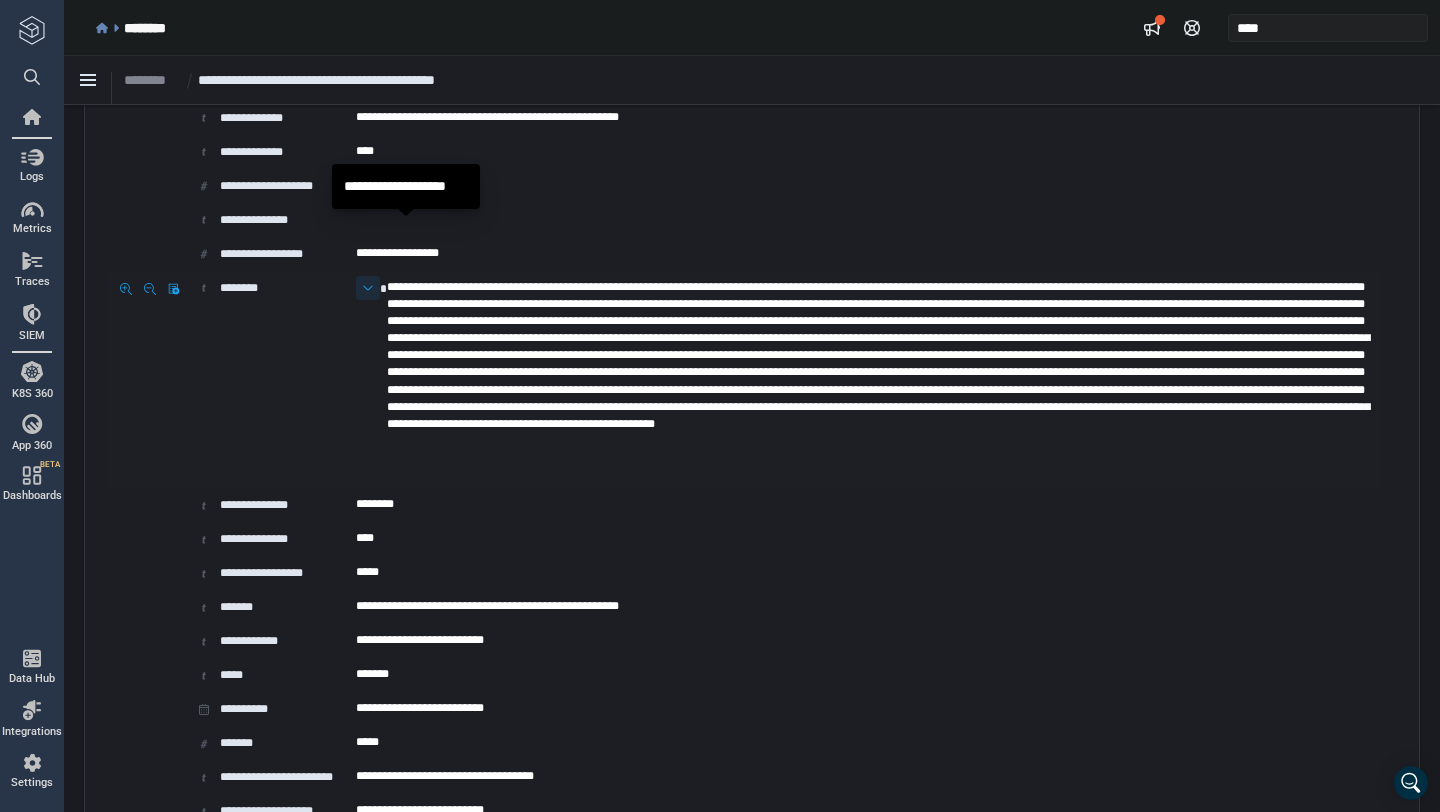 click at bounding box center [368, 288] 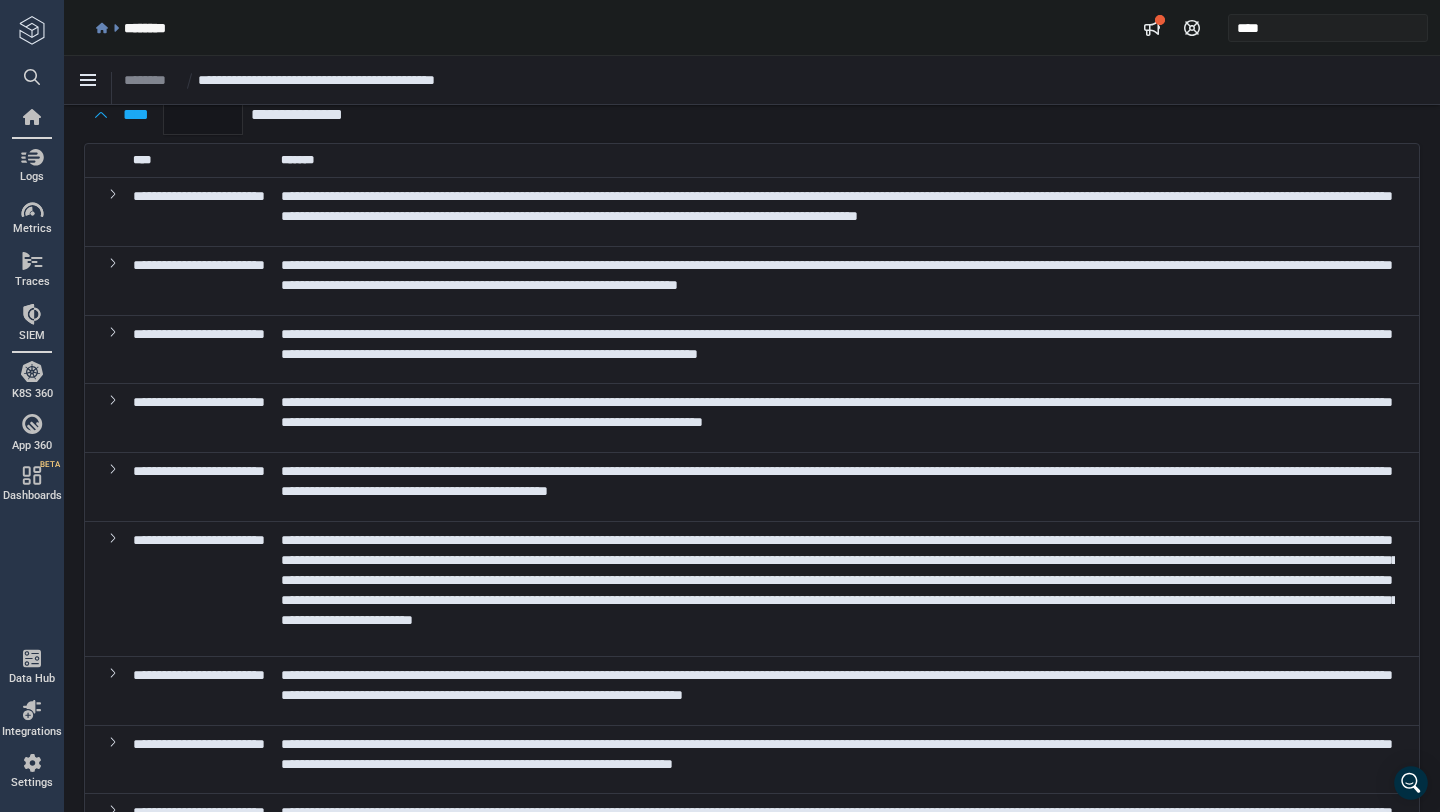 scroll, scrollTop: 0, scrollLeft: 0, axis: both 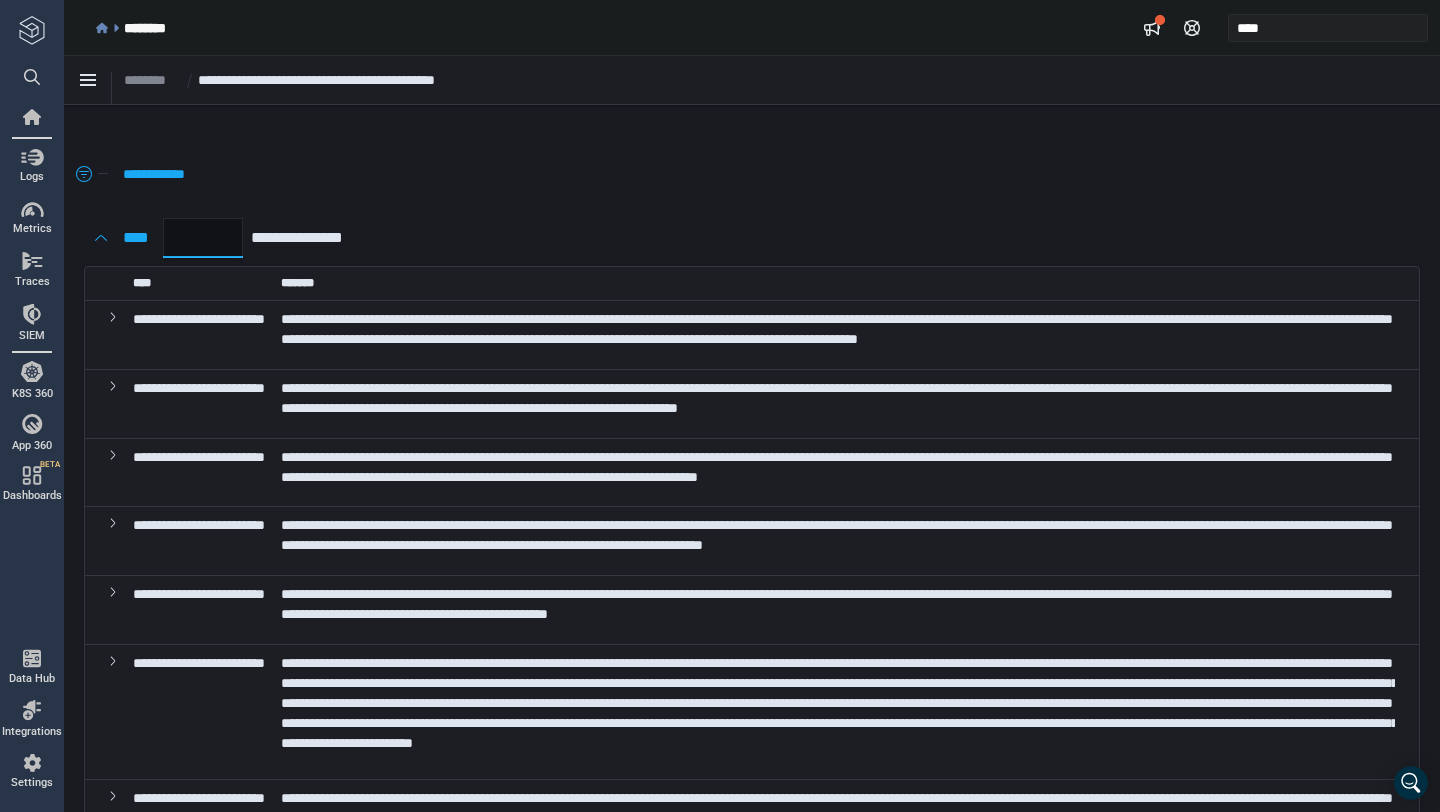 click on "**" at bounding box center [203, 238] 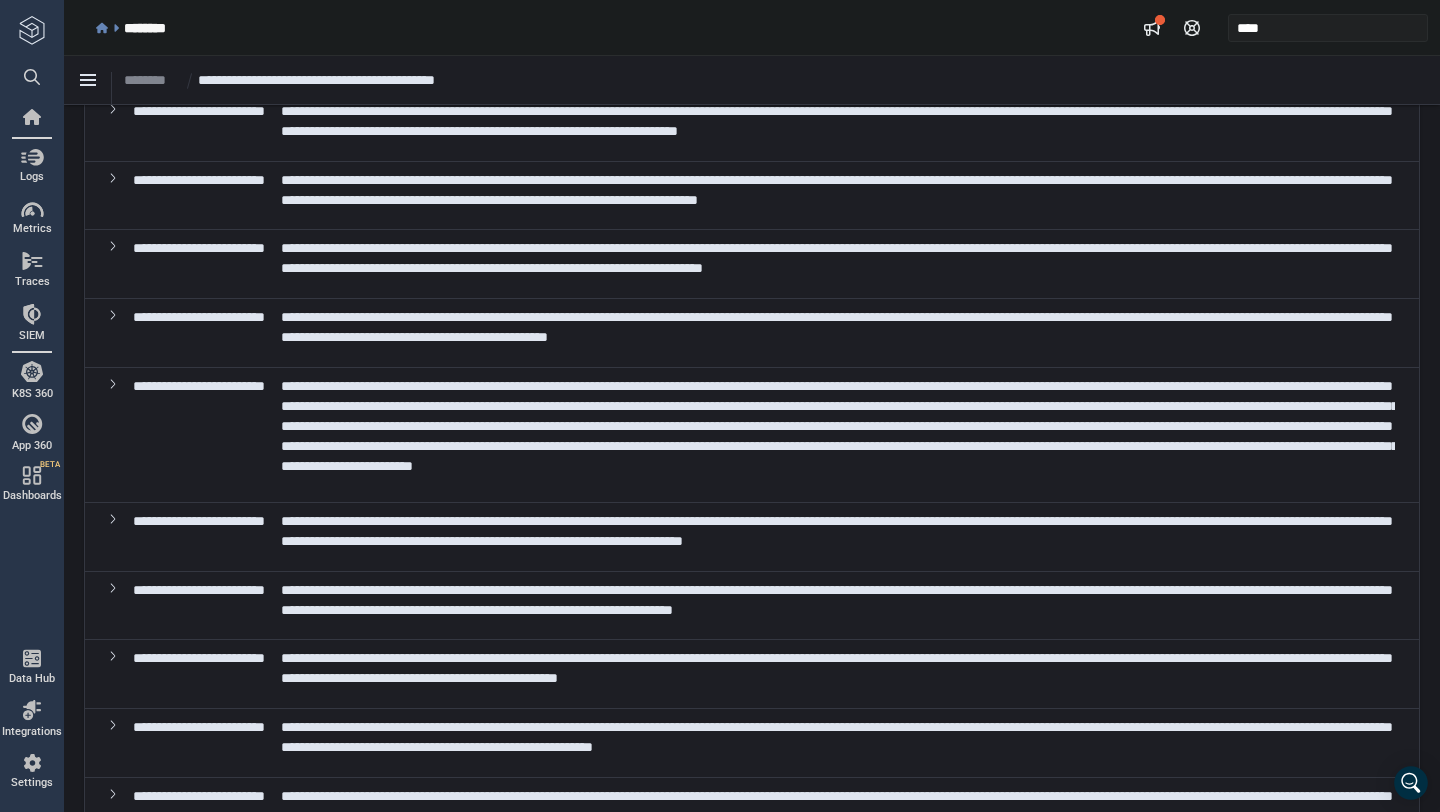 scroll, scrollTop: 0, scrollLeft: 0, axis: both 